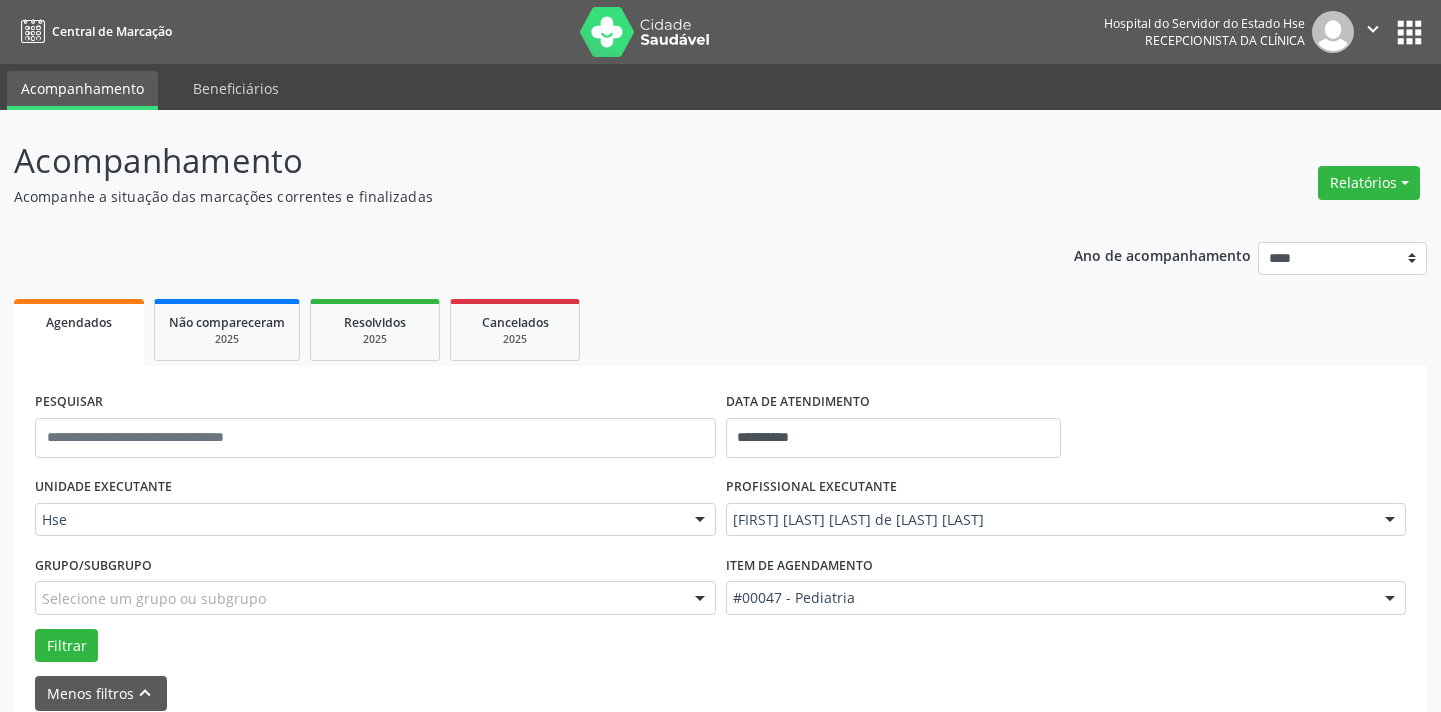 scroll, scrollTop: 95, scrollLeft: 0, axis: vertical 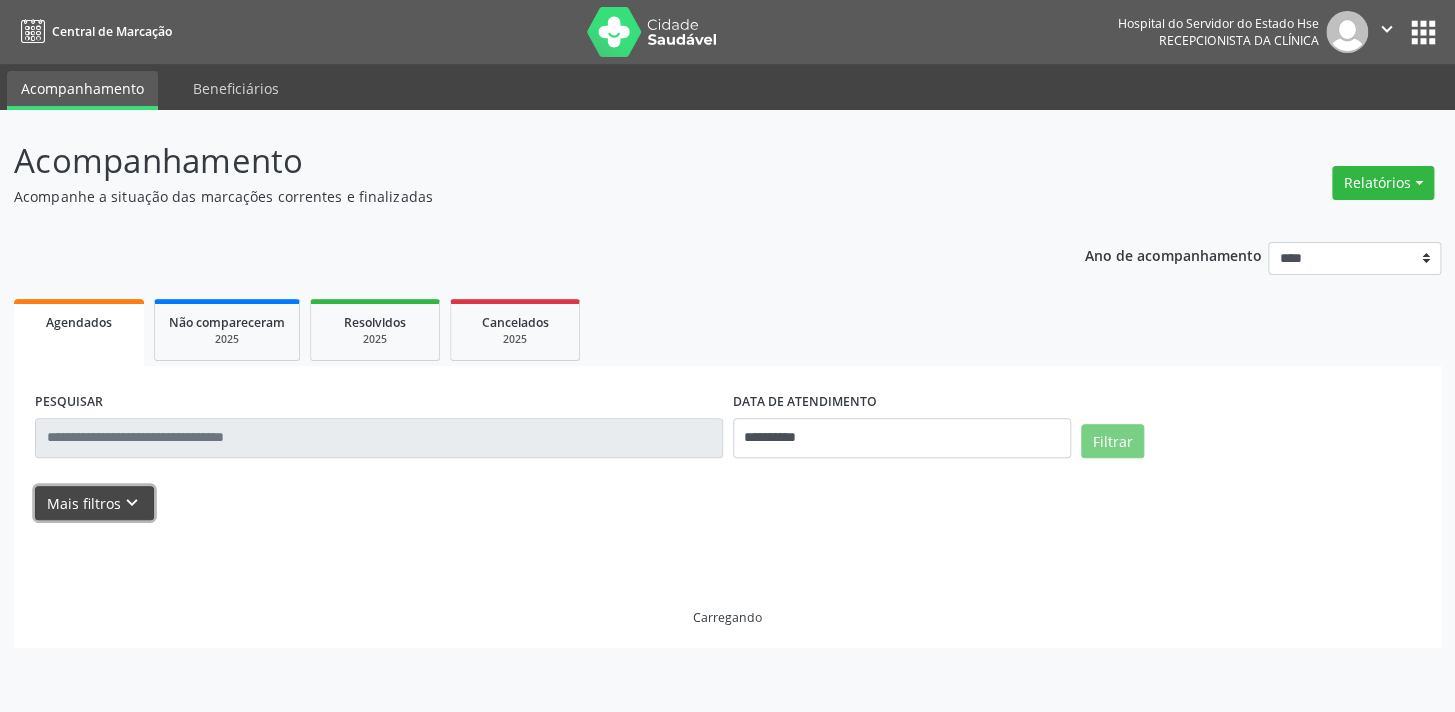 click on "Mais filtros
keyboard_arrow_down" at bounding box center [94, 503] 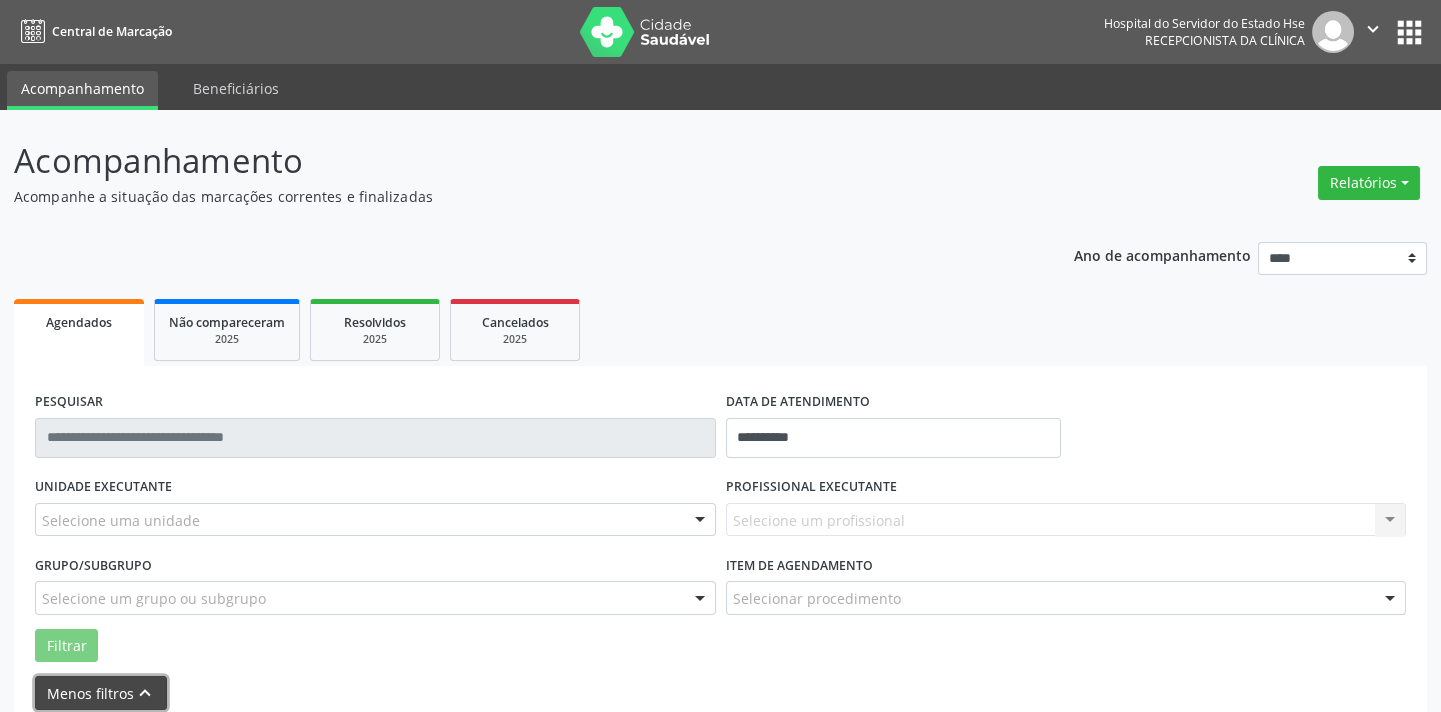 scroll, scrollTop: 87, scrollLeft: 0, axis: vertical 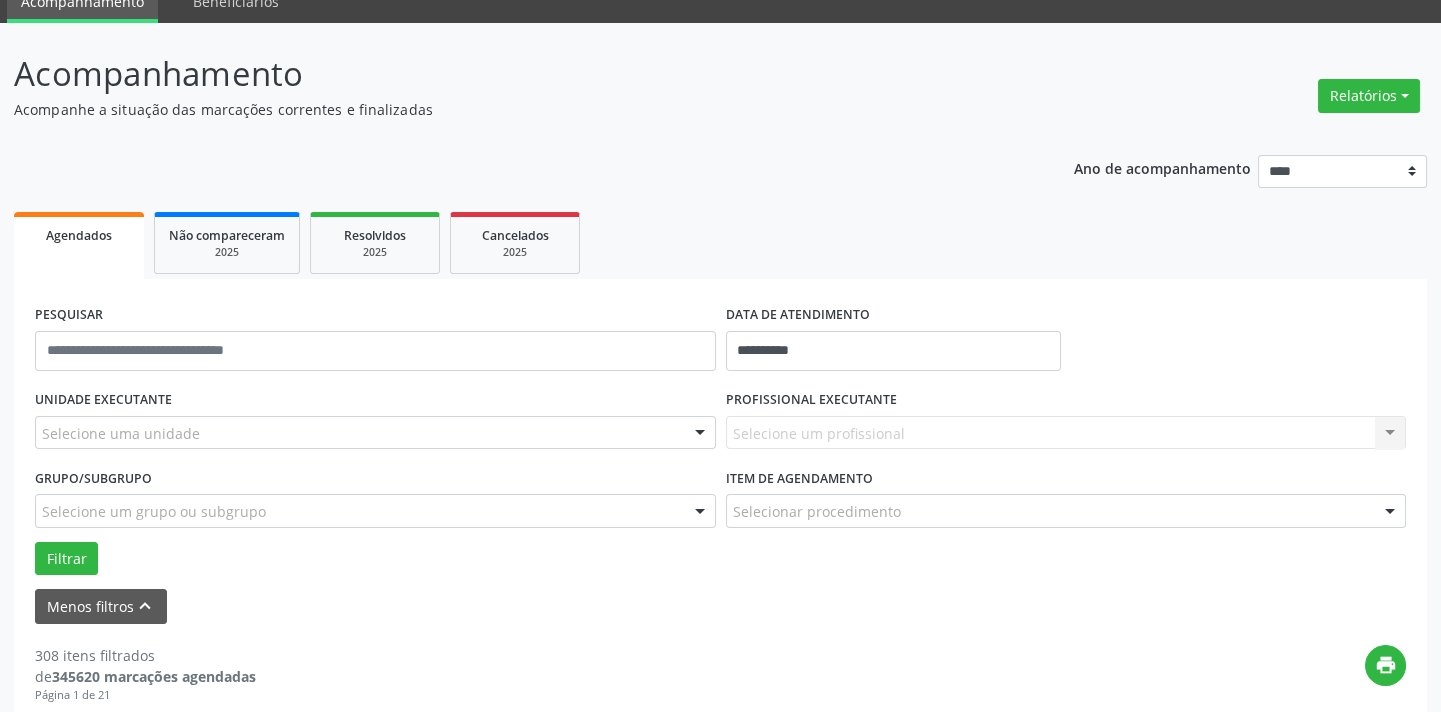 click on "Selecione uma unidade
Todos as unidades   Hse
Nenhum resultado encontrado para: "   "
Não há nenhuma opção para ser exibida." at bounding box center (375, 433) 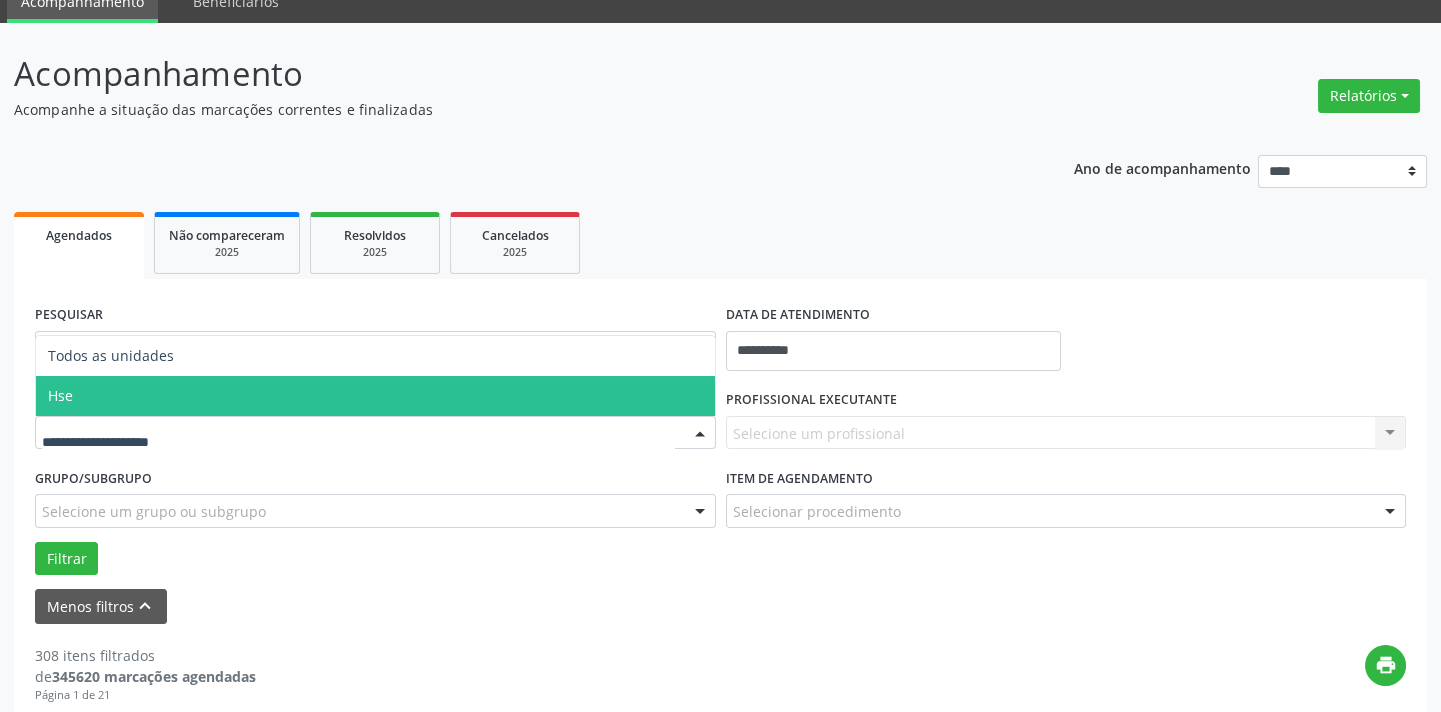 click on "Hse" at bounding box center (375, 396) 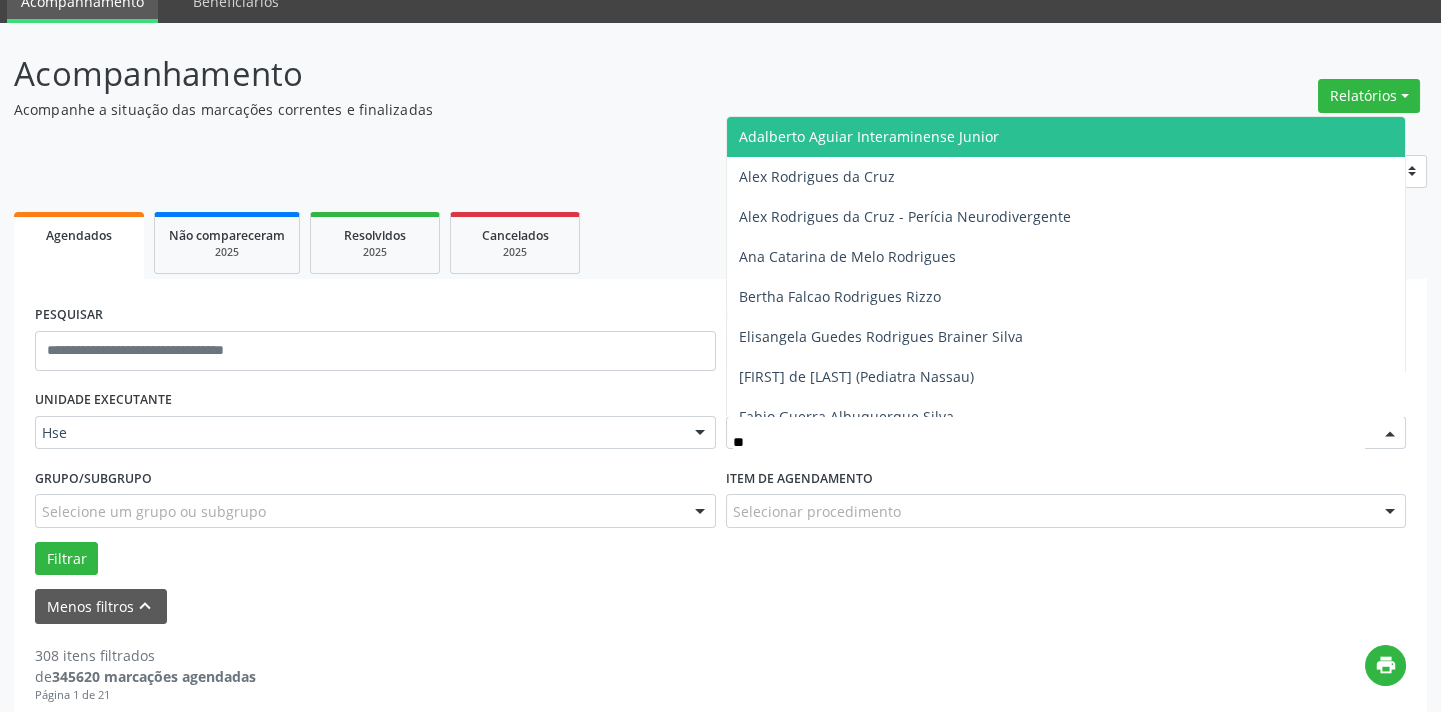 type on "***" 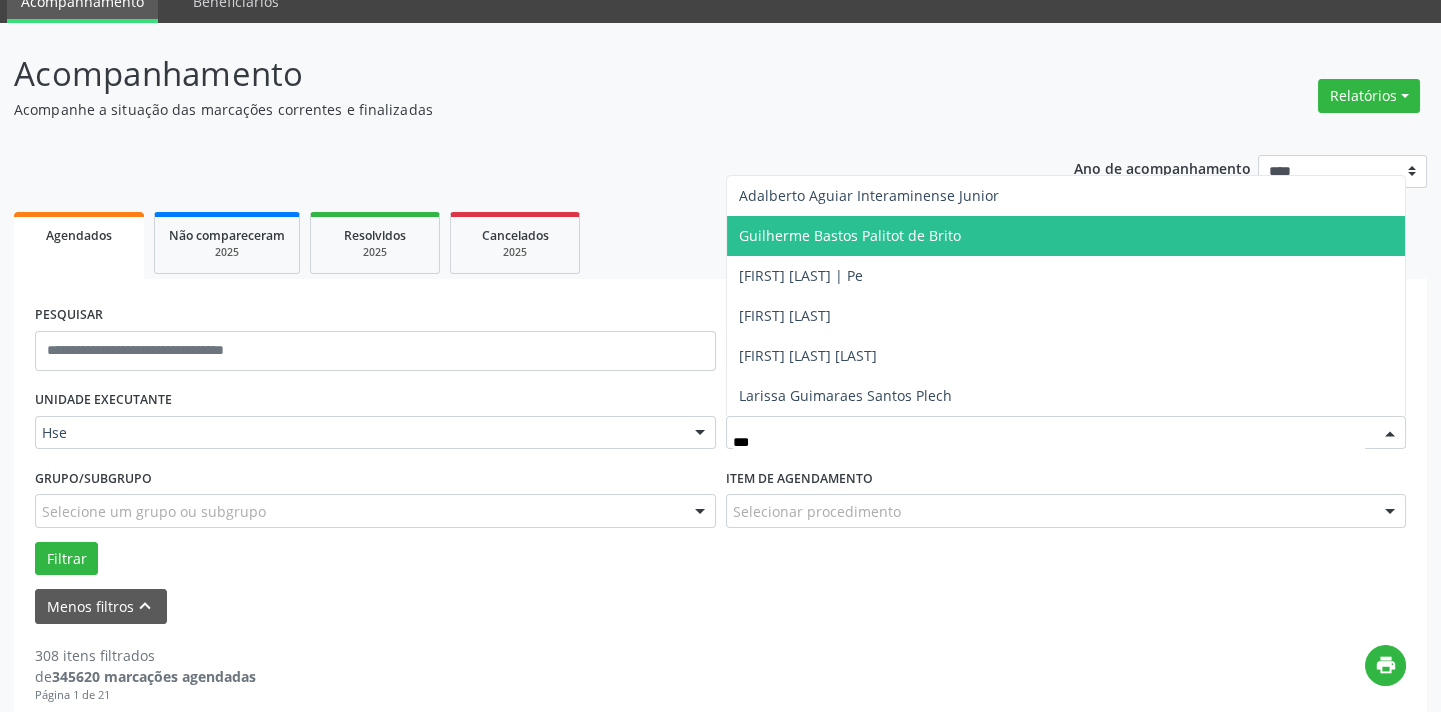 click on "Guilherme Bastos Palitot de Brito" at bounding box center (1066, 236) 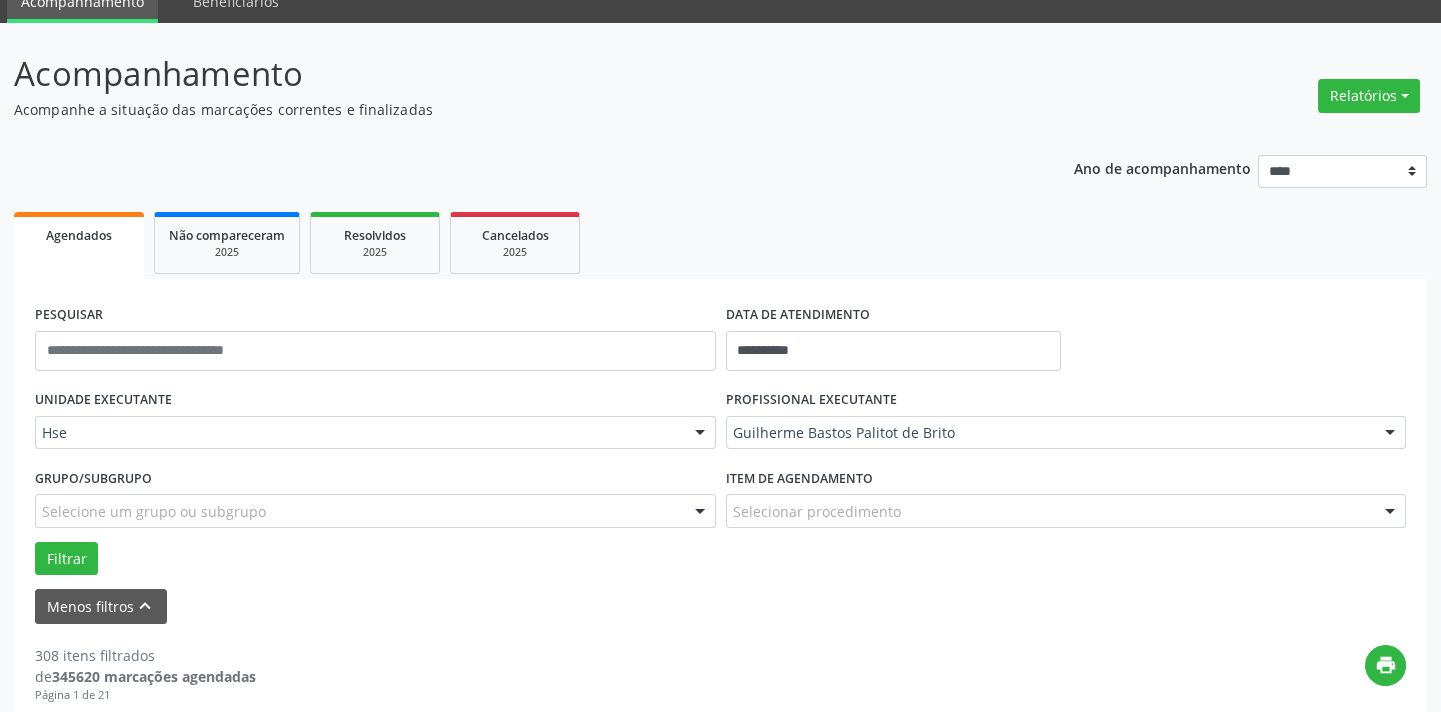 click on "Selecionar procedimento" at bounding box center (1066, 511) 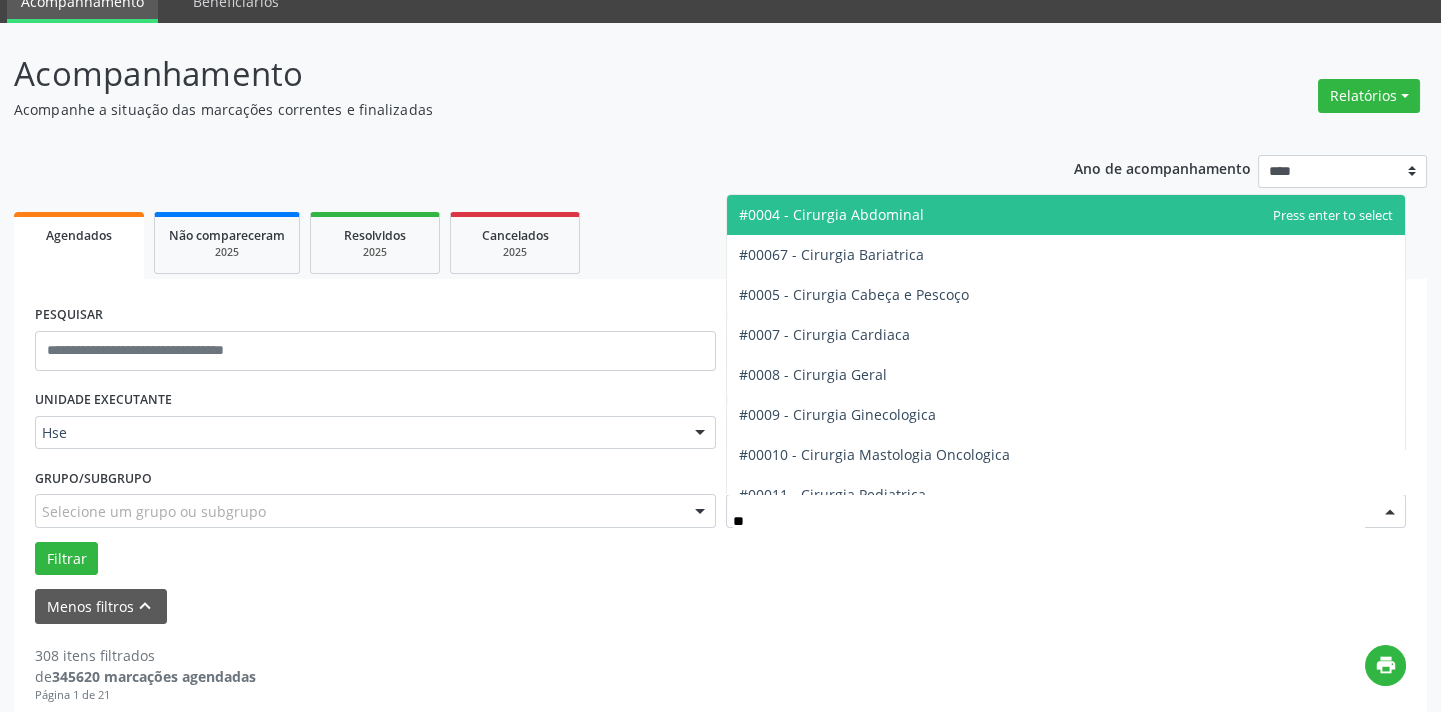type on "***" 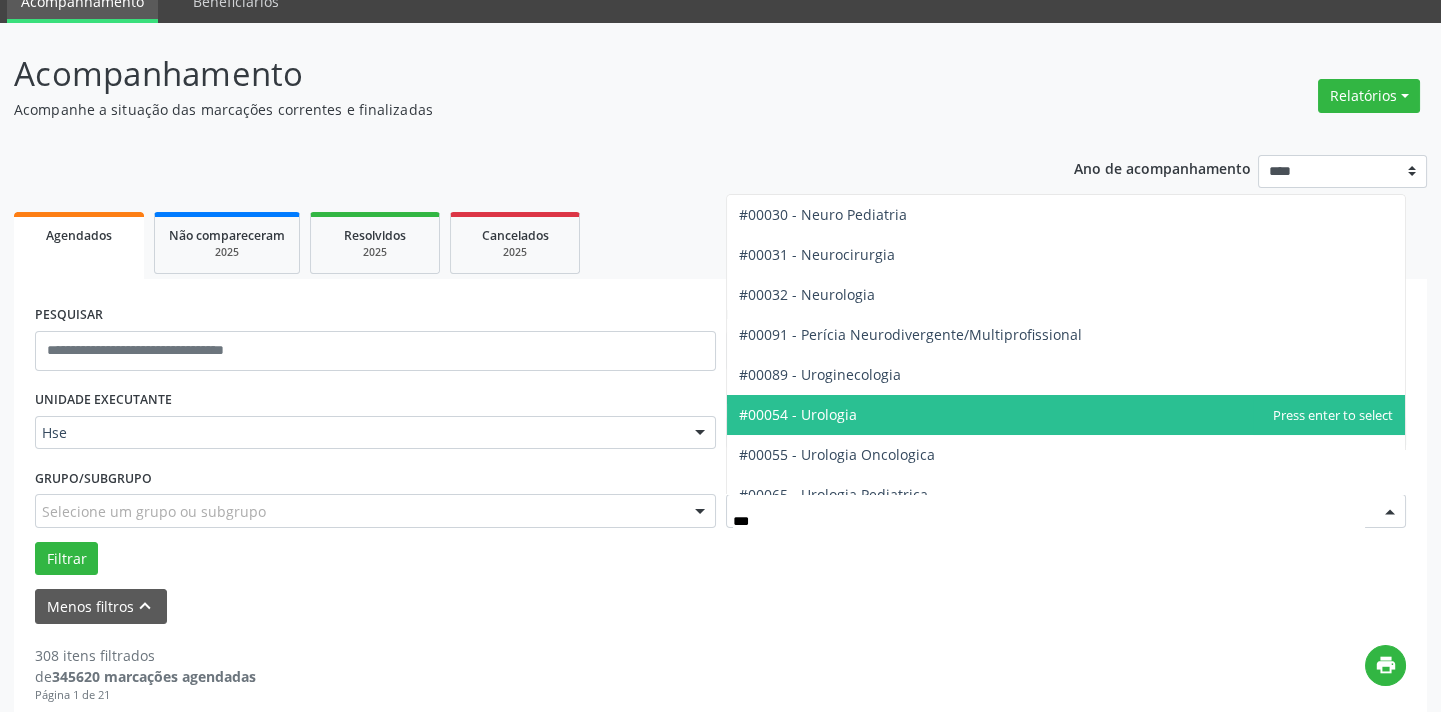 click on "#00054 - Urologia" at bounding box center (1066, 415) 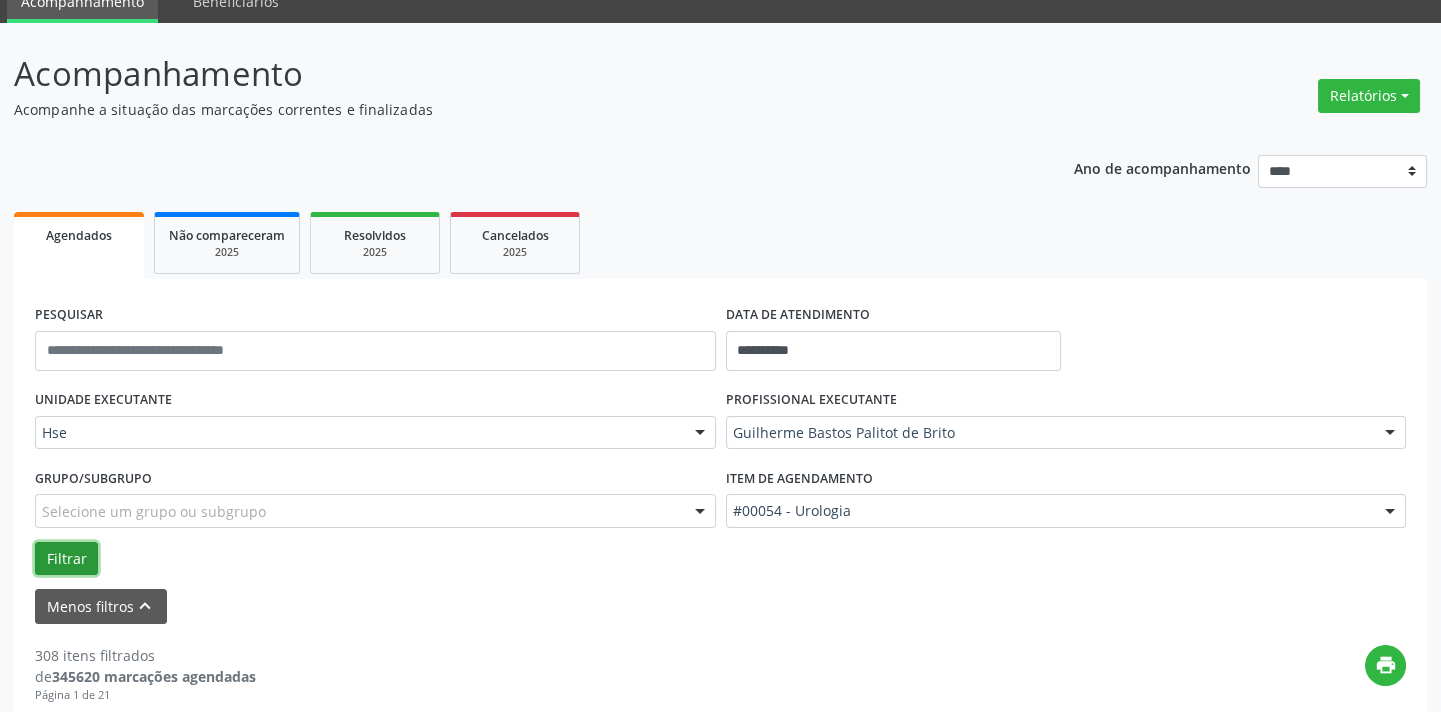 click on "Filtrar" at bounding box center (66, 559) 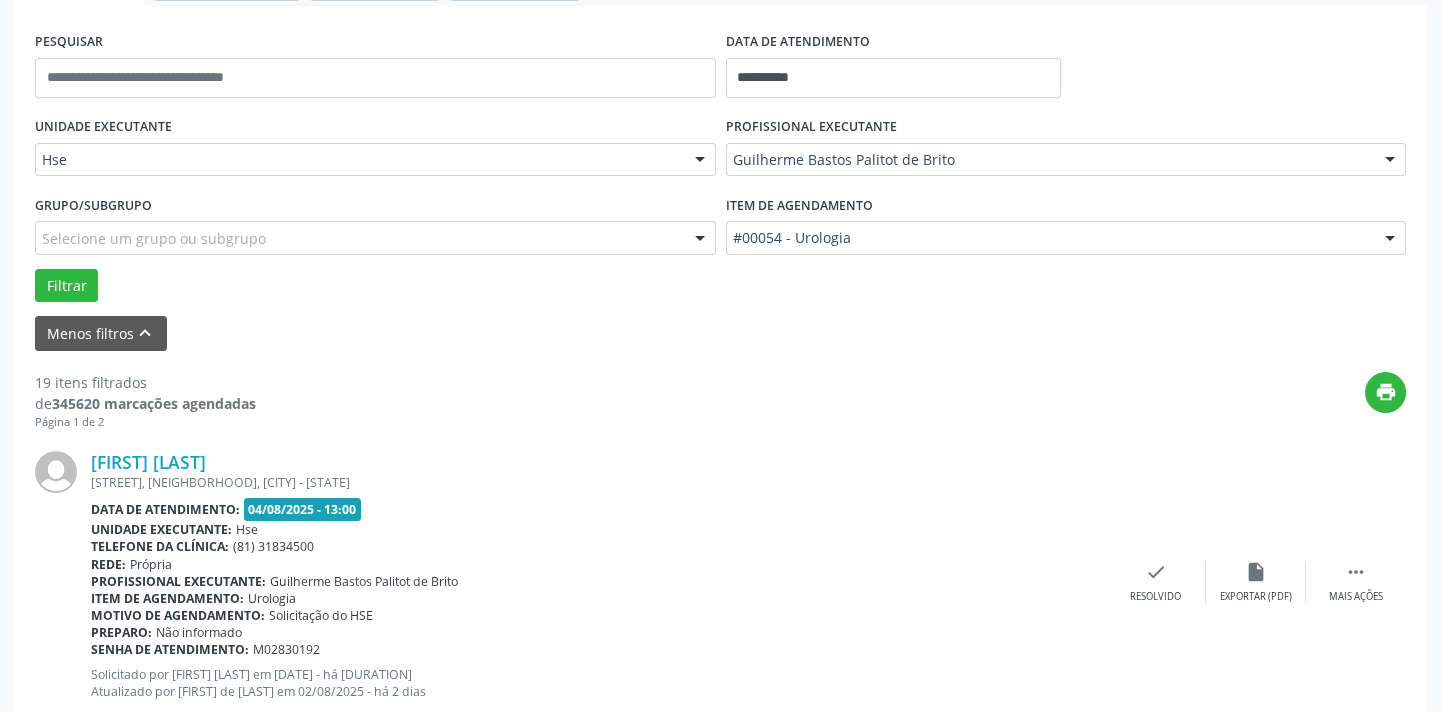 scroll, scrollTop: 450, scrollLeft: 0, axis: vertical 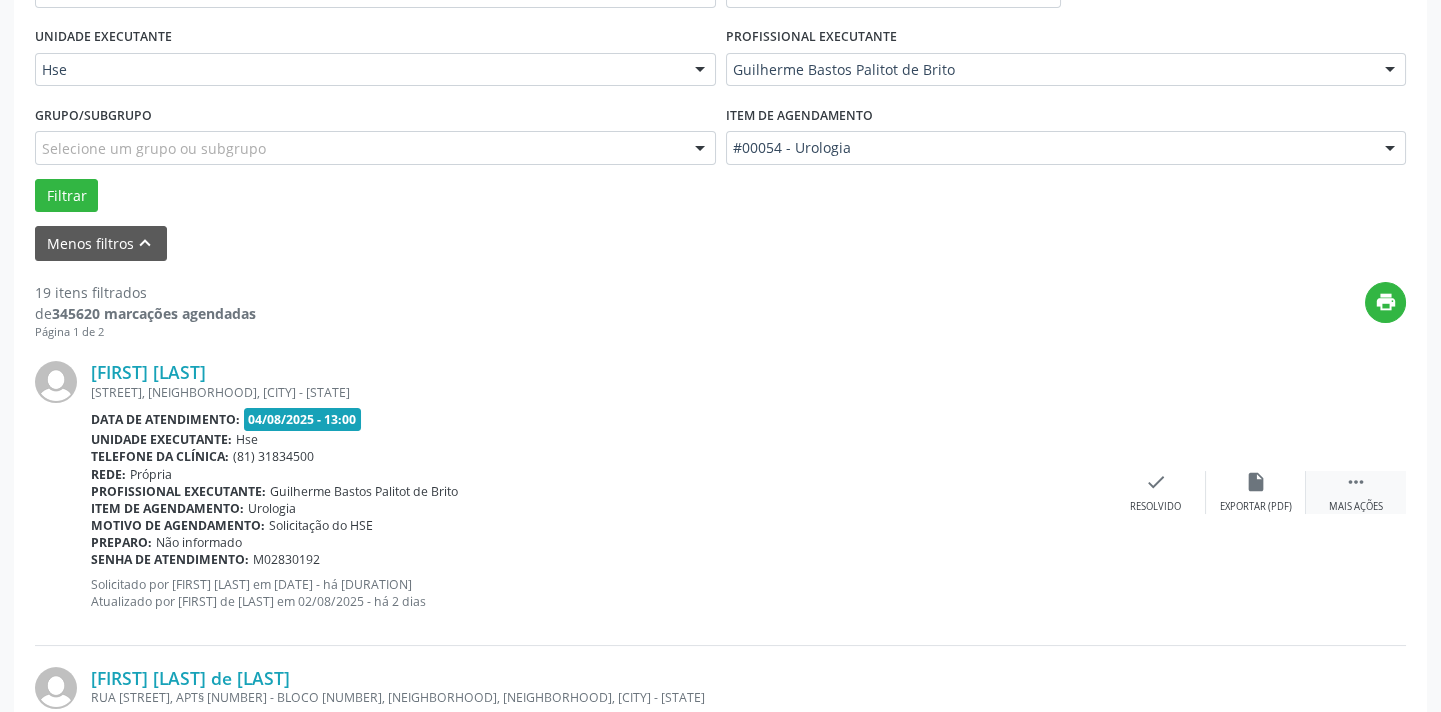 click on "
Mais ações" at bounding box center (1356, 492) 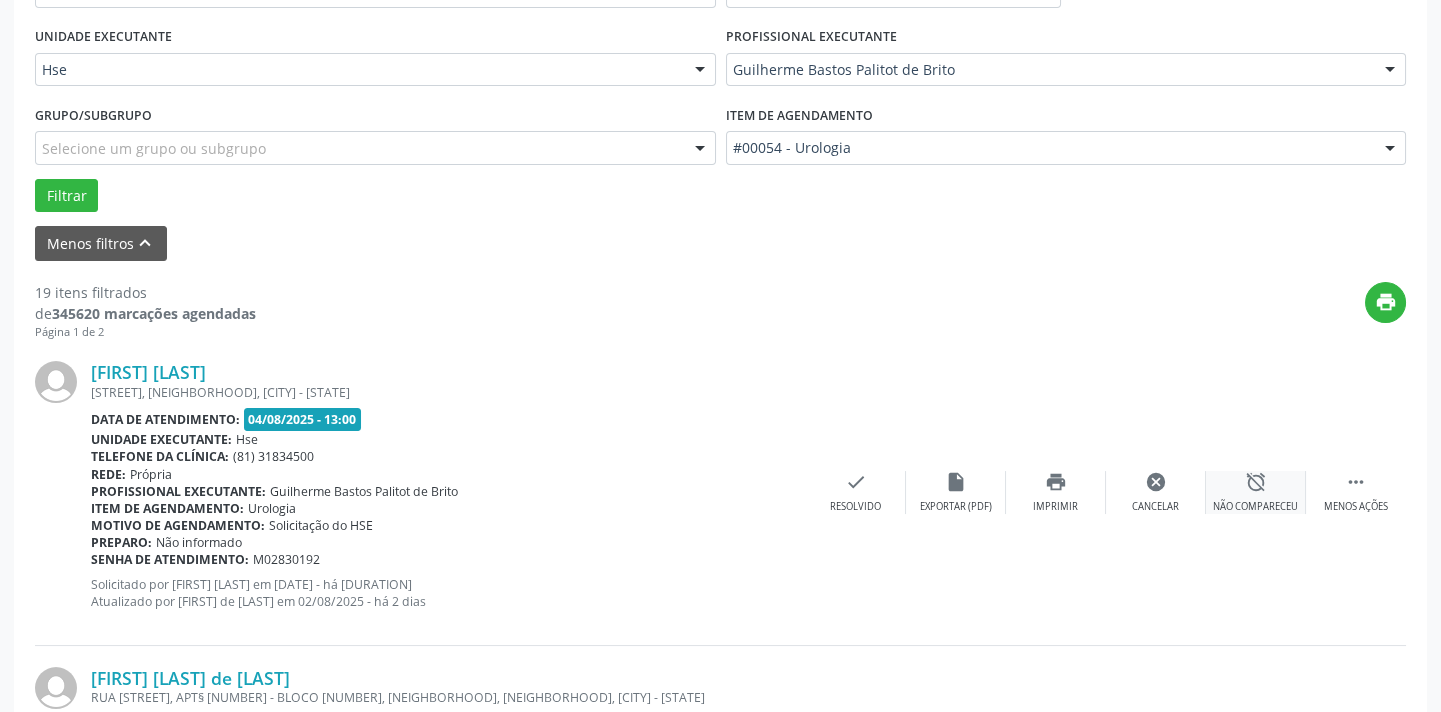 click on "alarm_off
Não compareceu" at bounding box center [1256, 492] 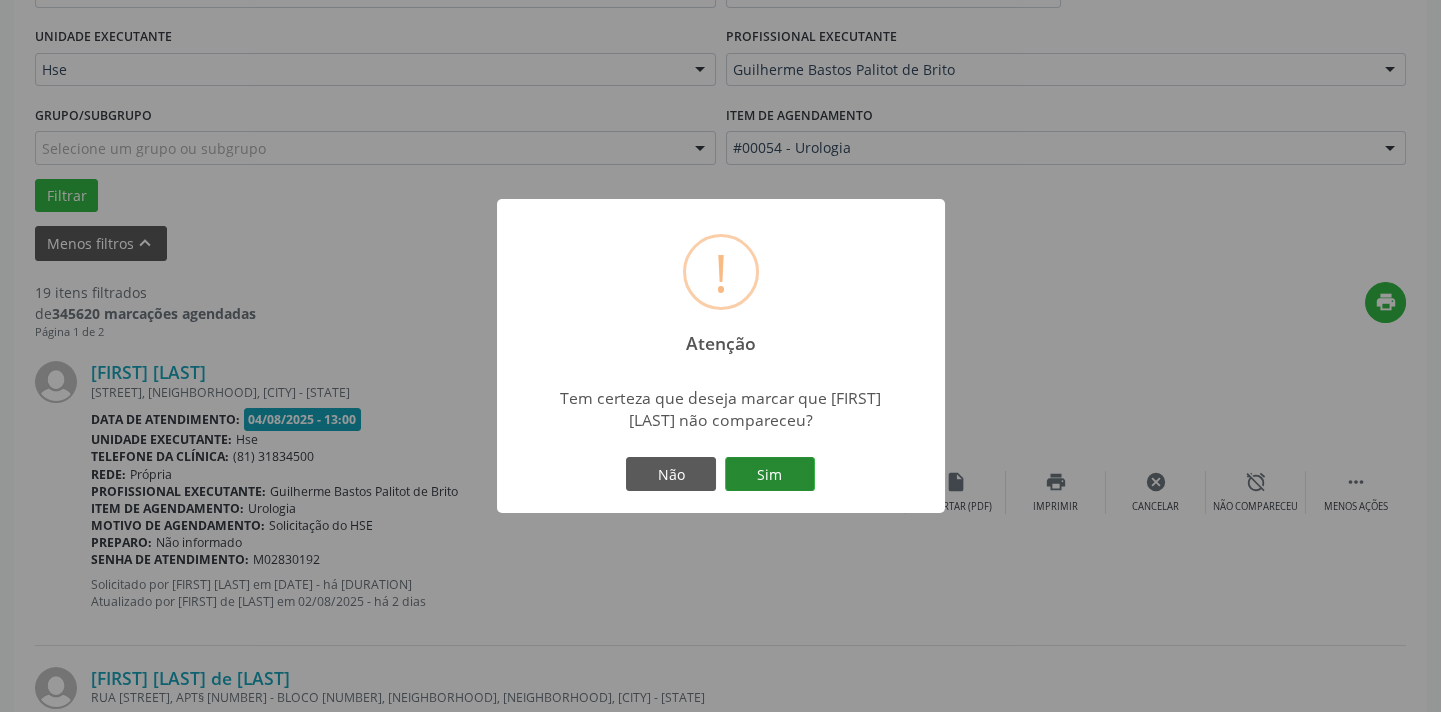 click on "Sim" at bounding box center [770, 474] 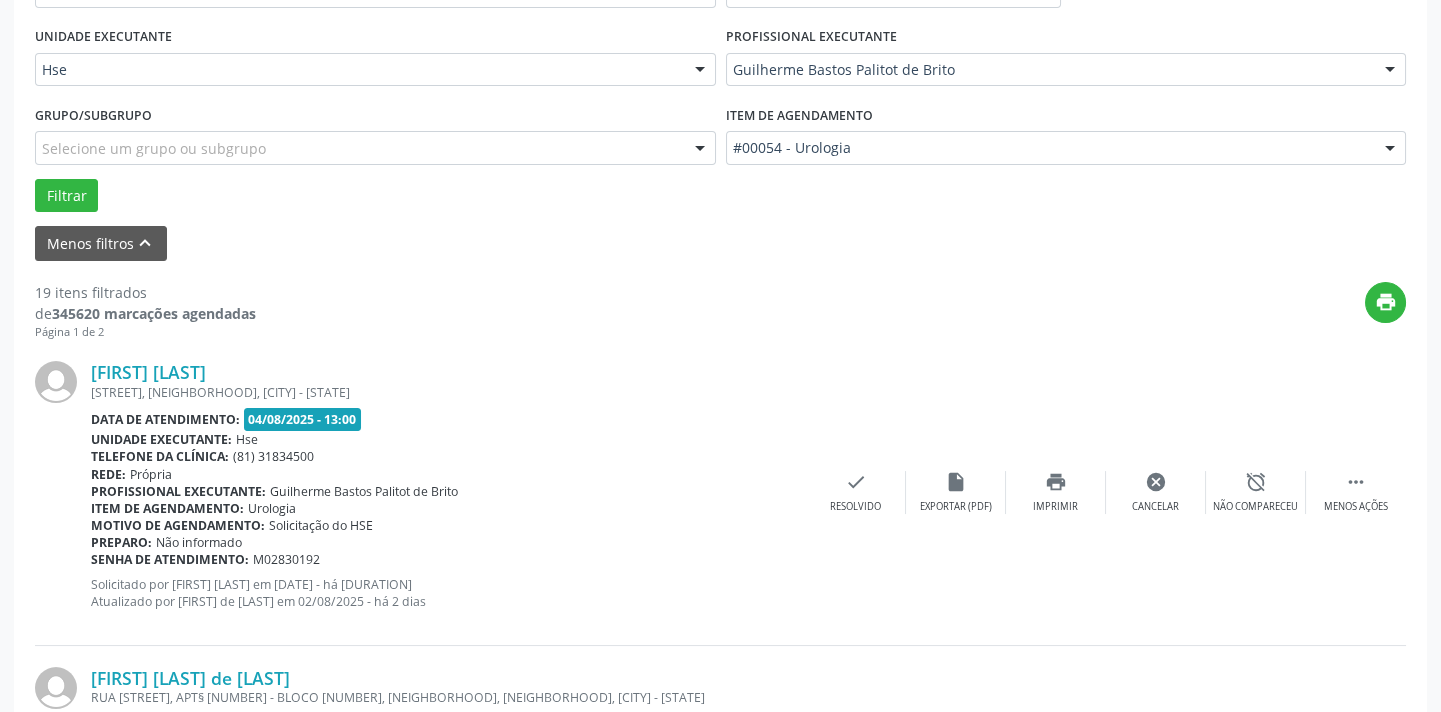 scroll, scrollTop: 160, scrollLeft: 0, axis: vertical 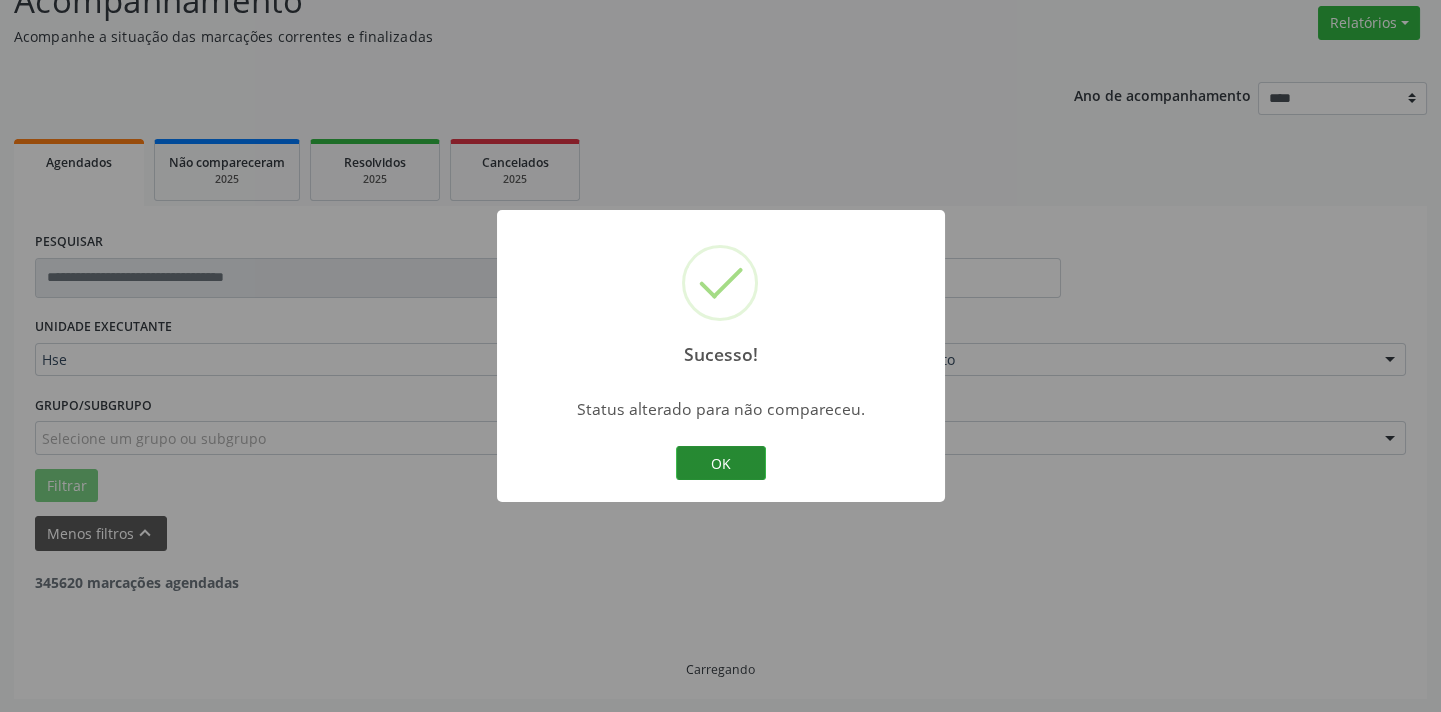 click on "OK" at bounding box center [721, 463] 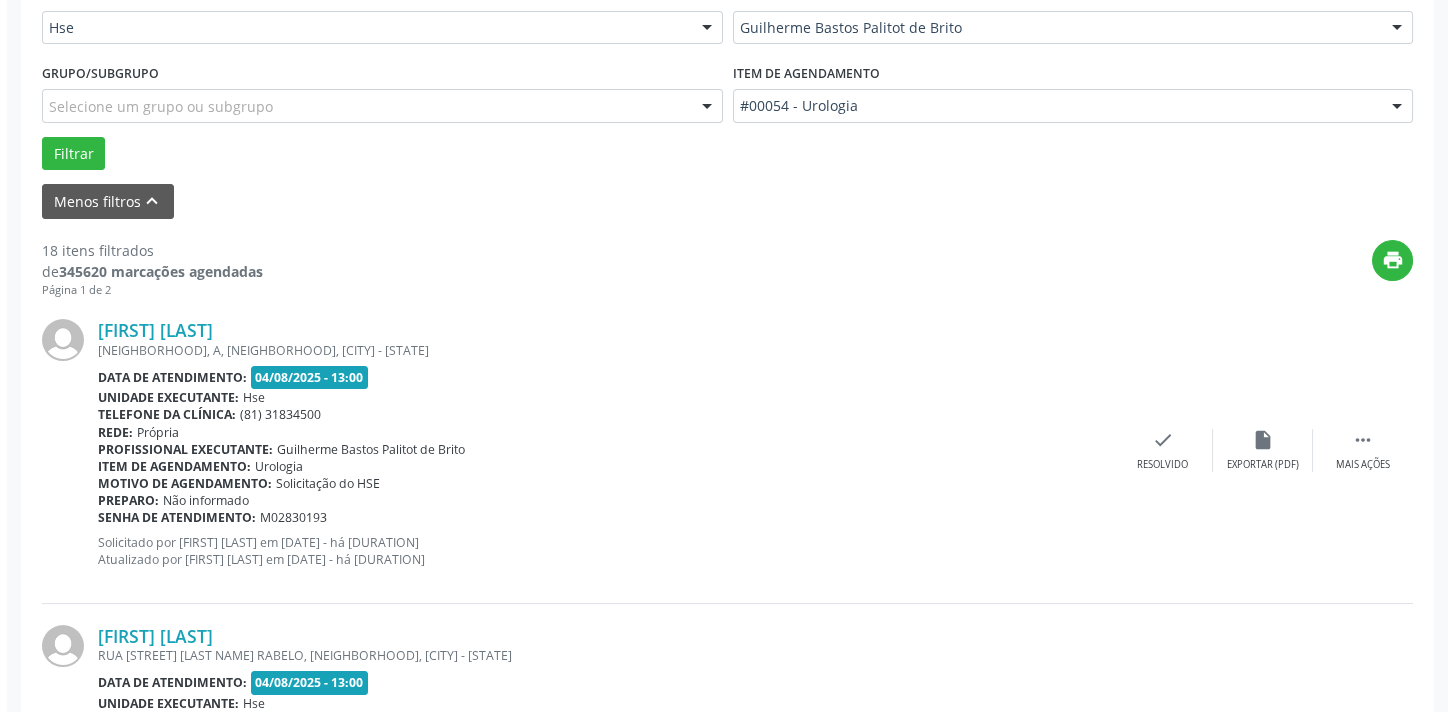 scroll, scrollTop: 523, scrollLeft: 0, axis: vertical 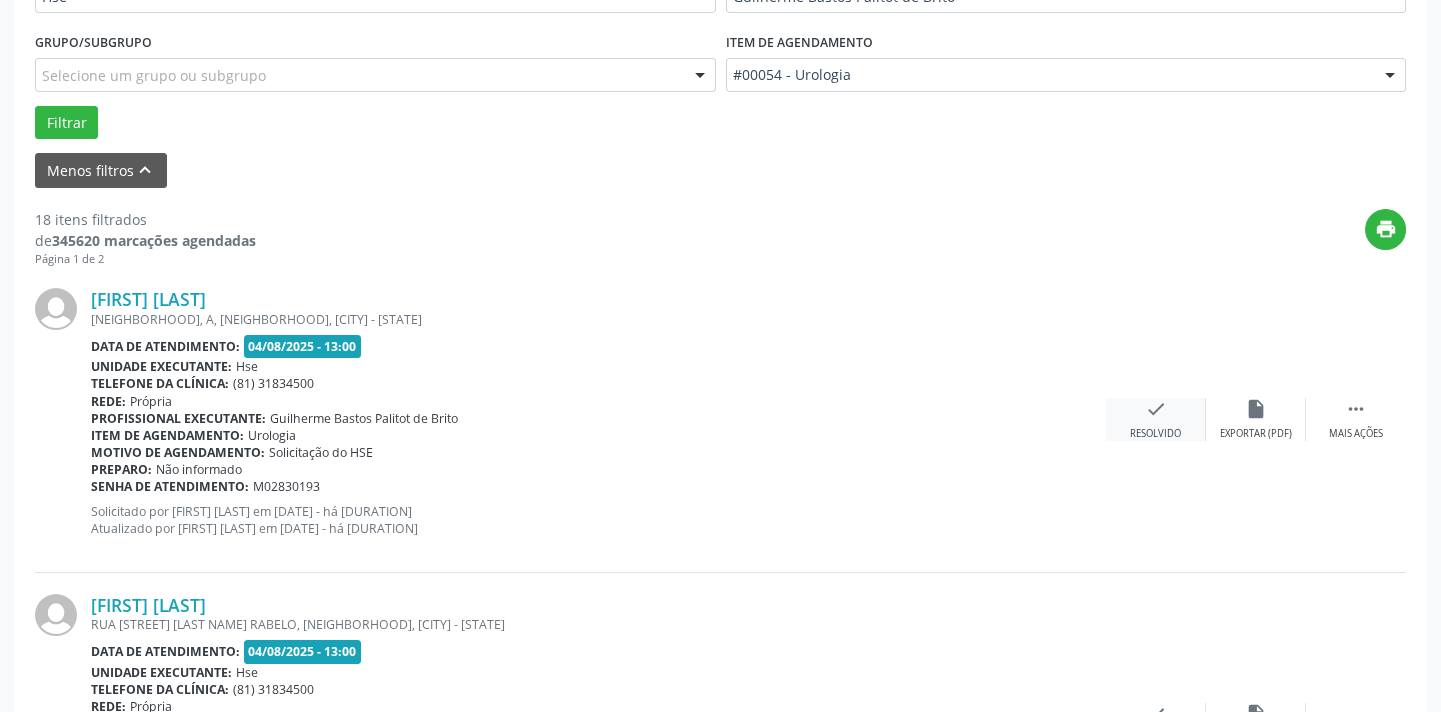 click on "check
Resolvido" at bounding box center (1156, 419) 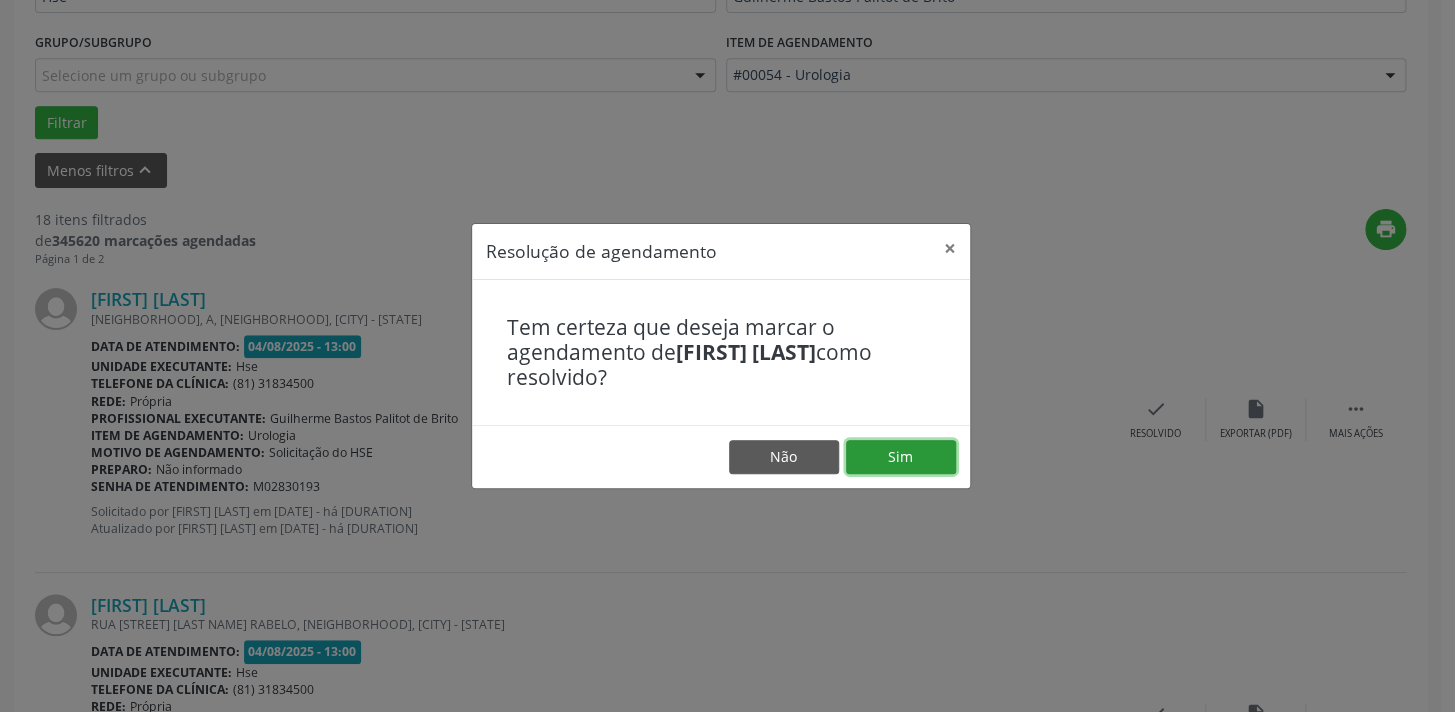 click on "Sim" at bounding box center (901, 457) 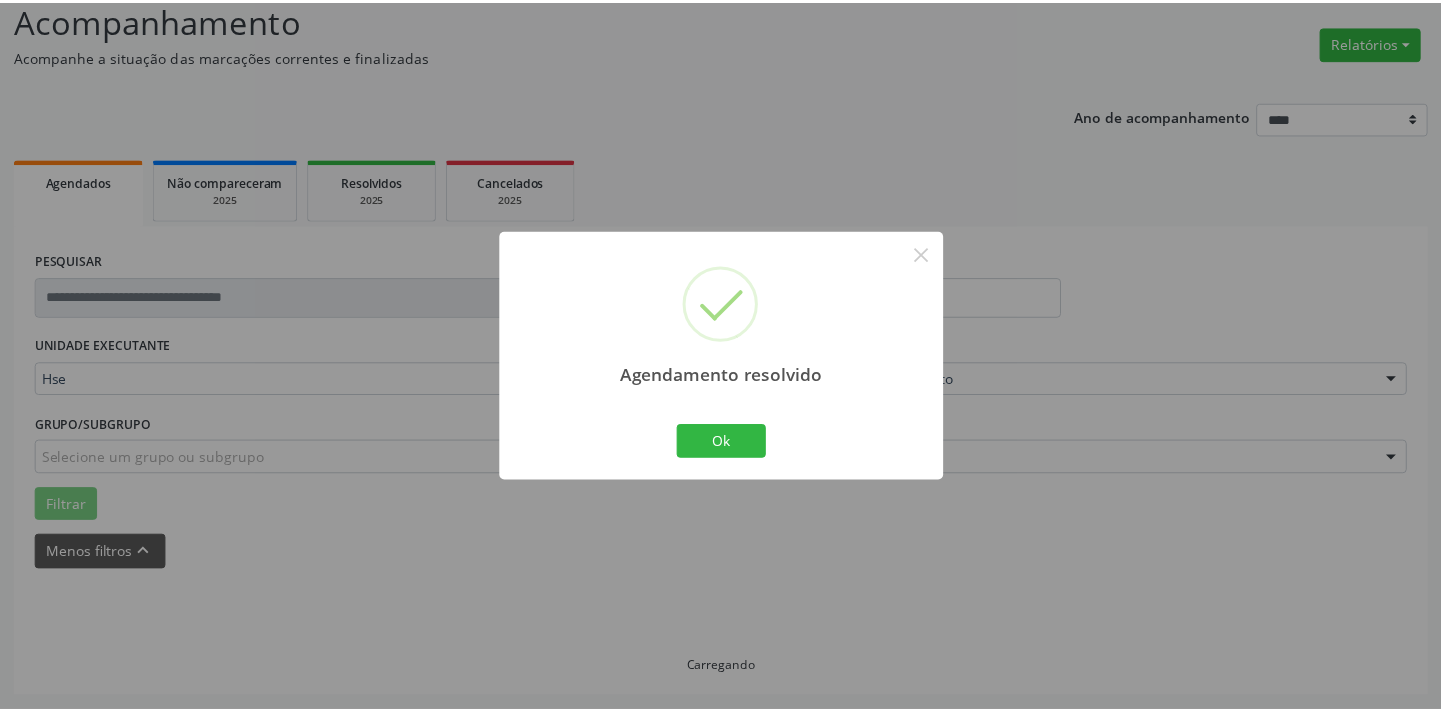 scroll, scrollTop: 139, scrollLeft: 0, axis: vertical 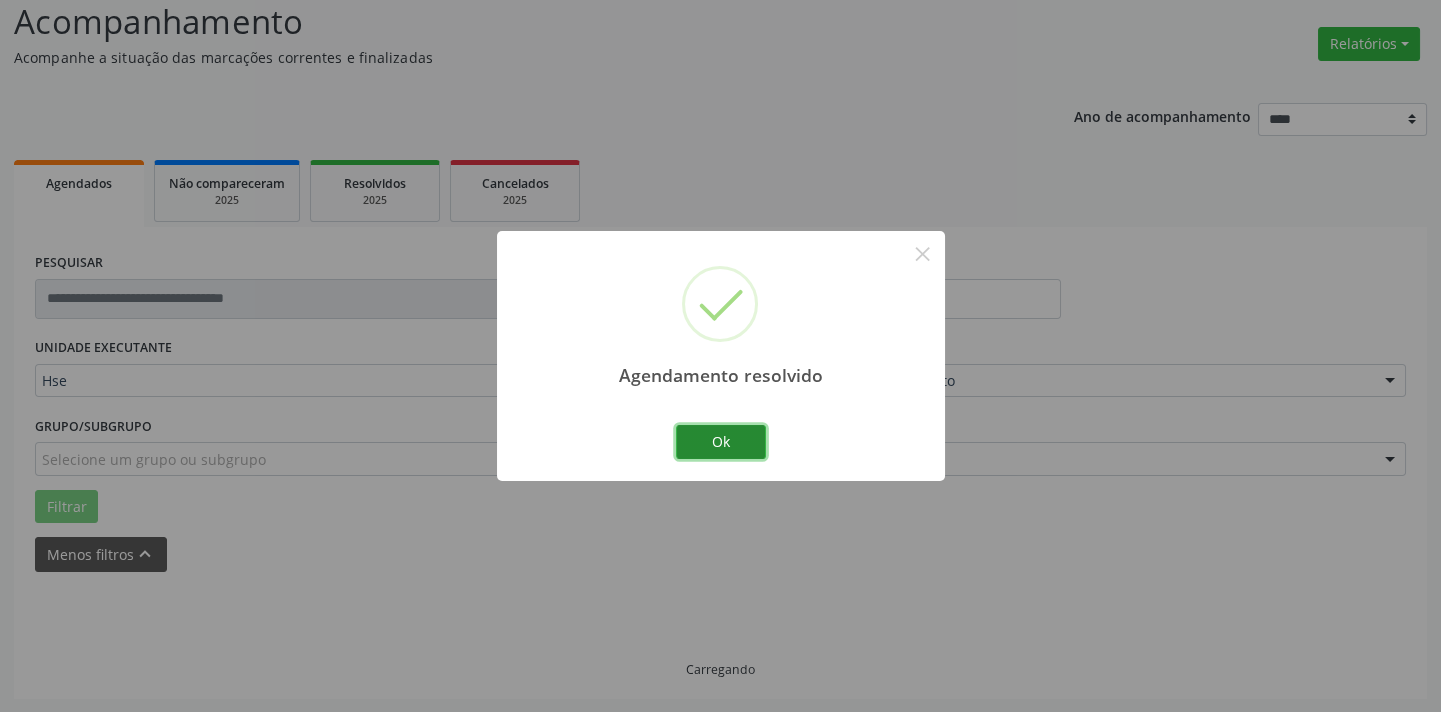 click on "Ok" at bounding box center (721, 442) 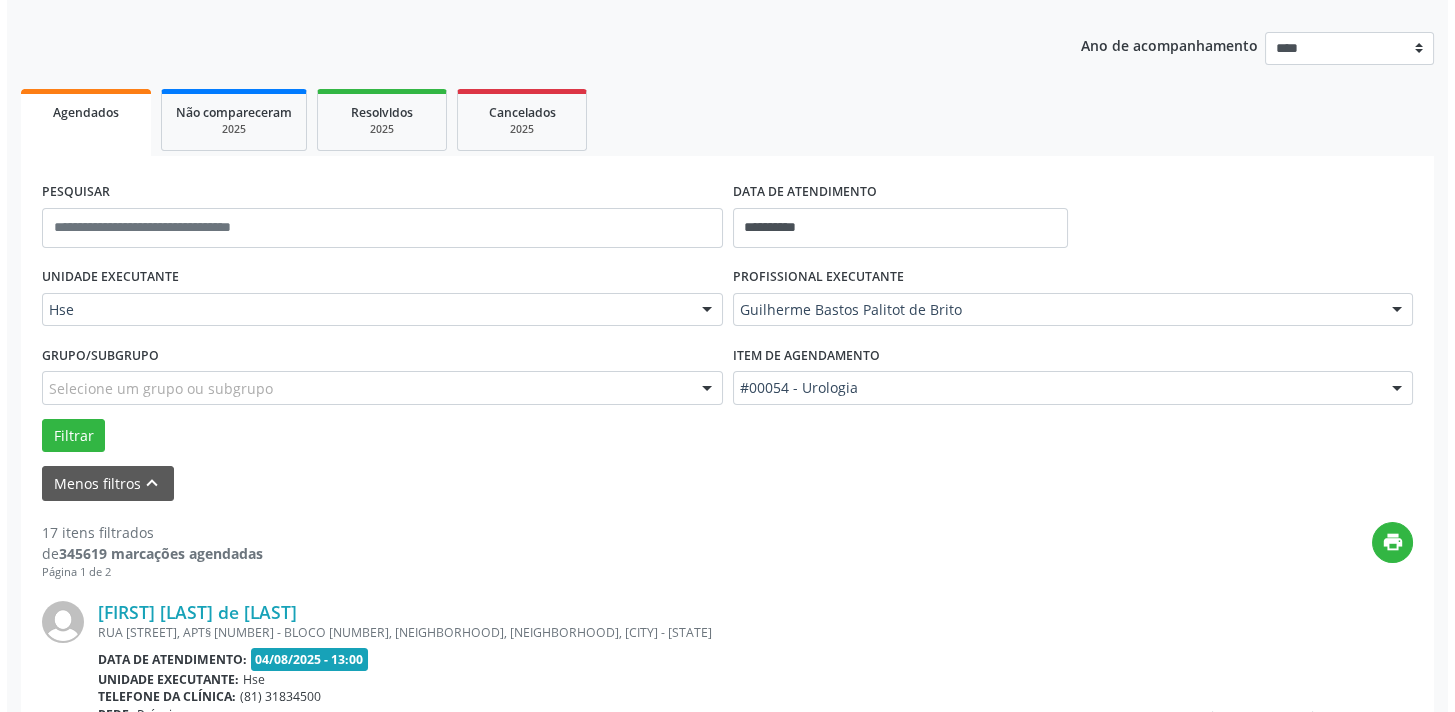 scroll, scrollTop: 320, scrollLeft: 0, axis: vertical 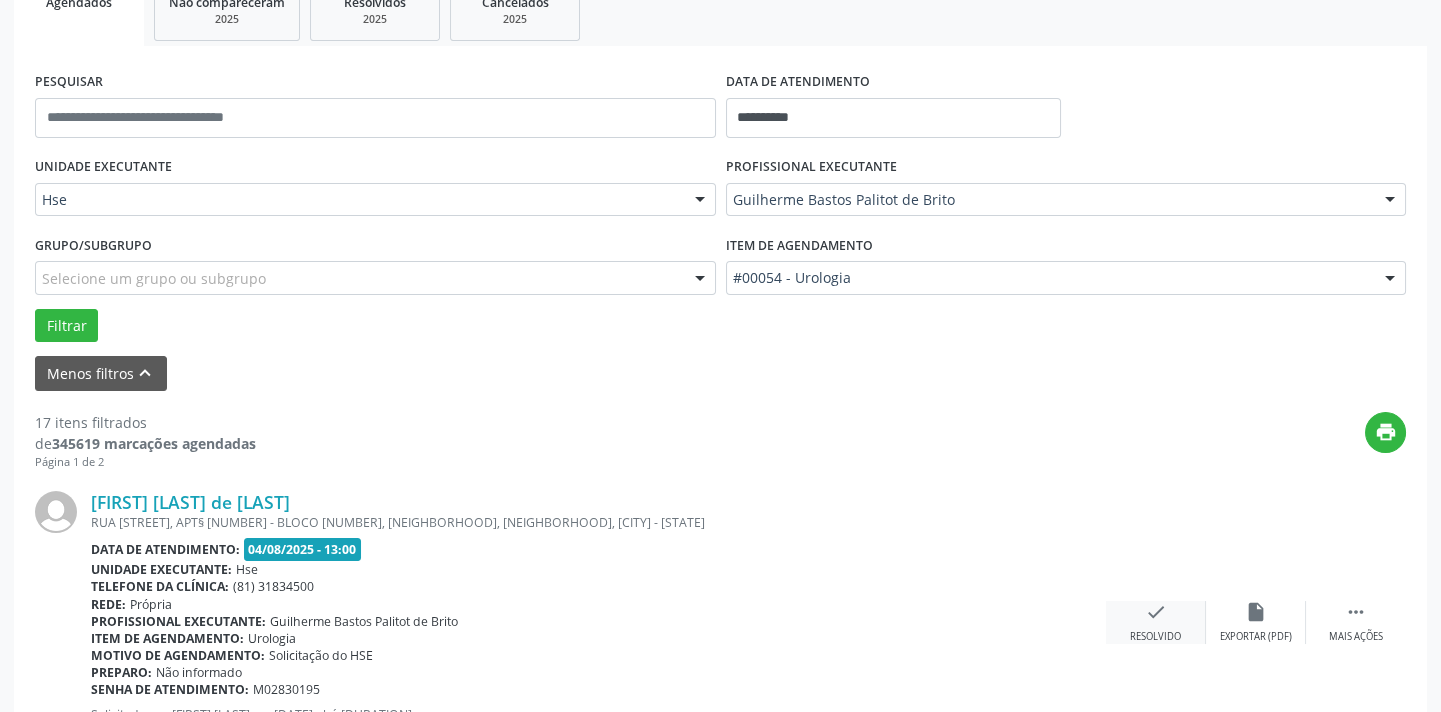 click on "check" at bounding box center [1156, 612] 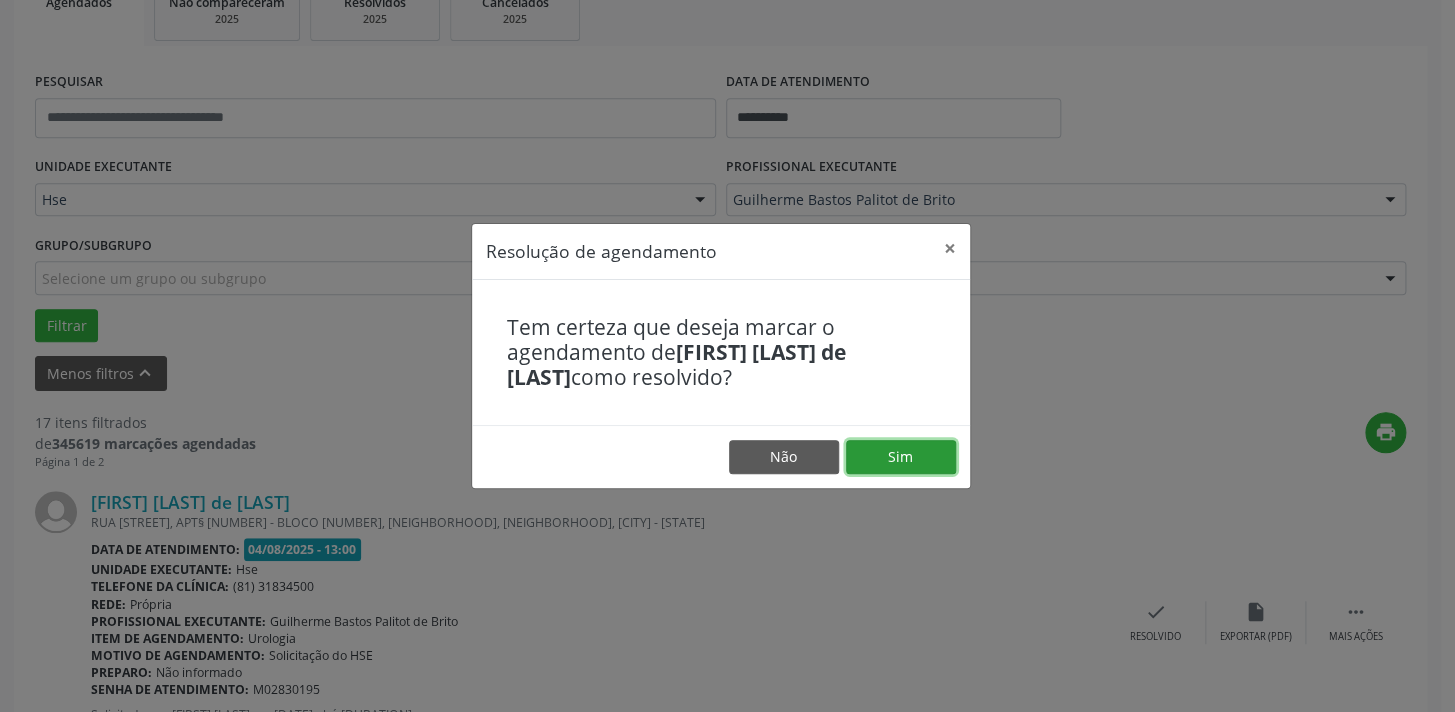 click on "Sim" at bounding box center [901, 457] 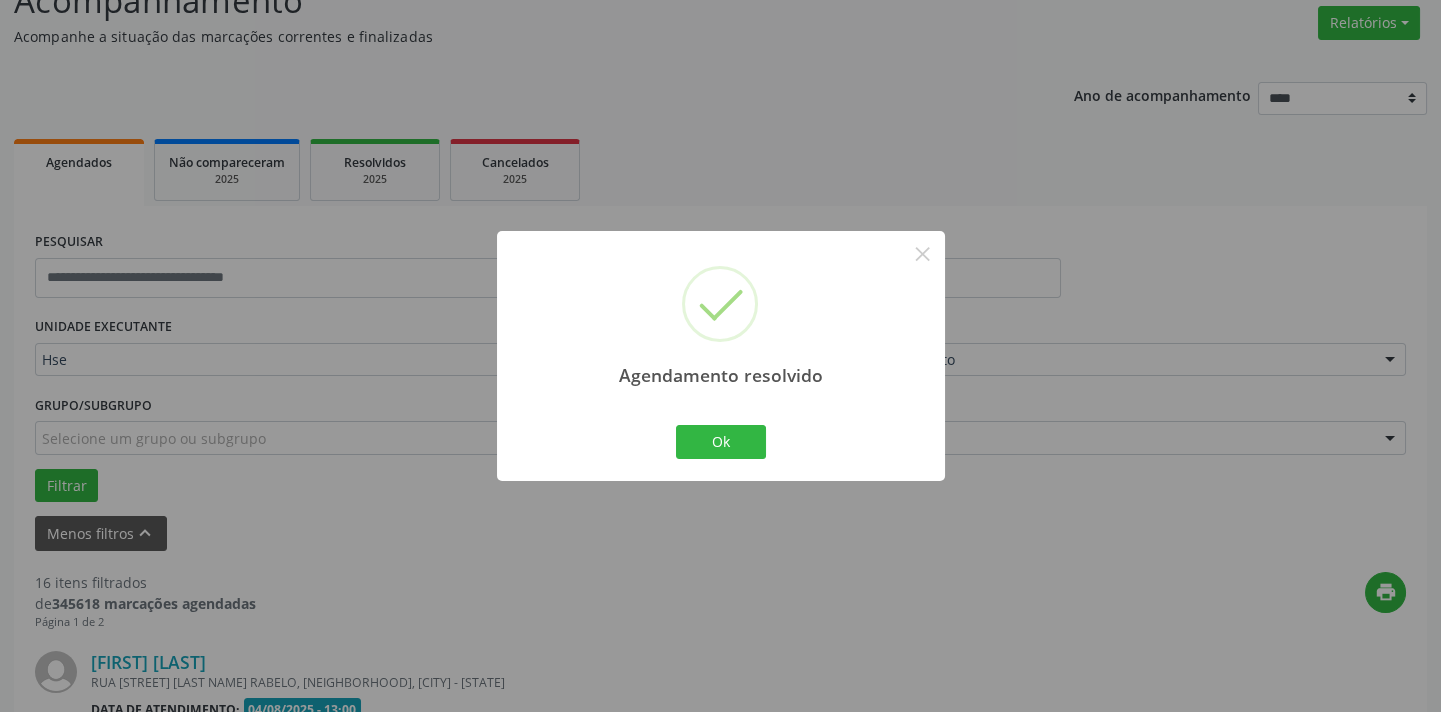 scroll, scrollTop: 320, scrollLeft: 0, axis: vertical 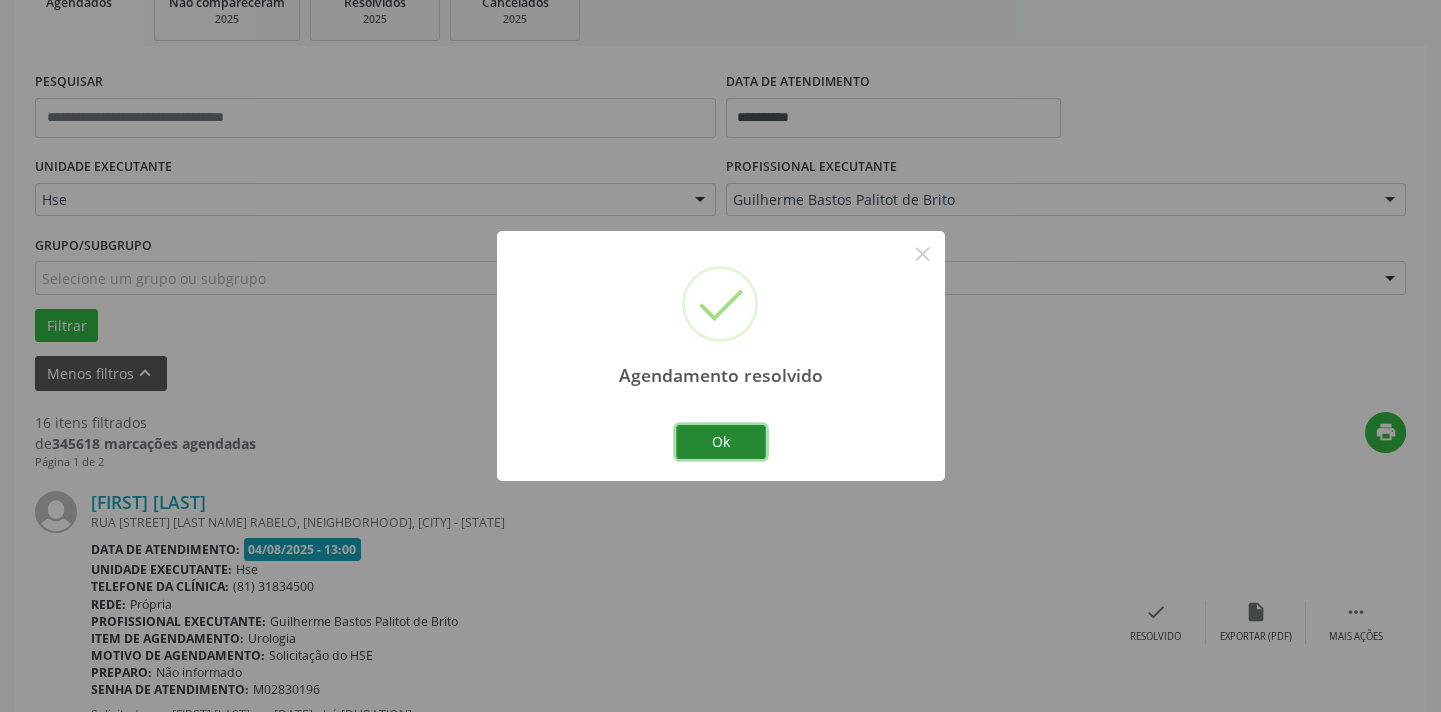 click on "Ok" at bounding box center [721, 442] 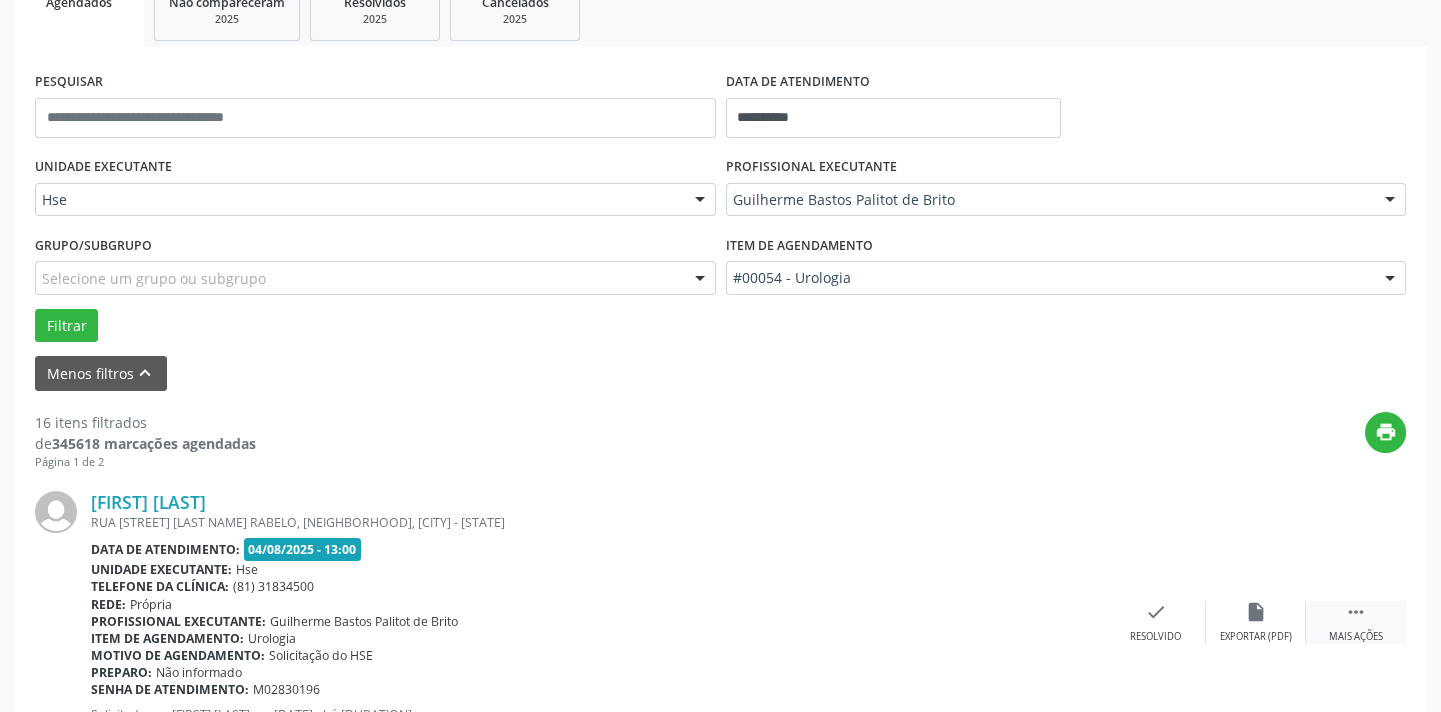 click on "
Mais ações" at bounding box center [1356, 622] 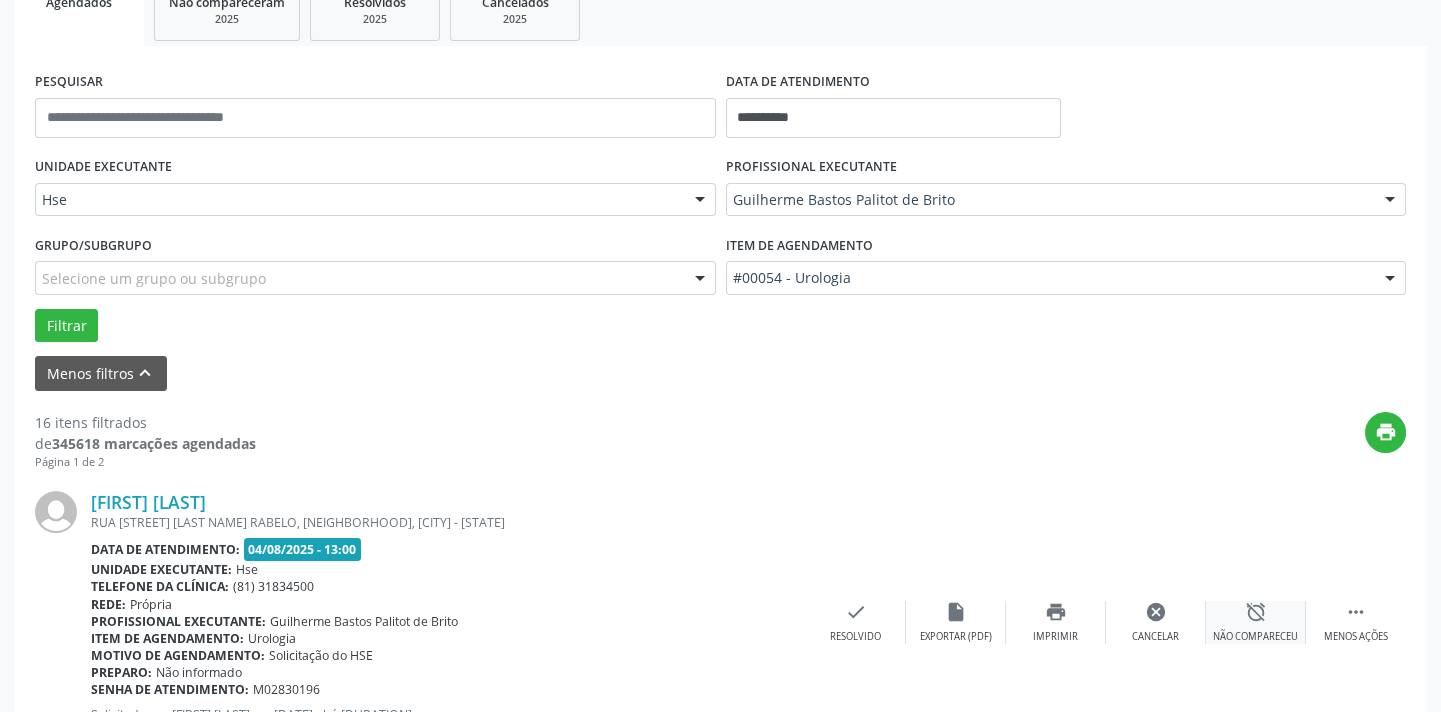 click on "alarm_off
Não compareceu" at bounding box center [1256, 622] 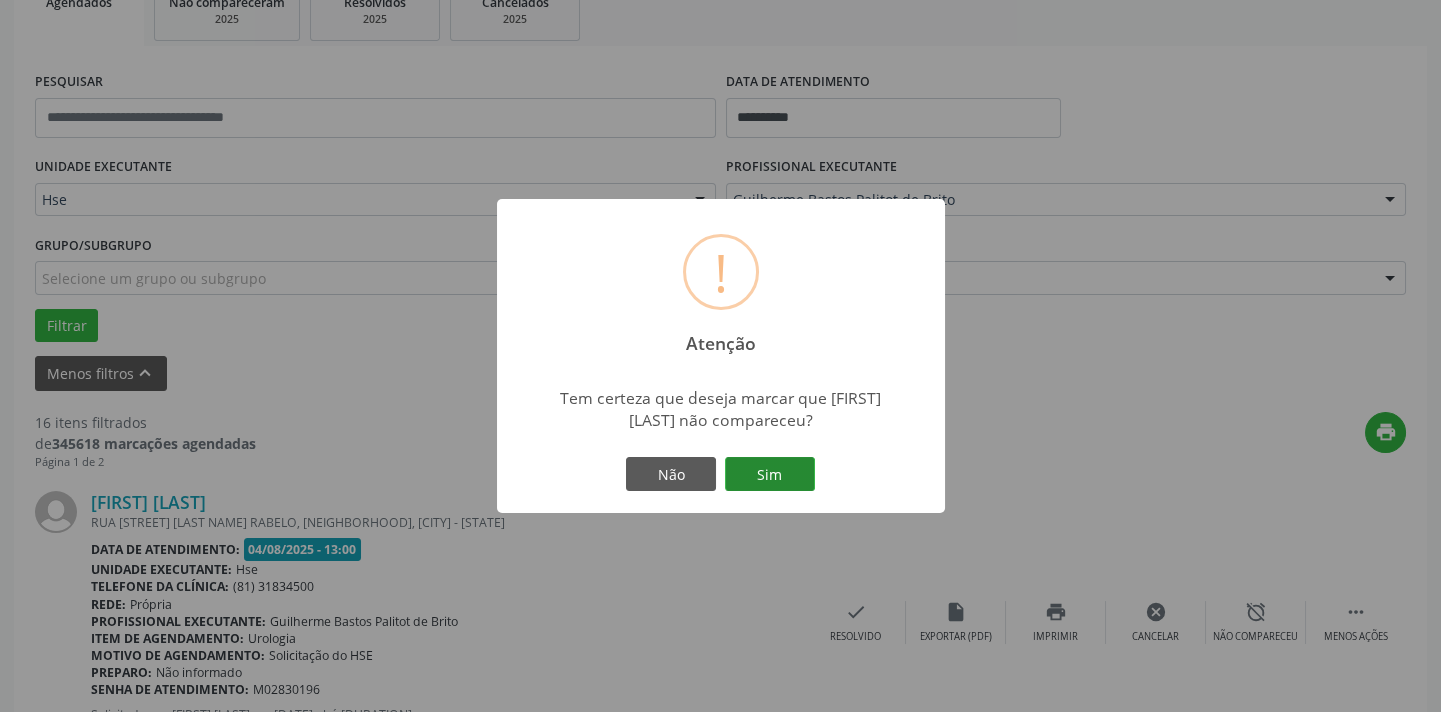 click on "Sim" at bounding box center (770, 474) 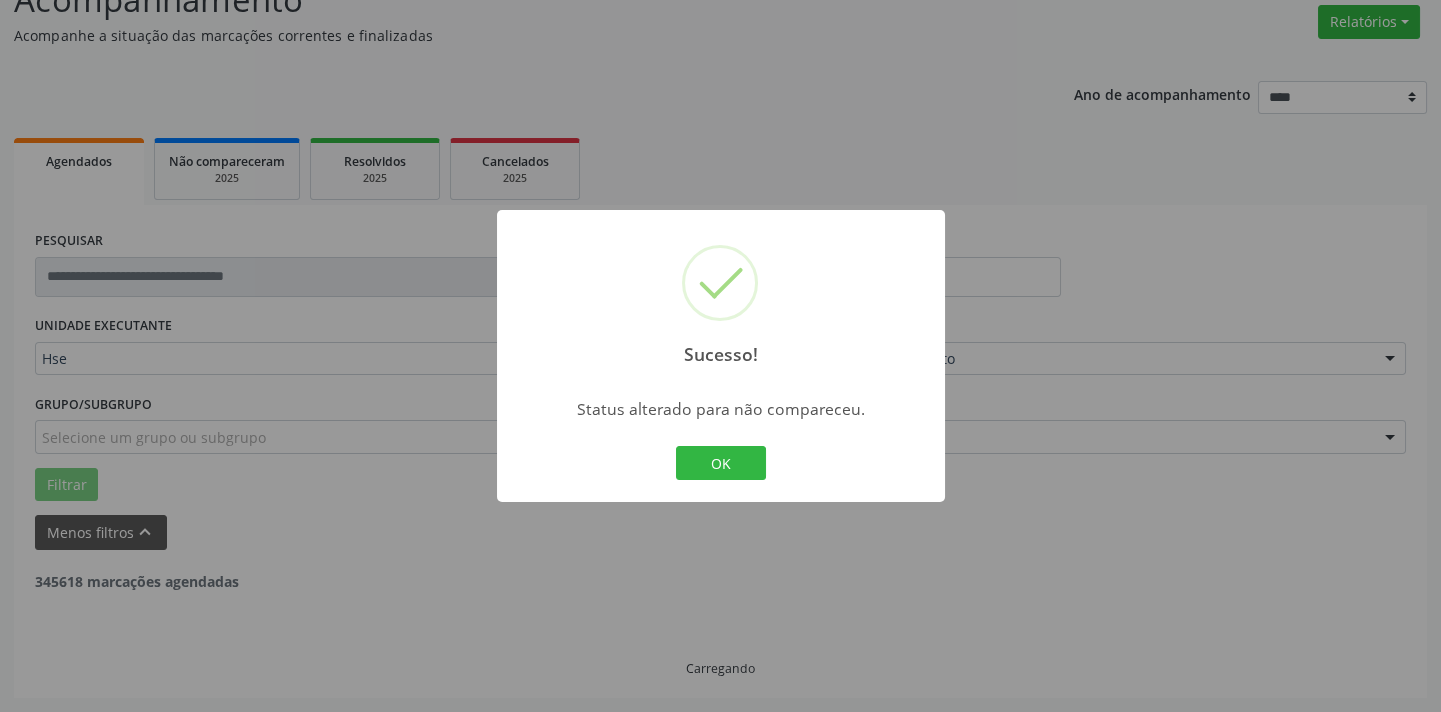scroll, scrollTop: 160, scrollLeft: 0, axis: vertical 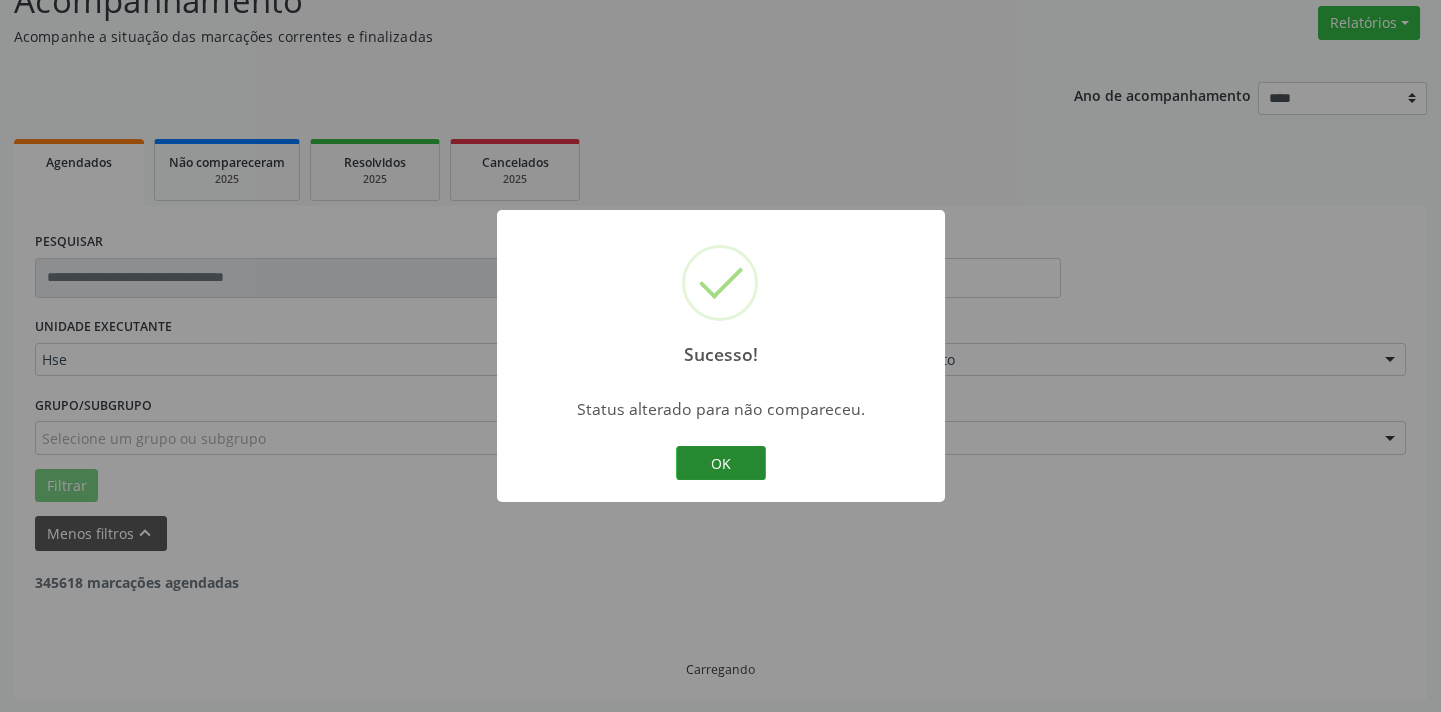 click on "OK" at bounding box center (721, 463) 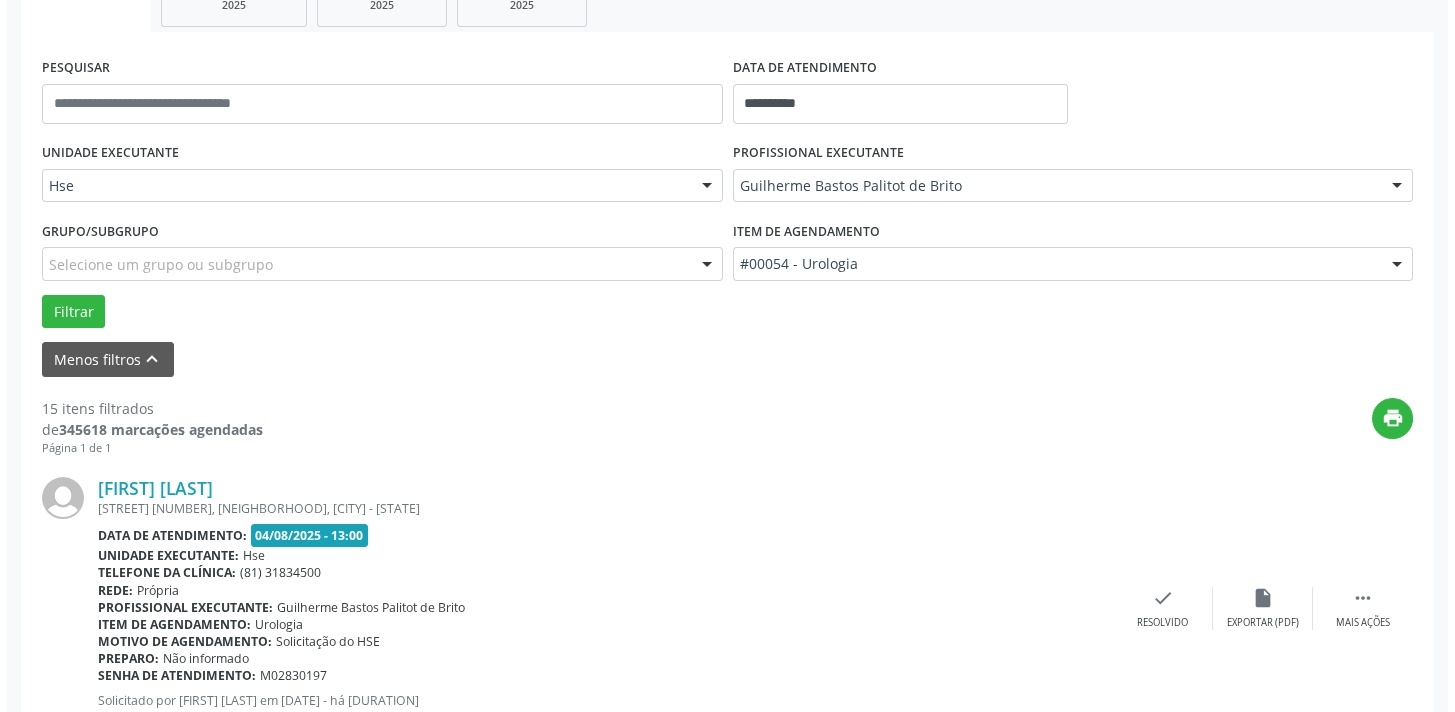 scroll, scrollTop: 341, scrollLeft: 0, axis: vertical 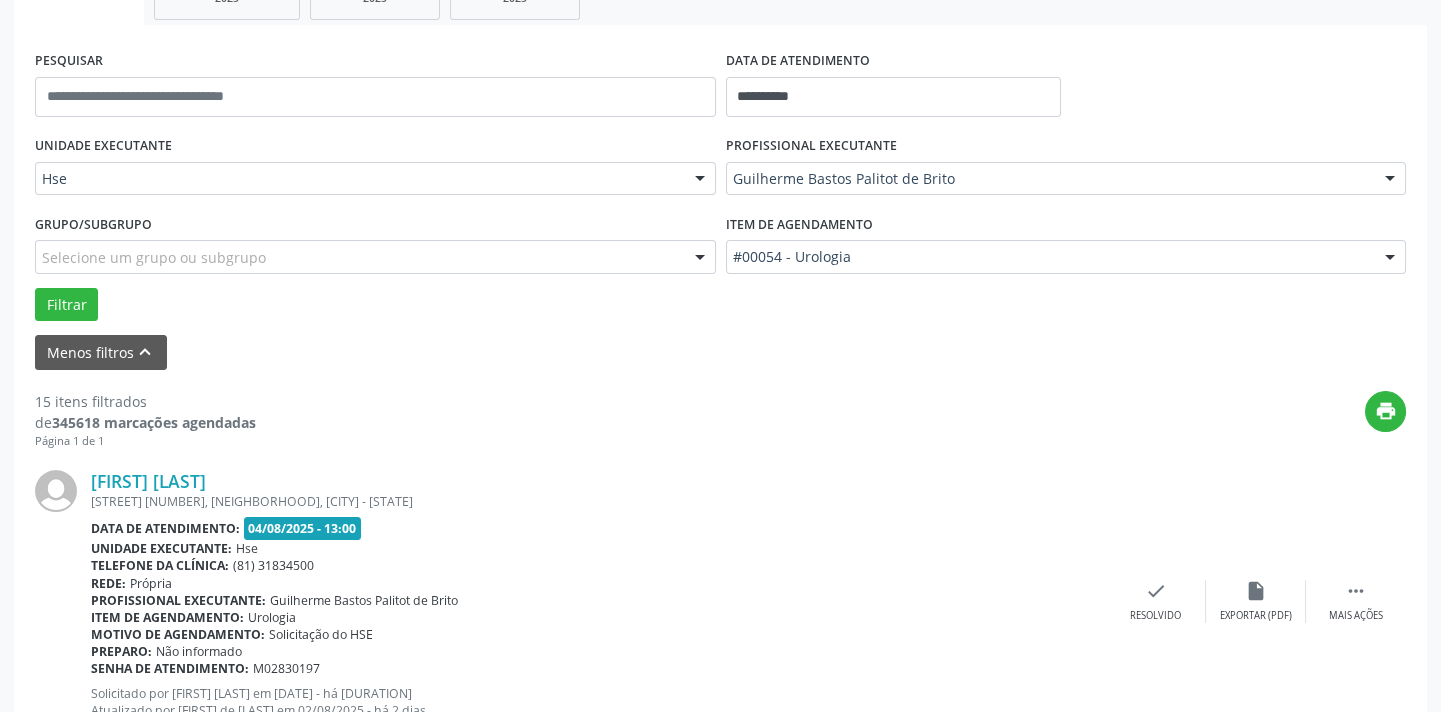 click on "[FIRST] [LAST]
[NAME], [ADDRESS], [CITY] - [STATE]
Data de atendimento:
04/08/2025 - 13:00
Unidade executante:
Hse
Telefone da clínica:
(81) 31834500
Rede:
Própria
Profissional executante:
[FIRST] [LAST] de Brito
Item de agendamento:
Urologia
Motivo de agendamento:
Solicitação do HSE
Preparo:
Não informado
Senha de atendimento:
M02830197
Solicitado por [FIRST] de [LAST] em 20/06/2025 - há 2 meses
Atualizado por [FIRST] de [LAST] em 02/08/2025 - há 2 dias

Mais ações
insert_drive_file
Exportar (PDF)
check
Resolvido" at bounding box center (720, 601) 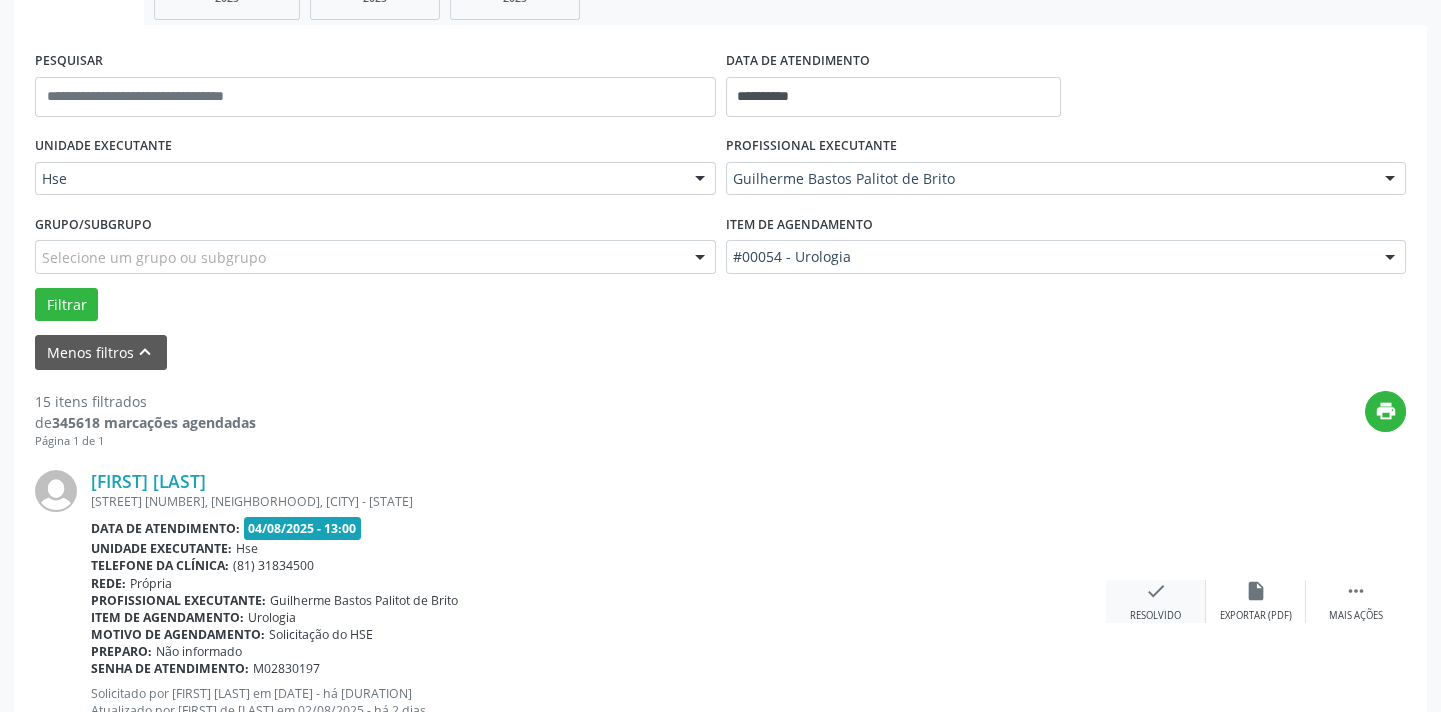 click on "check
Resolvido" at bounding box center [1156, 601] 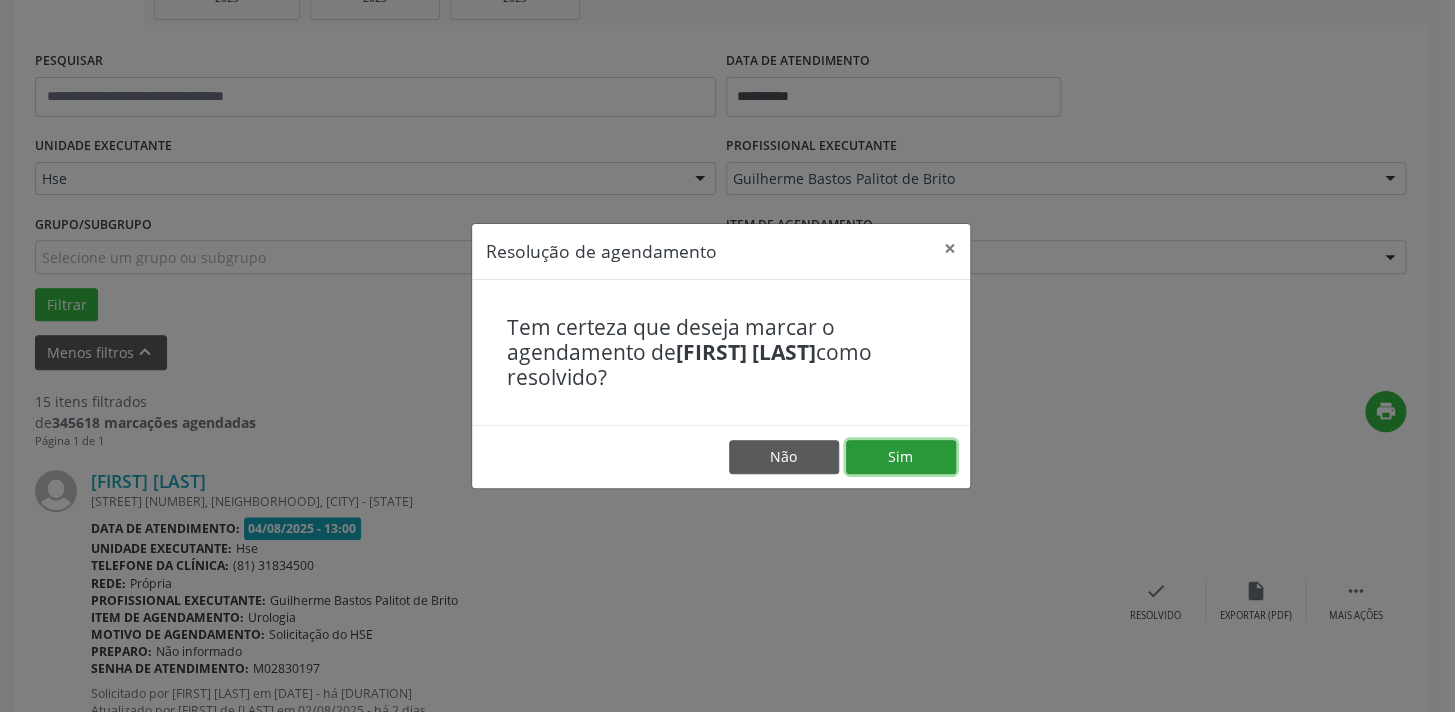 click on "Sim" at bounding box center (901, 457) 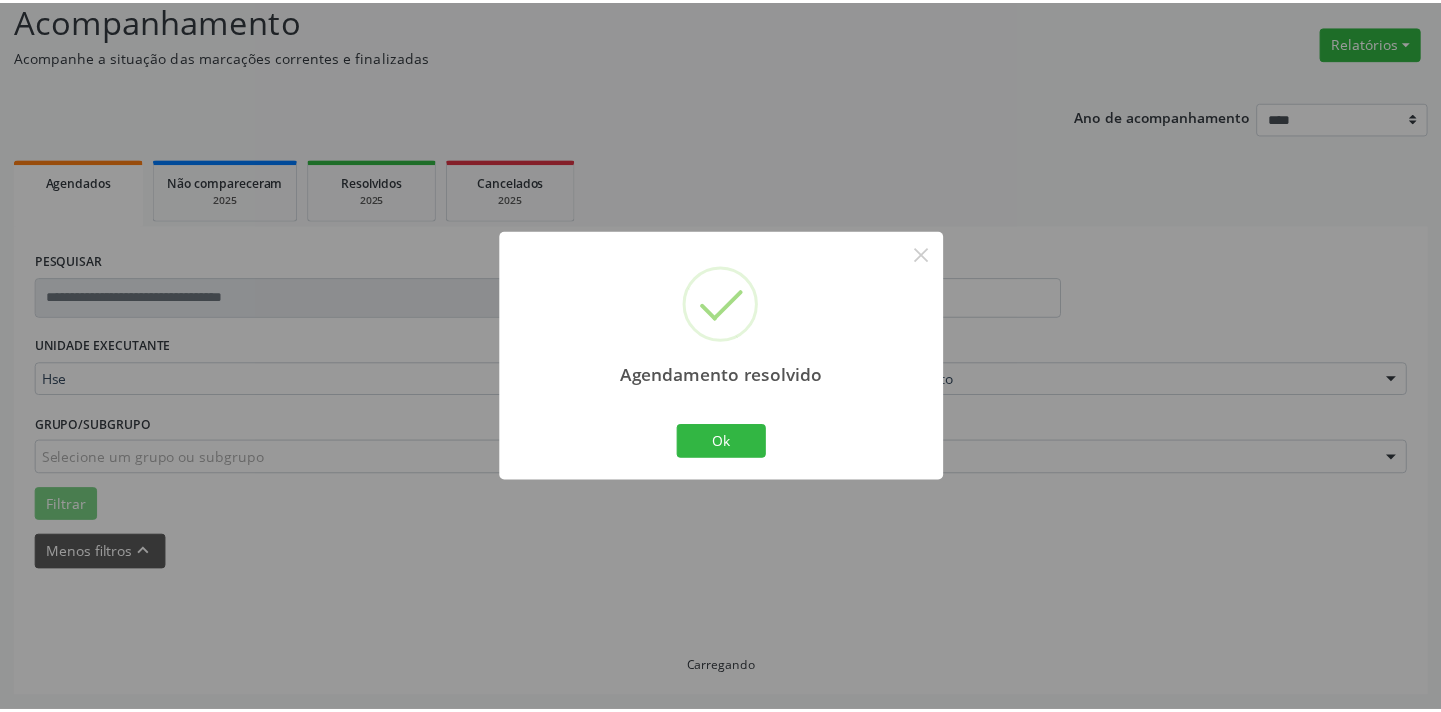 scroll, scrollTop: 139, scrollLeft: 0, axis: vertical 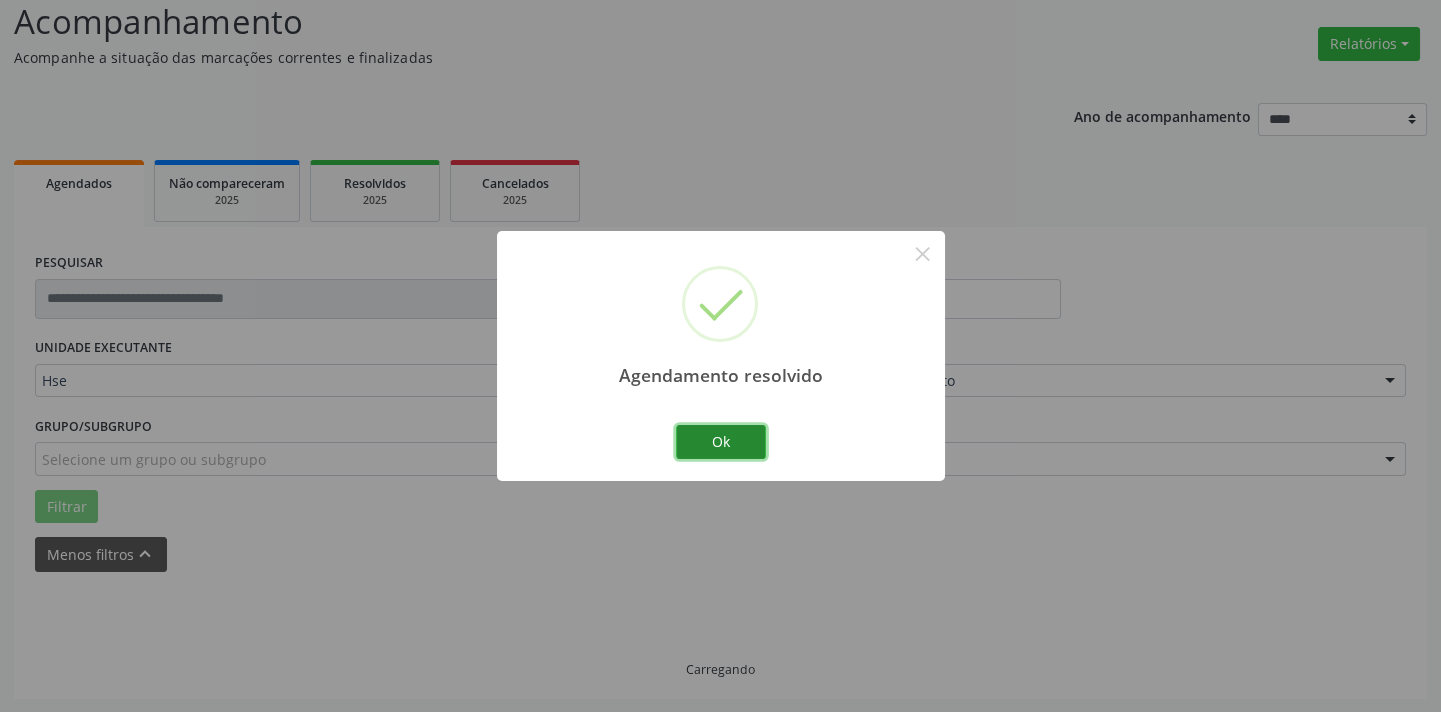 click on "Ok" at bounding box center (721, 442) 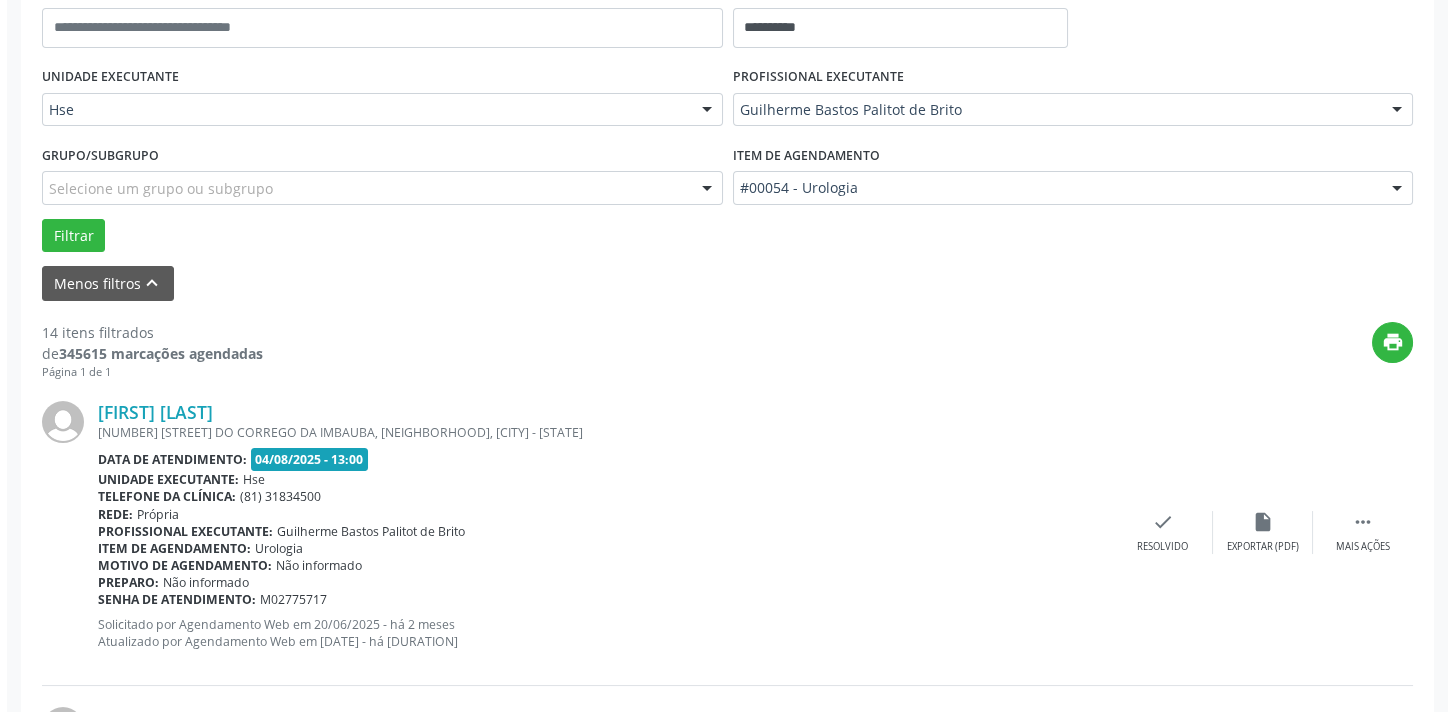 scroll, scrollTop: 411, scrollLeft: 0, axis: vertical 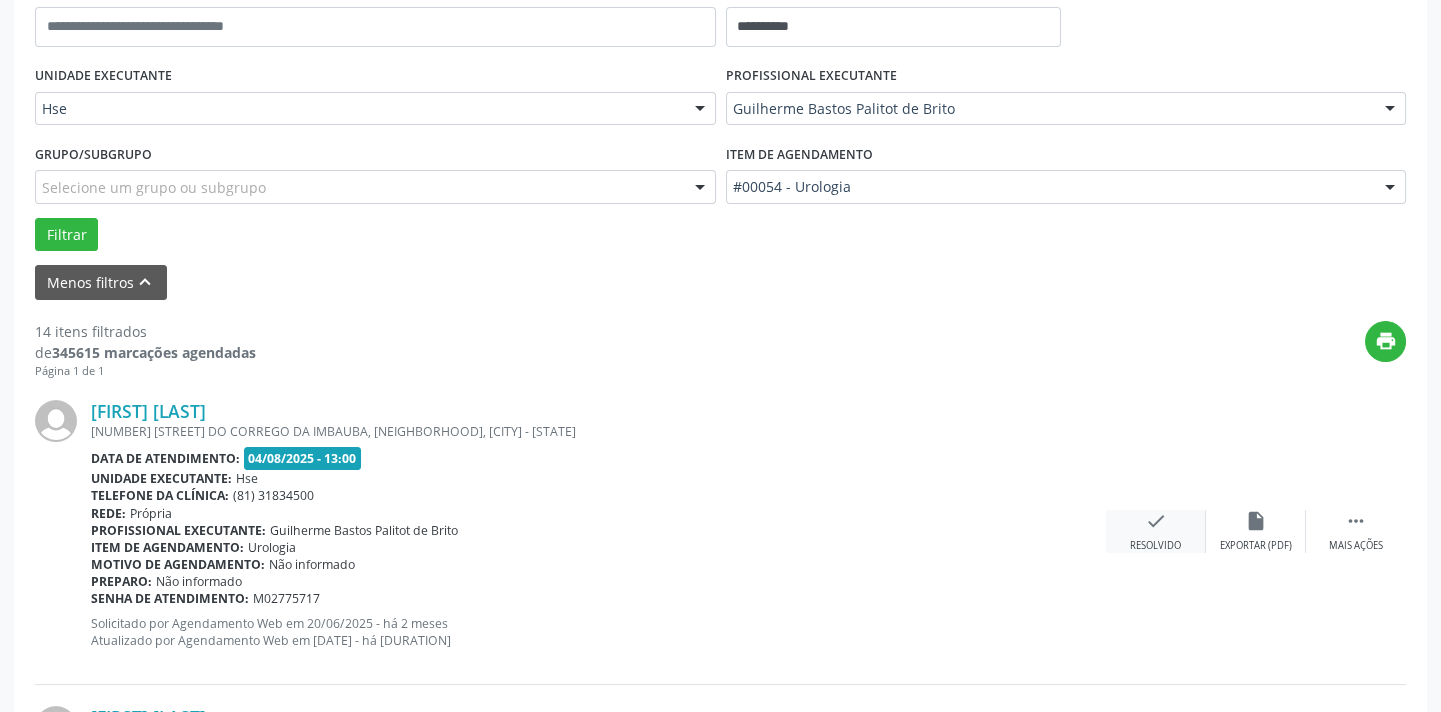 click on "Resolvido" at bounding box center [1155, 546] 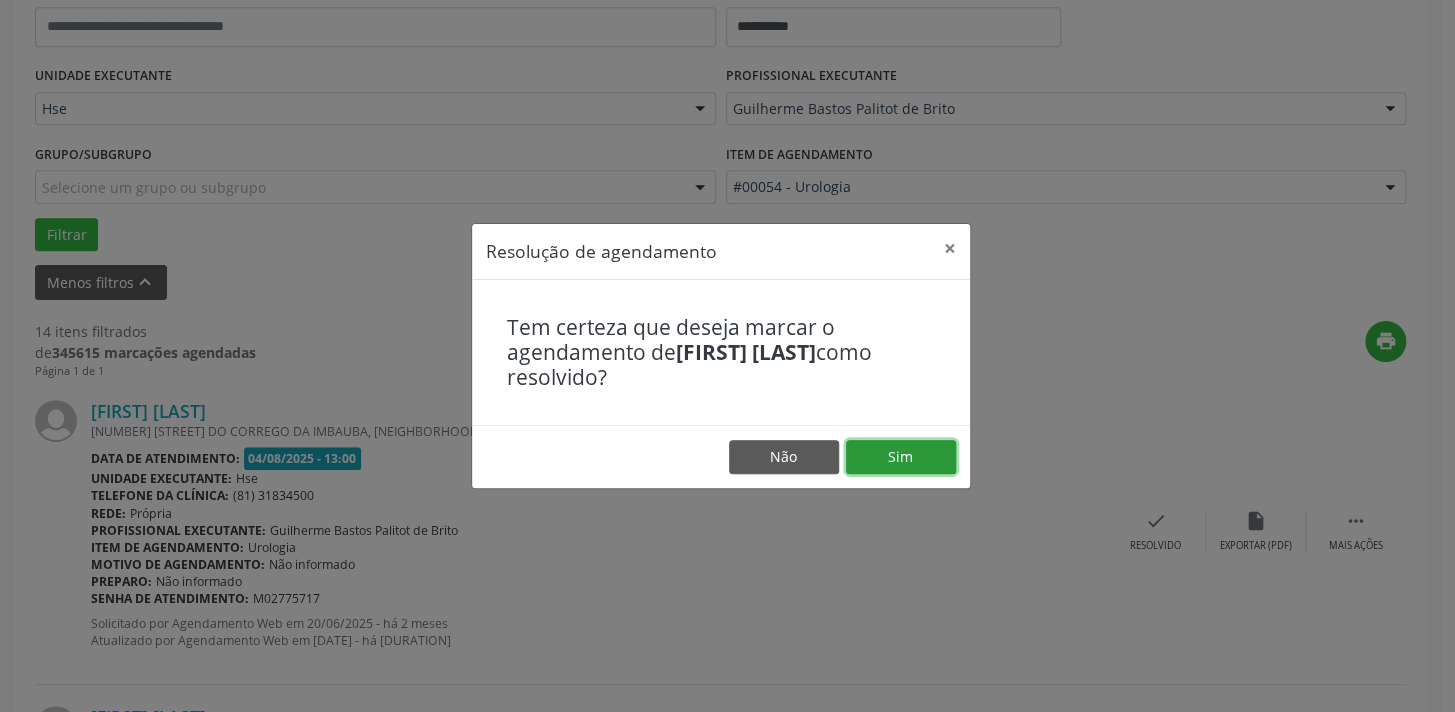 click on "Sim" at bounding box center [901, 457] 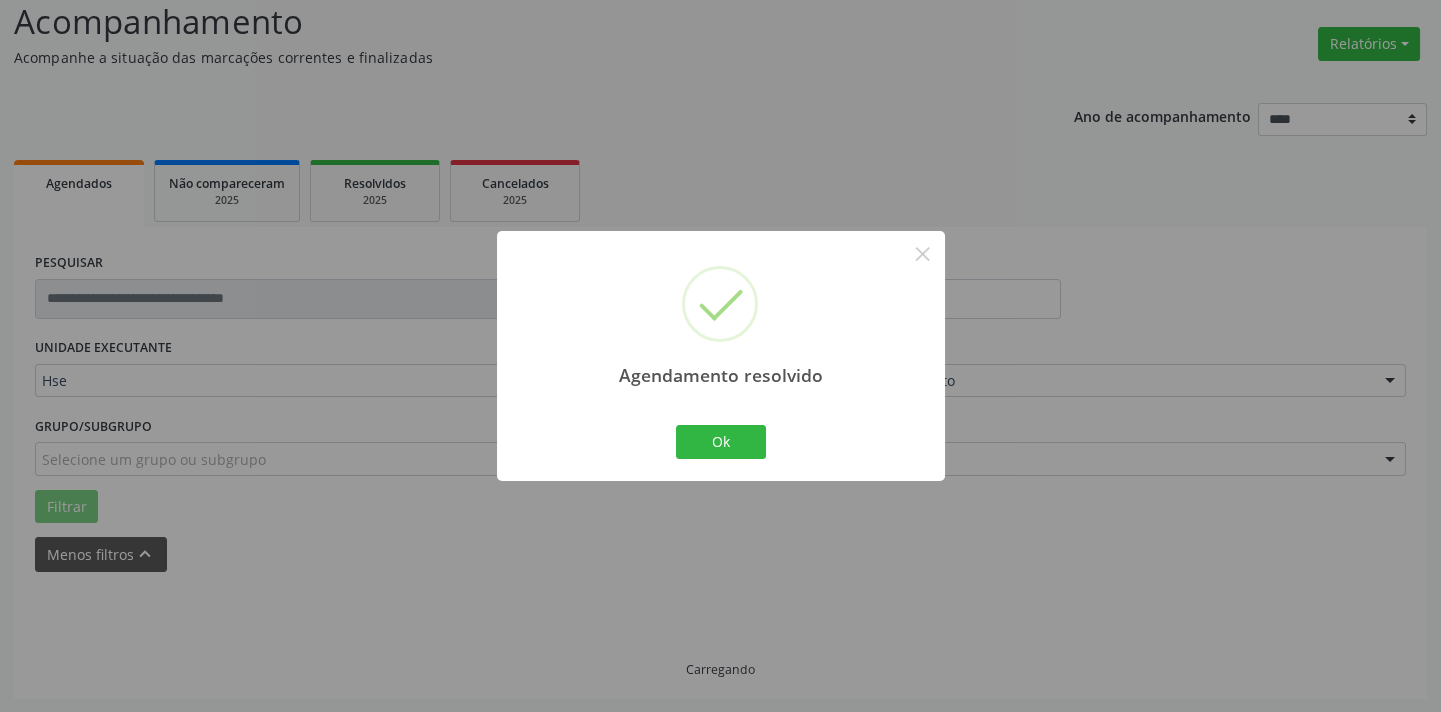 scroll, scrollTop: 411, scrollLeft: 0, axis: vertical 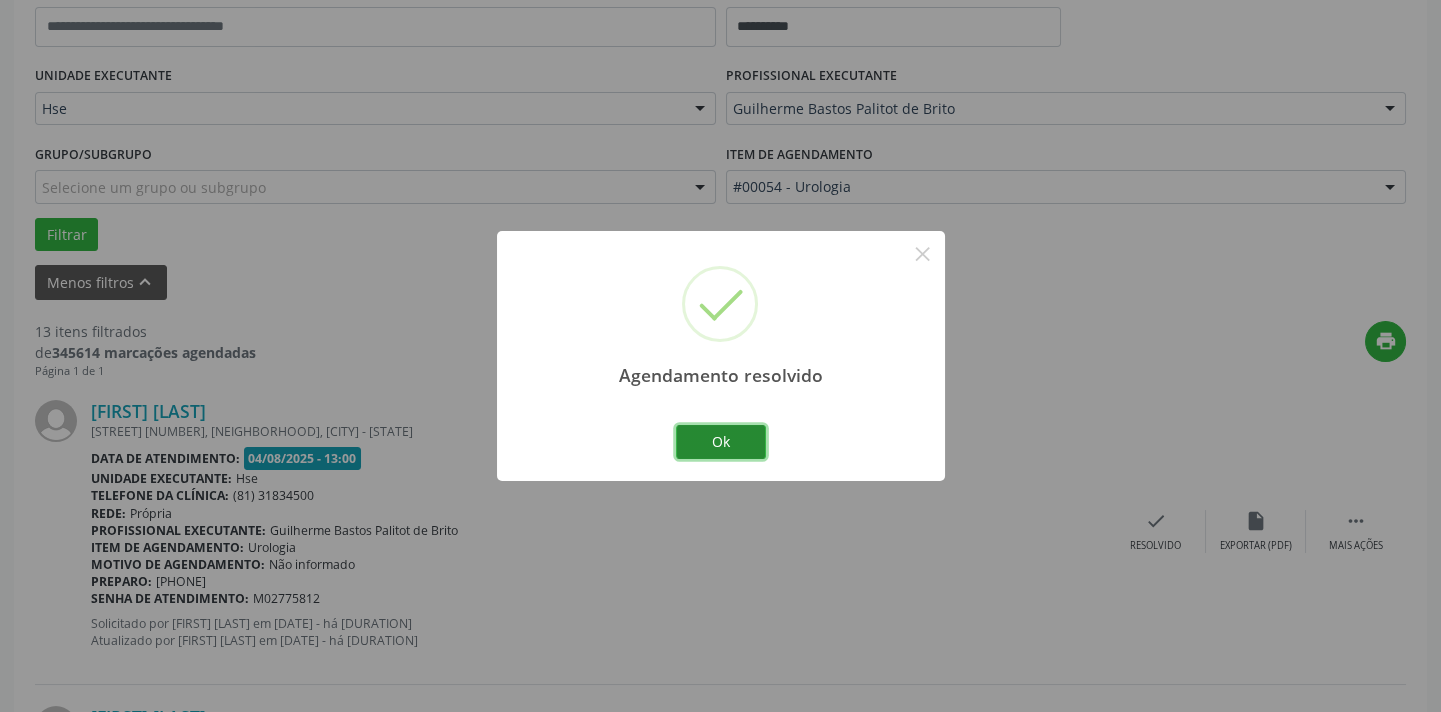 click on "Ok" at bounding box center (721, 442) 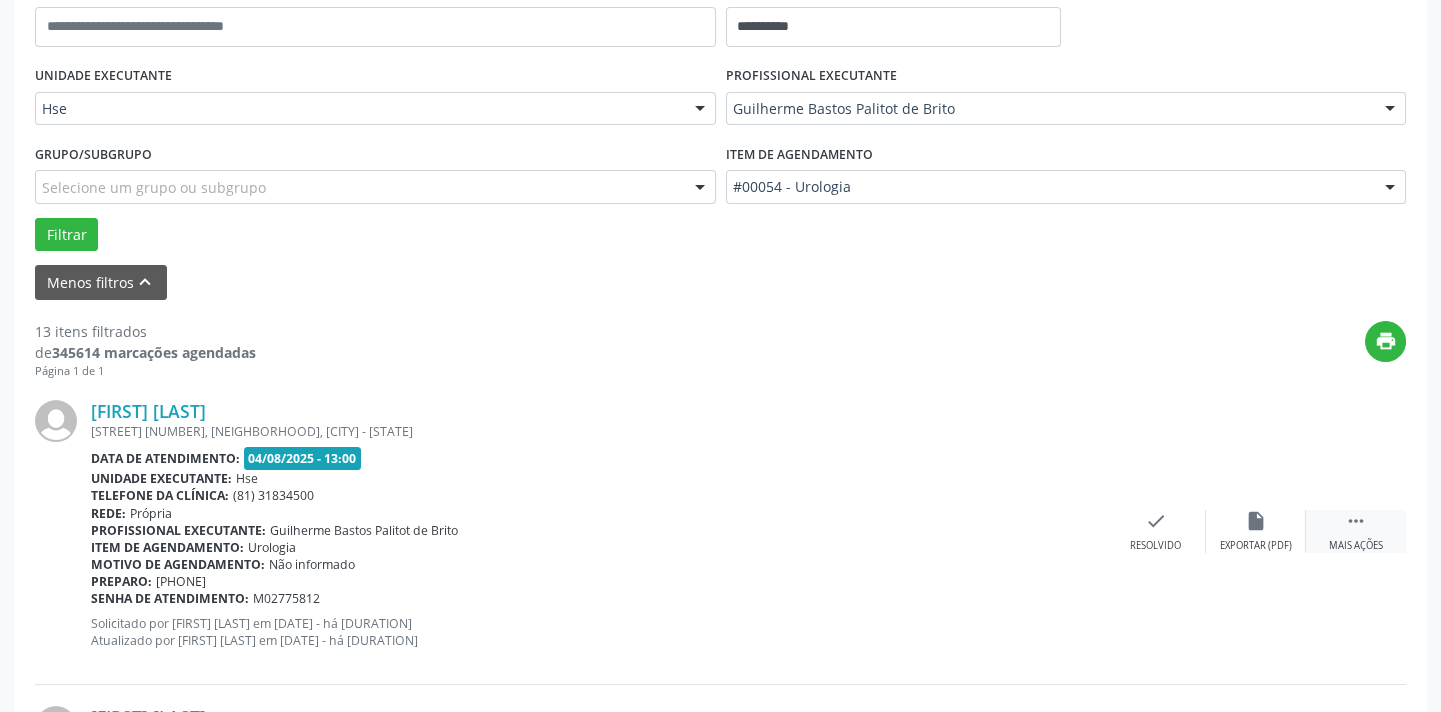 click on "" at bounding box center [1356, 521] 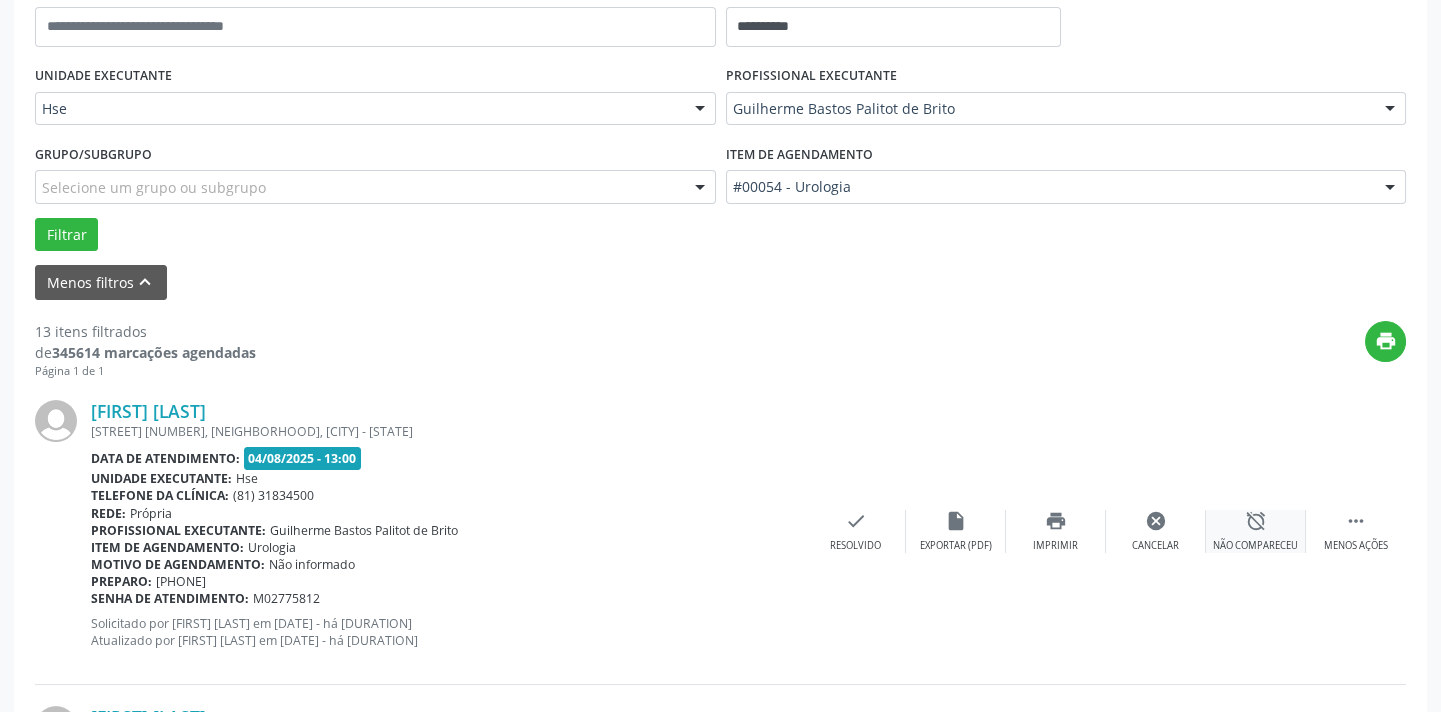 click on "alarm_off
Não compareceu" at bounding box center [1256, 531] 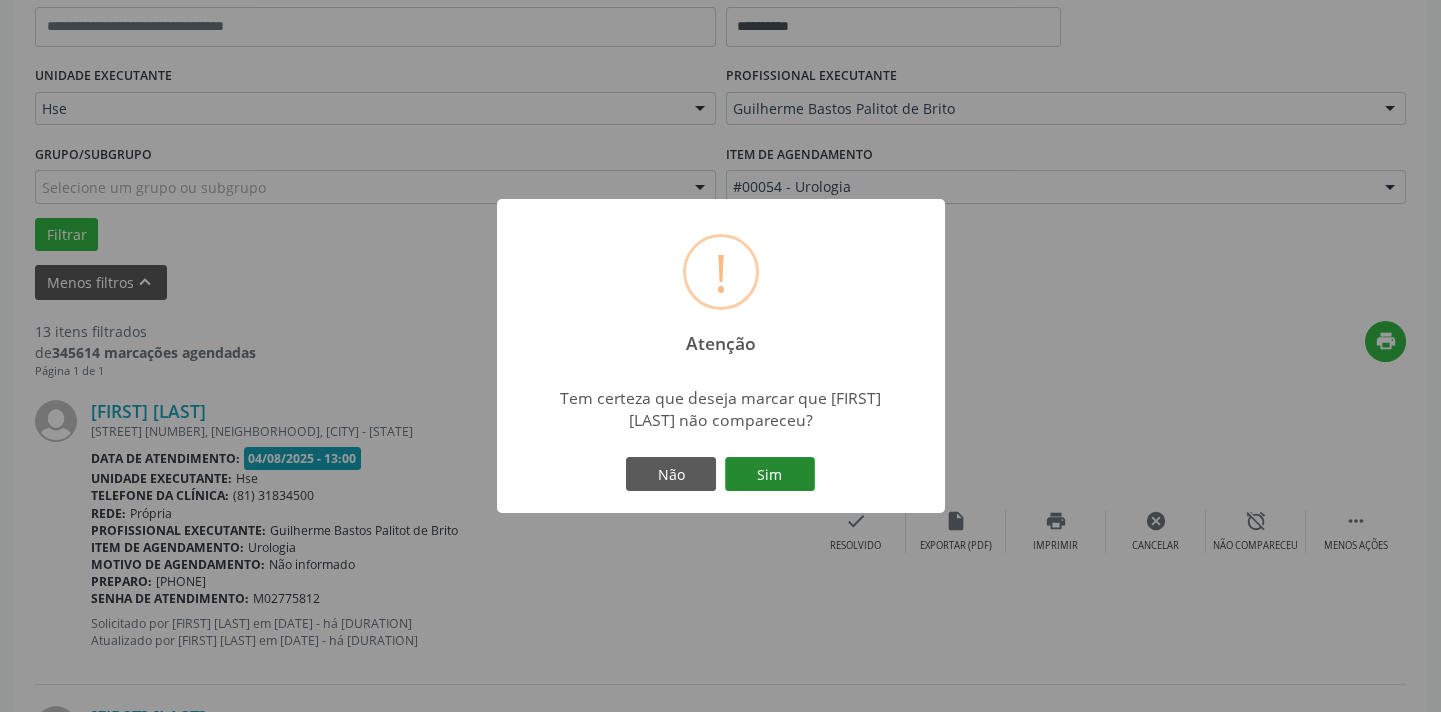 click on "Sim" at bounding box center (770, 474) 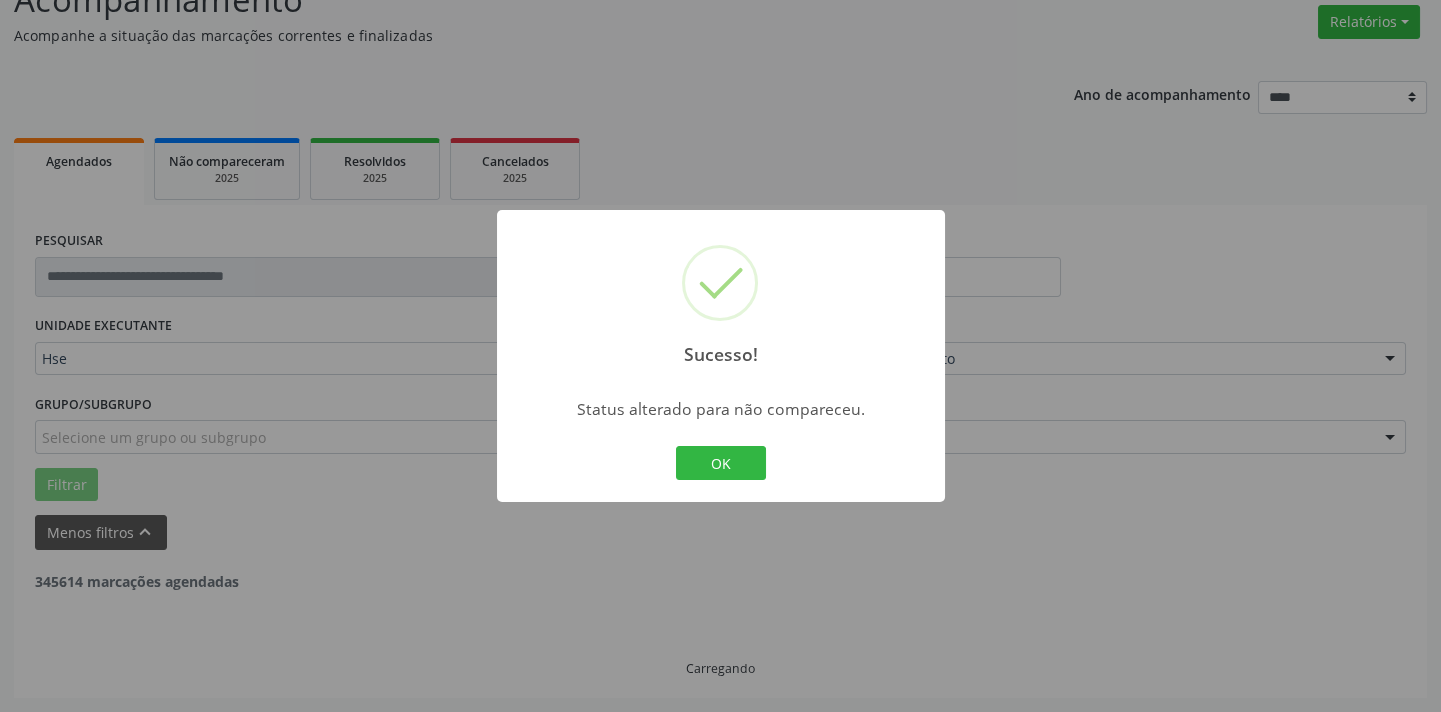 scroll, scrollTop: 160, scrollLeft: 0, axis: vertical 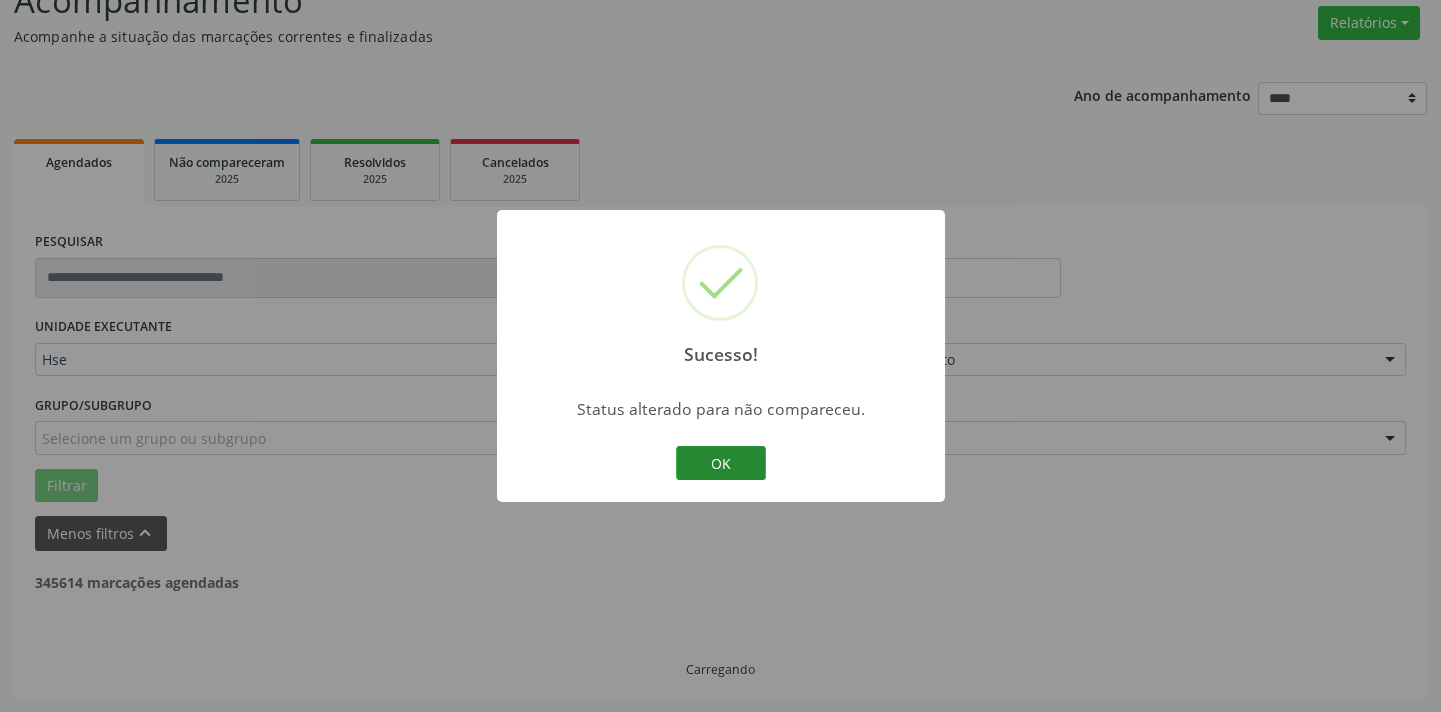click on "OK" at bounding box center (721, 463) 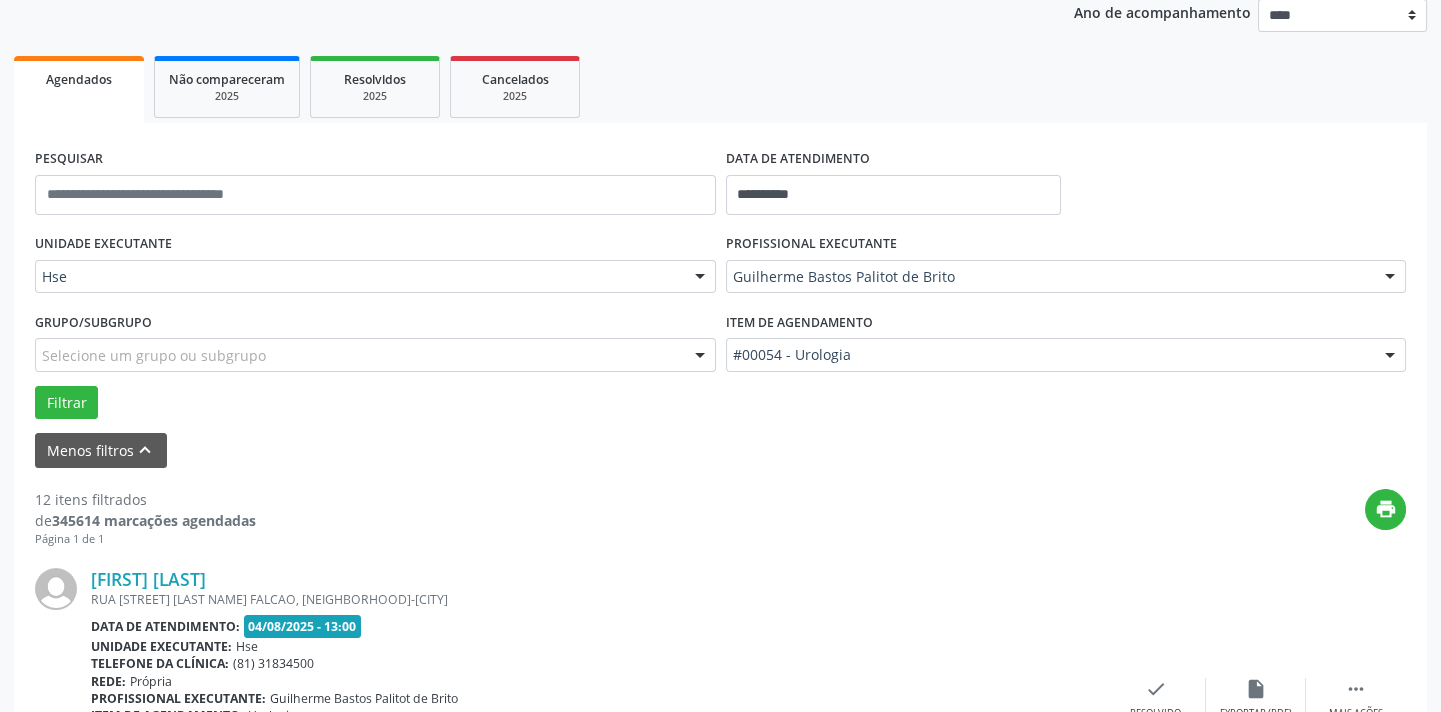 scroll, scrollTop: 341, scrollLeft: 0, axis: vertical 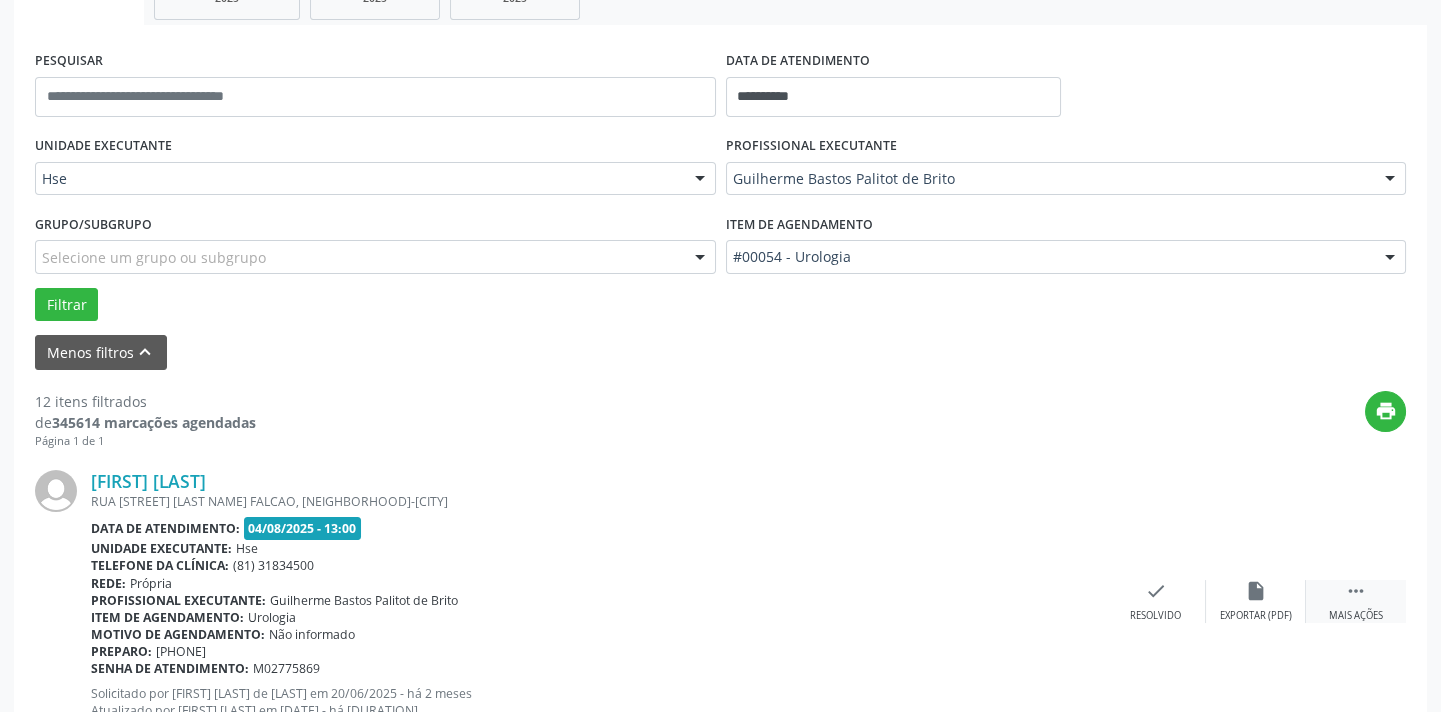 click on "
Mais ações" at bounding box center [1356, 601] 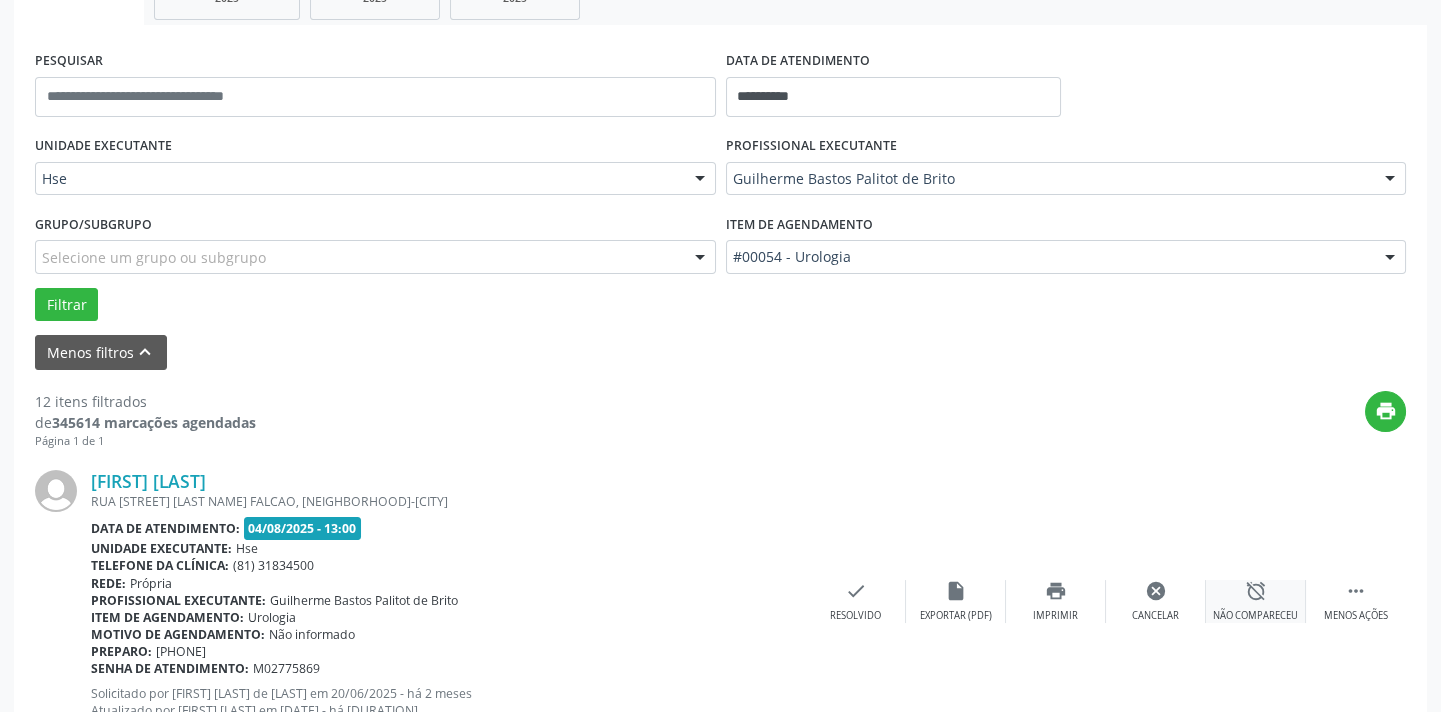 click on "alarm_off" at bounding box center (1256, 591) 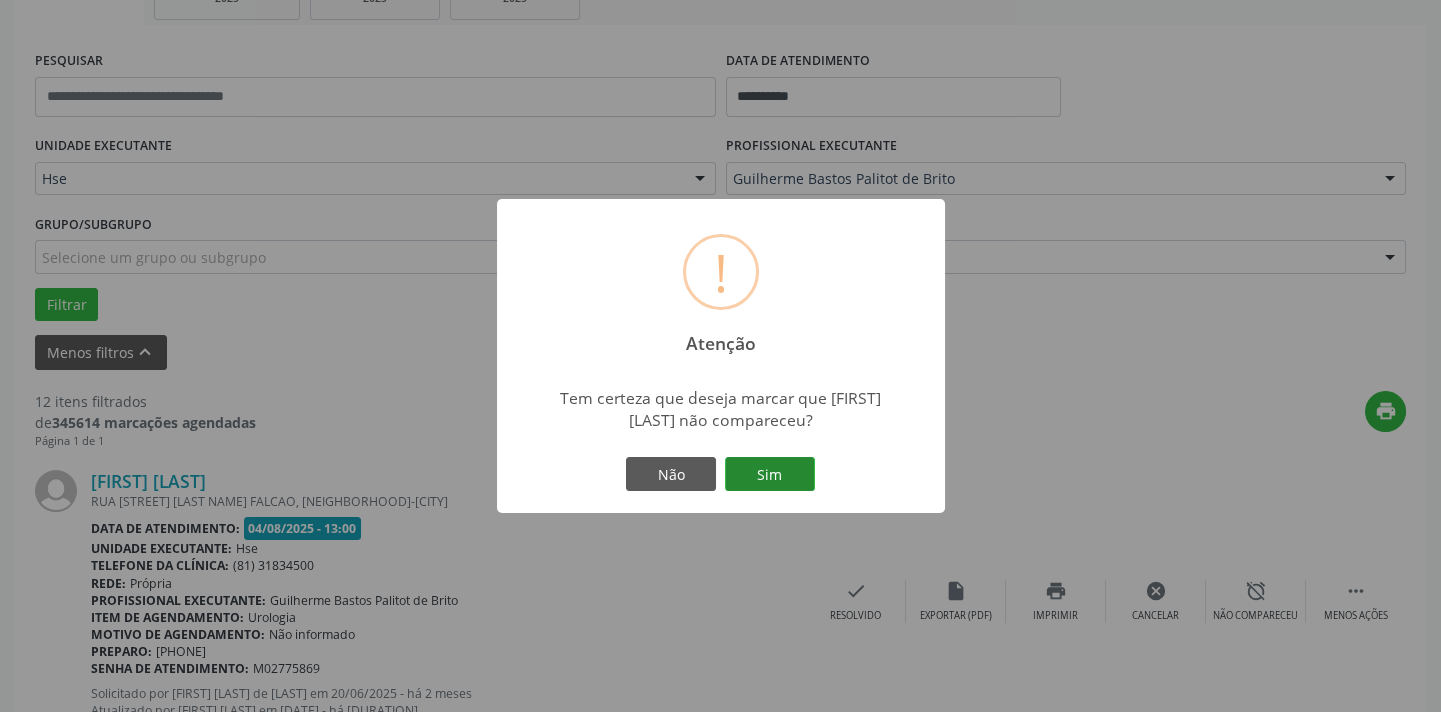 click on "Sim" at bounding box center [770, 474] 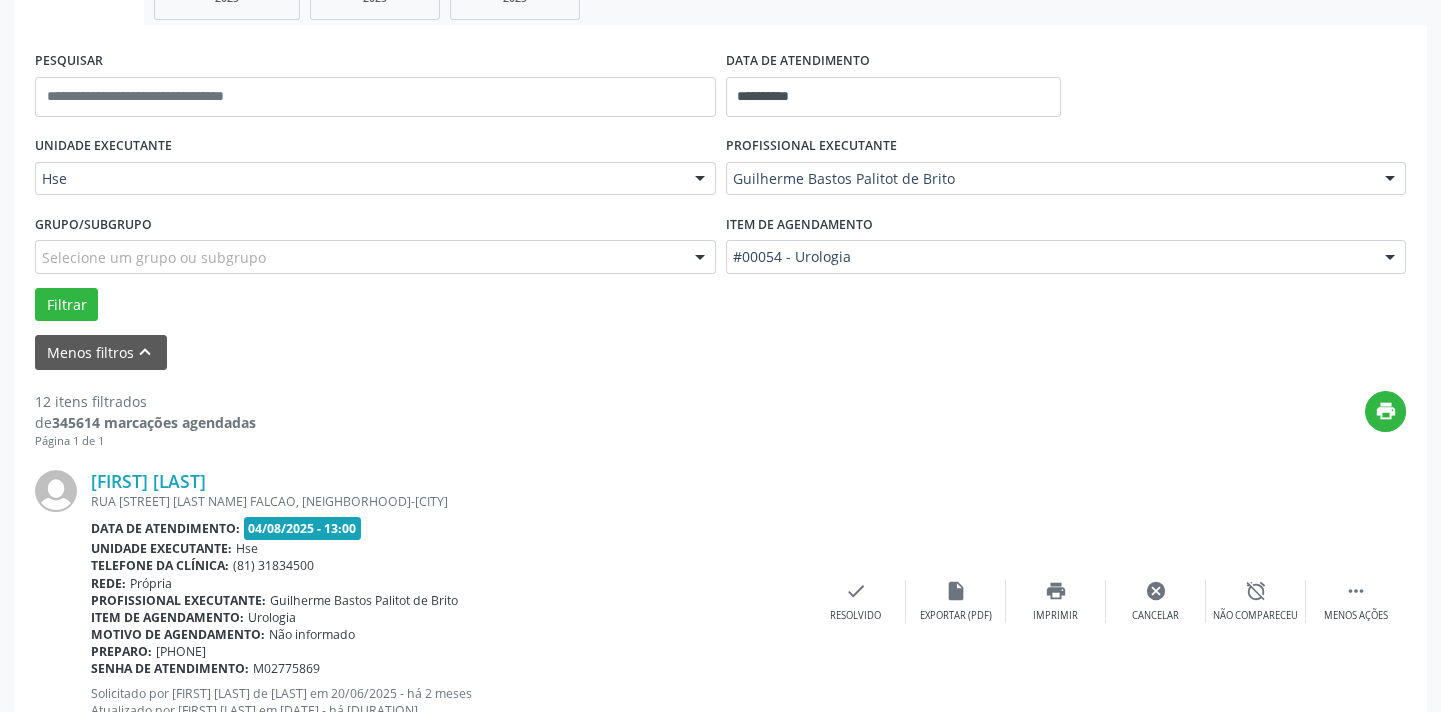 scroll, scrollTop: 160, scrollLeft: 0, axis: vertical 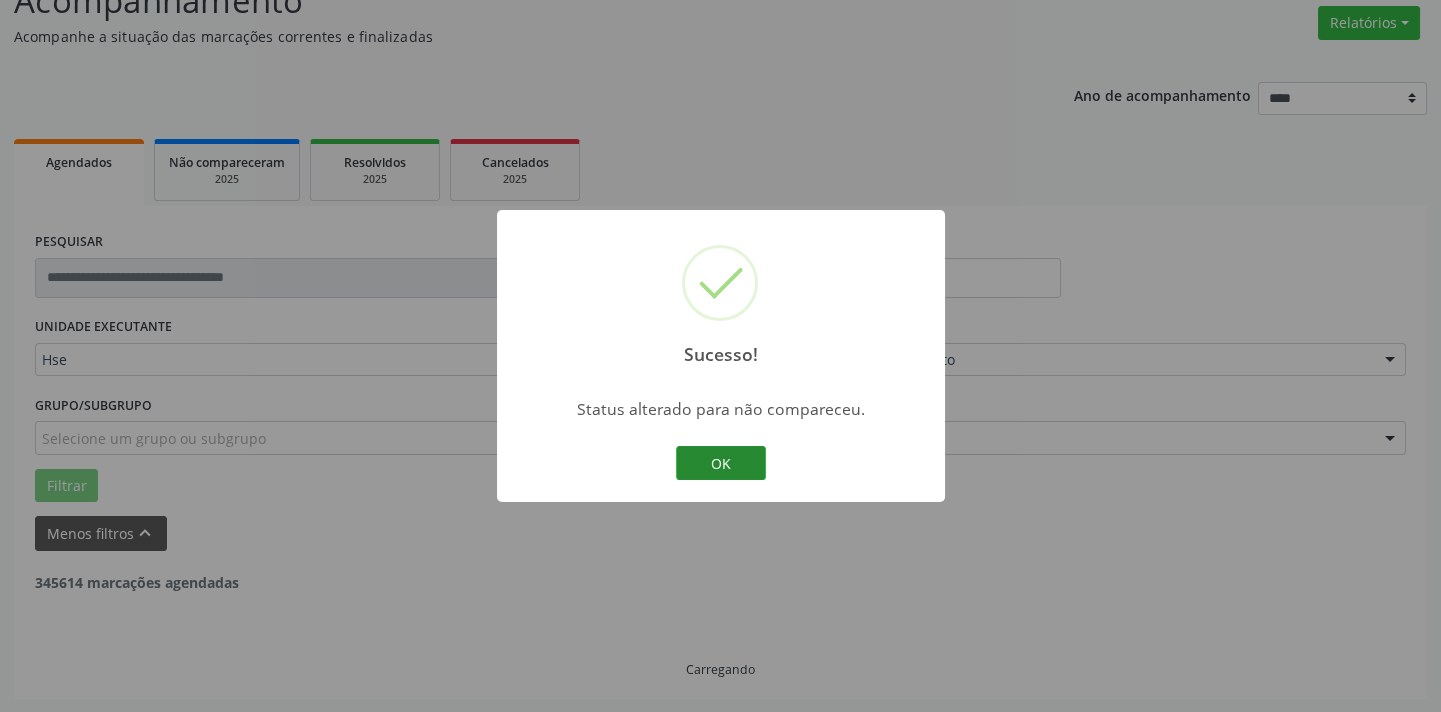 click on "OK" at bounding box center [721, 463] 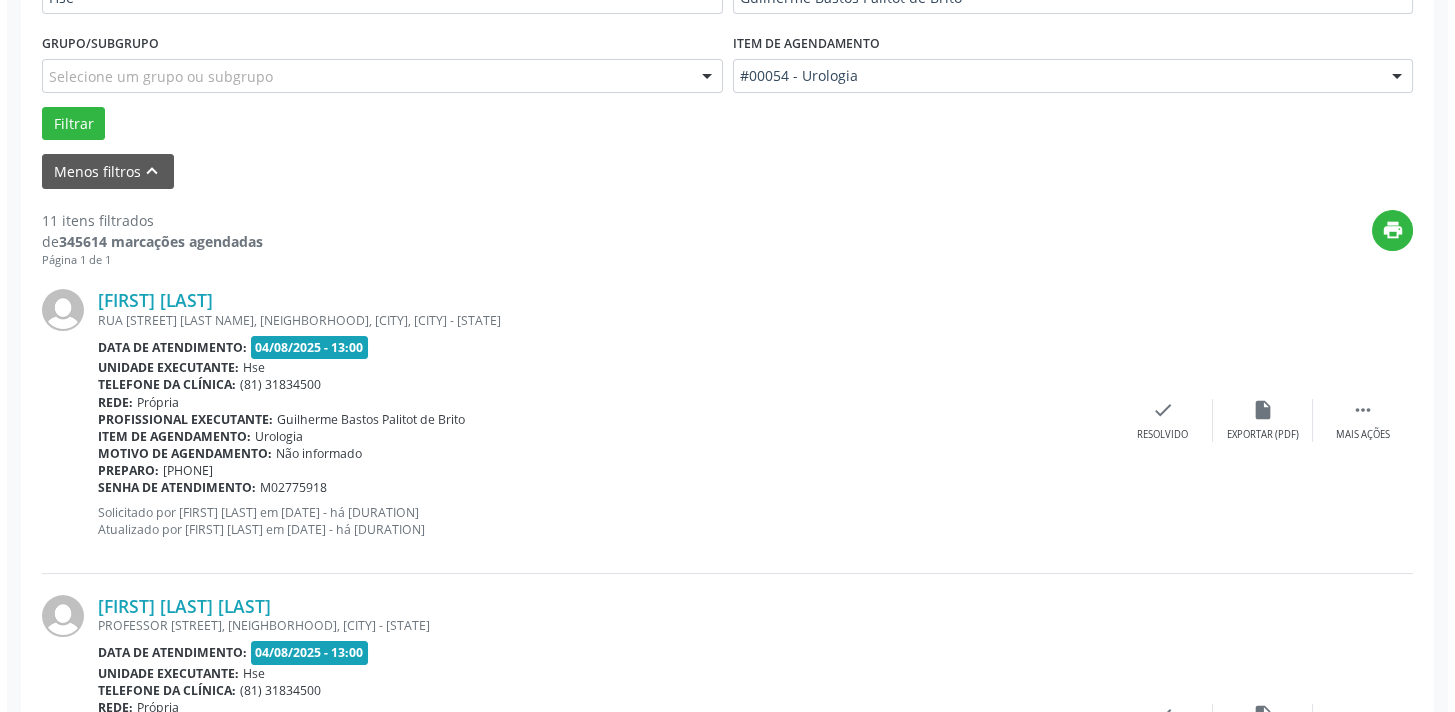 scroll, scrollTop: 523, scrollLeft: 0, axis: vertical 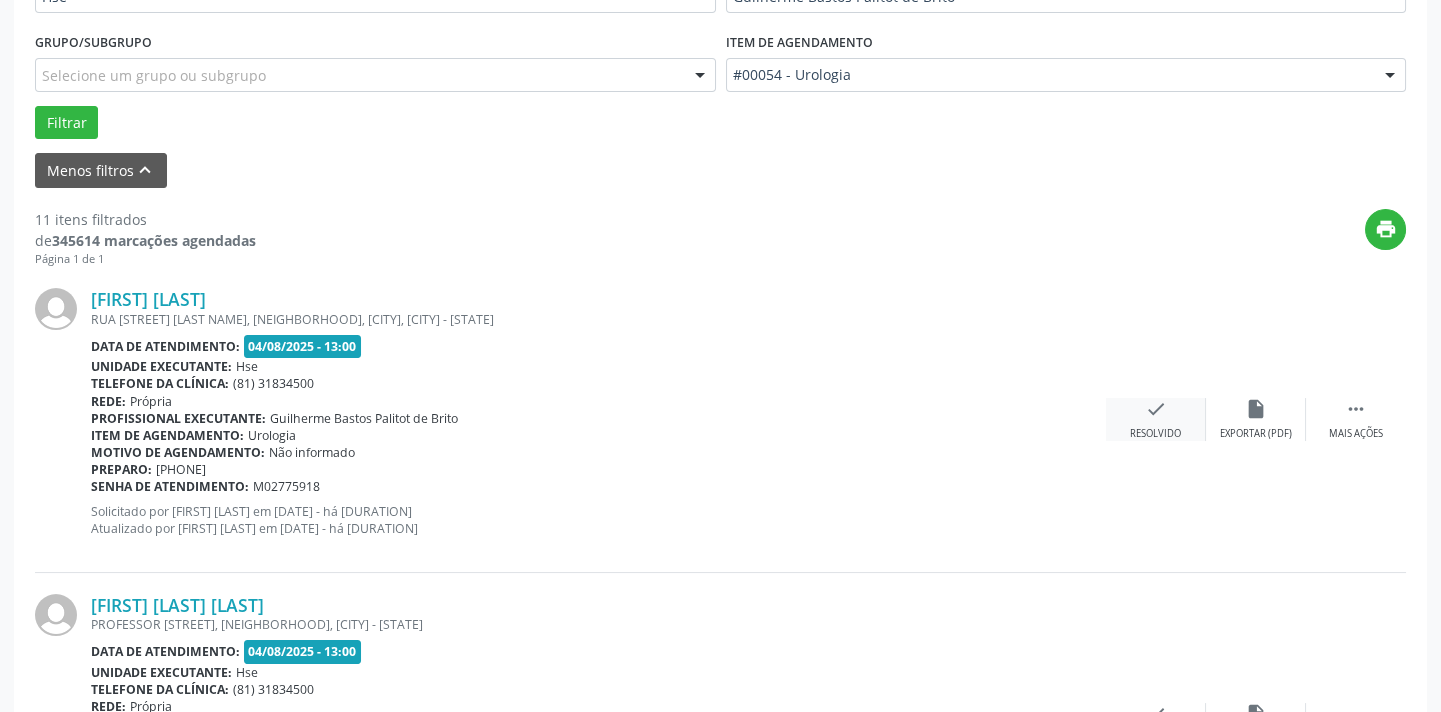 click on "check
Resolvido" at bounding box center (1156, 419) 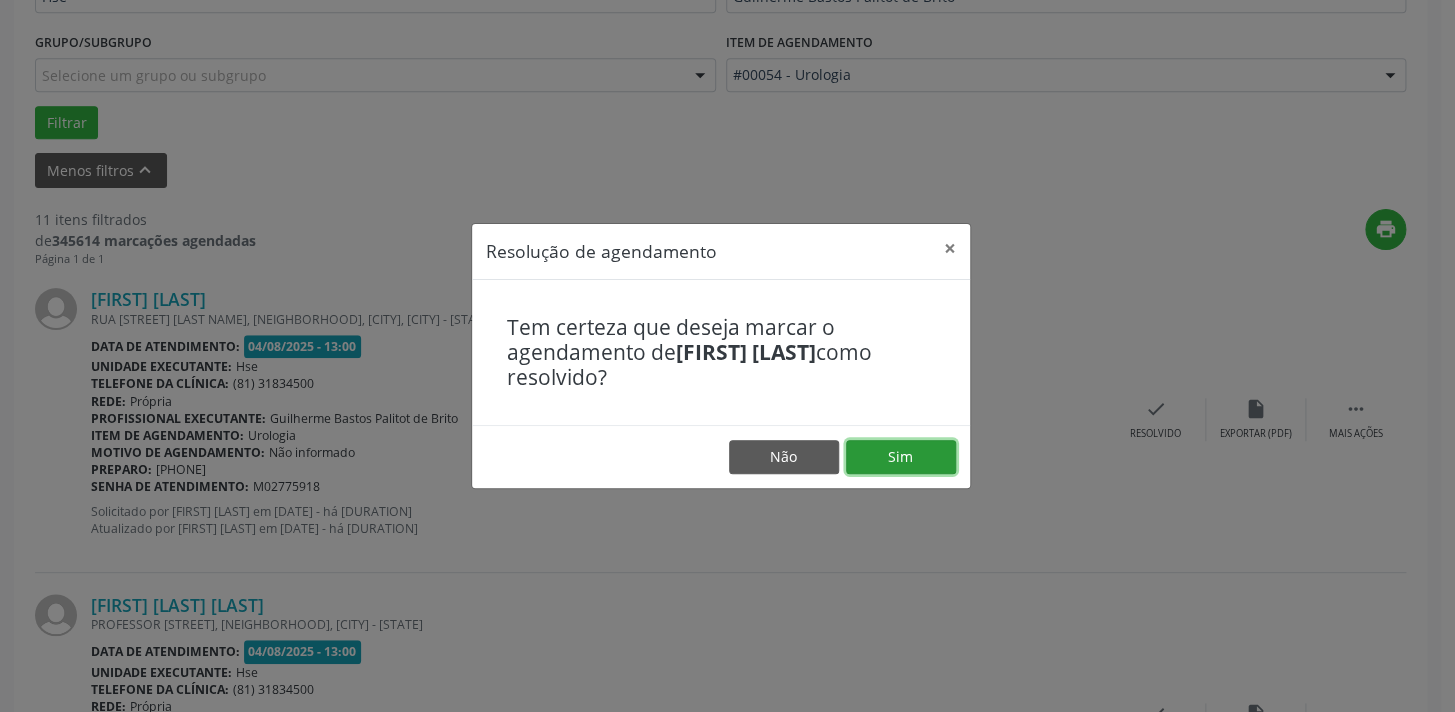 click on "Sim" at bounding box center [901, 457] 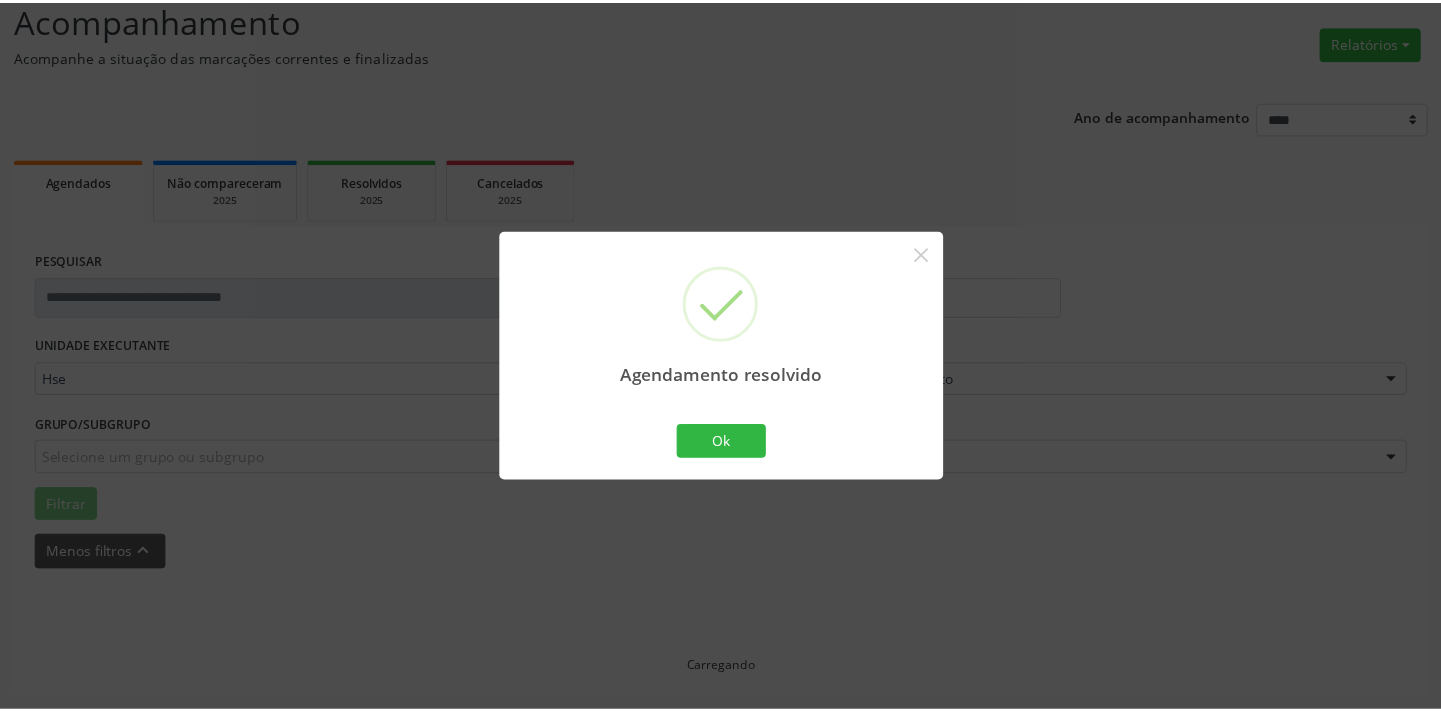 scroll, scrollTop: 139, scrollLeft: 0, axis: vertical 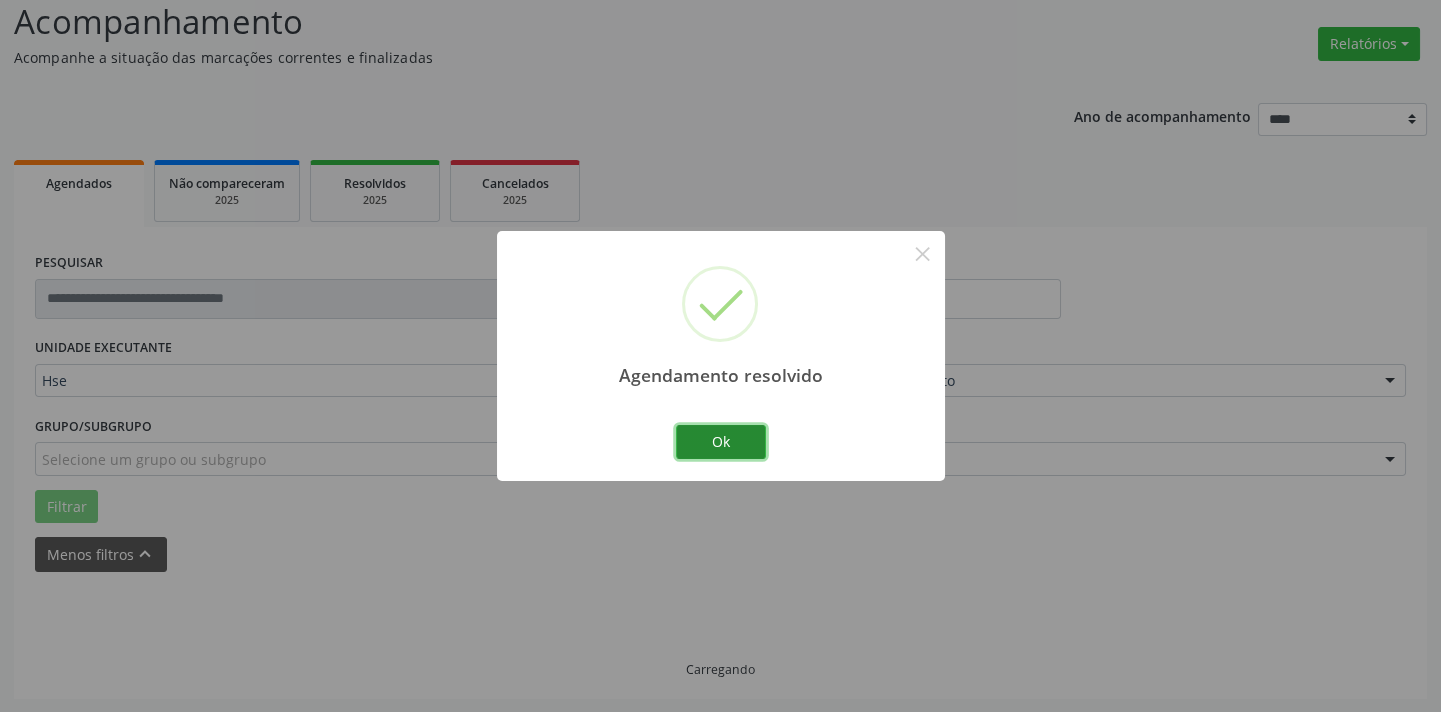 click on "Ok" at bounding box center [721, 442] 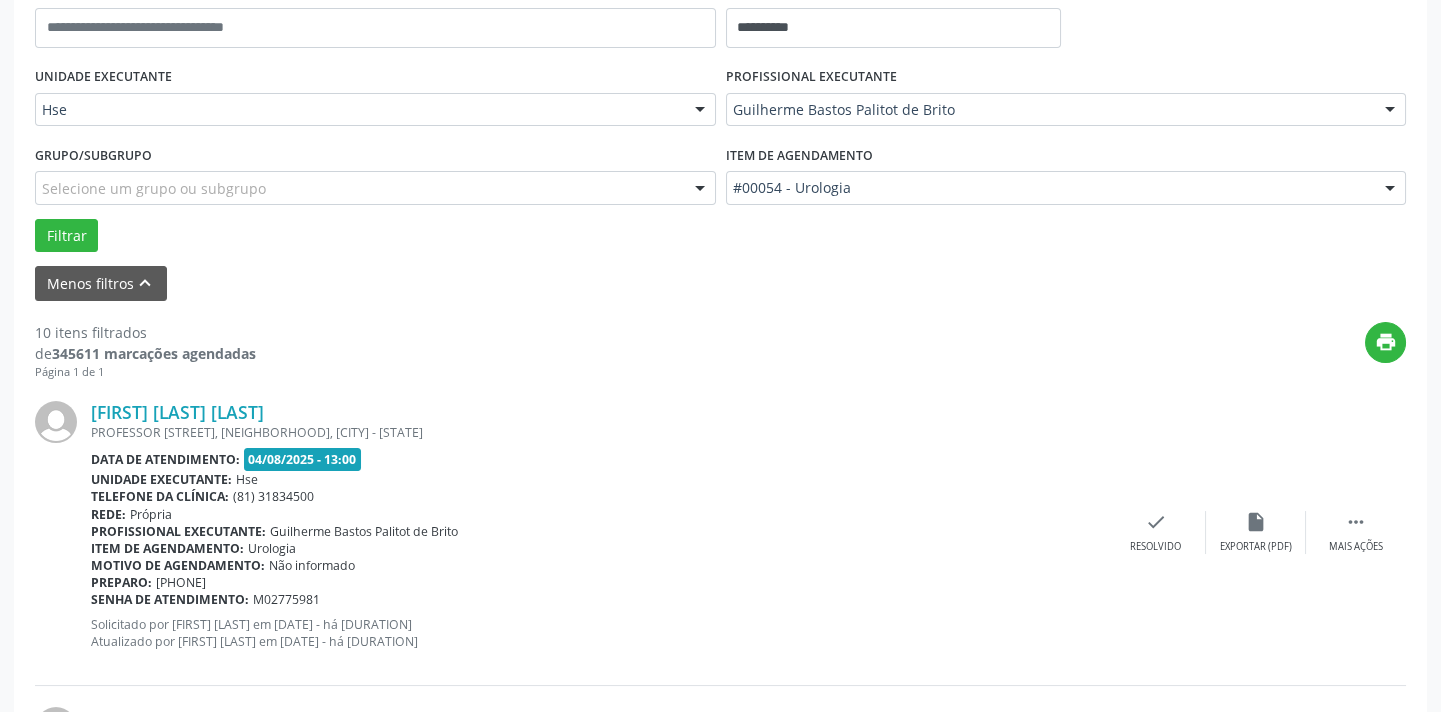 scroll, scrollTop: 411, scrollLeft: 0, axis: vertical 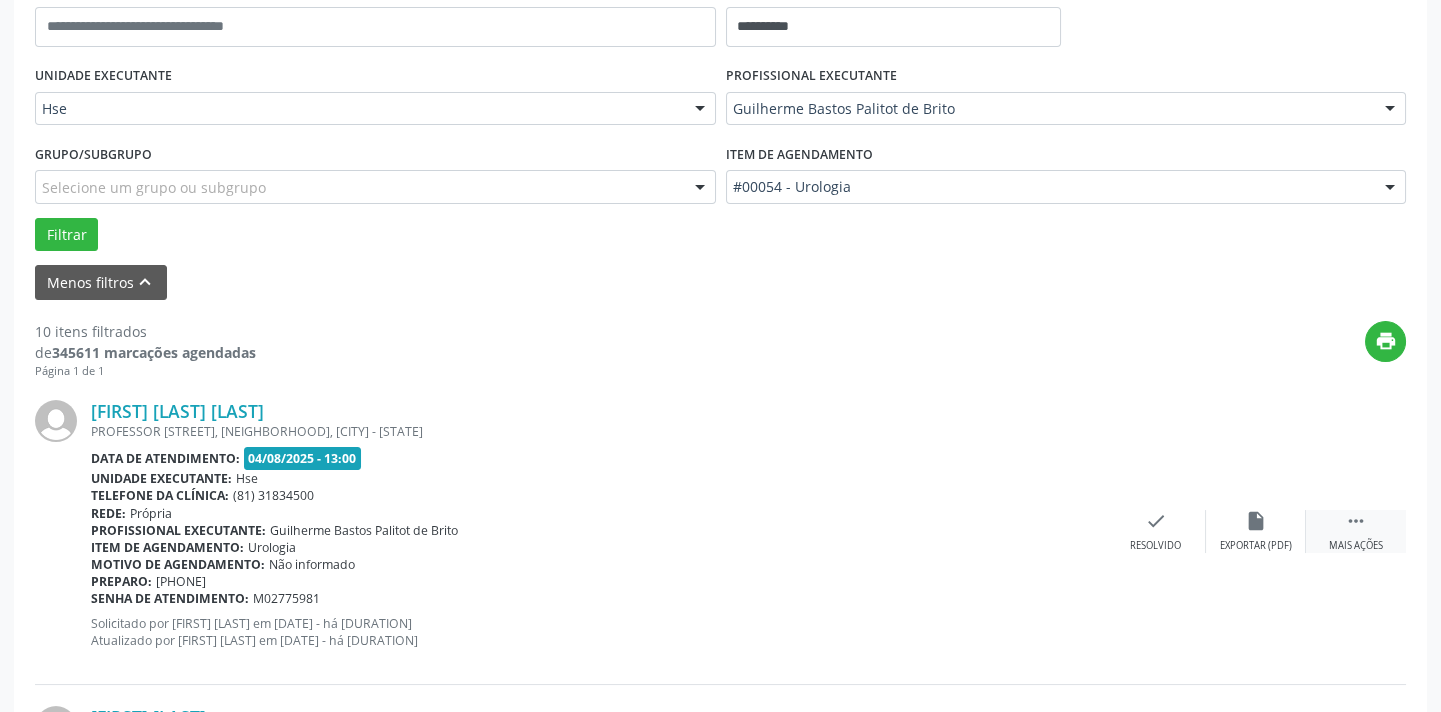 click on "" at bounding box center (1356, 521) 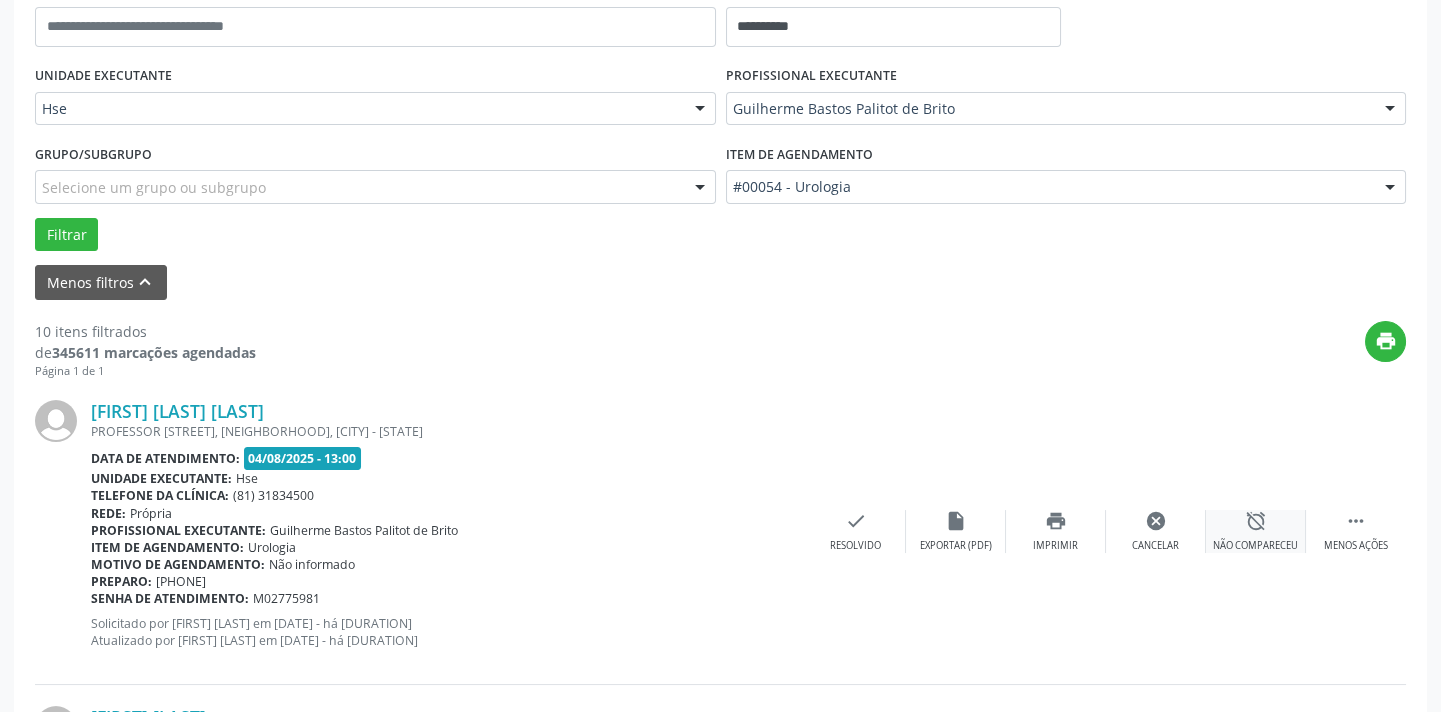 click on "alarm_off" at bounding box center [1256, 521] 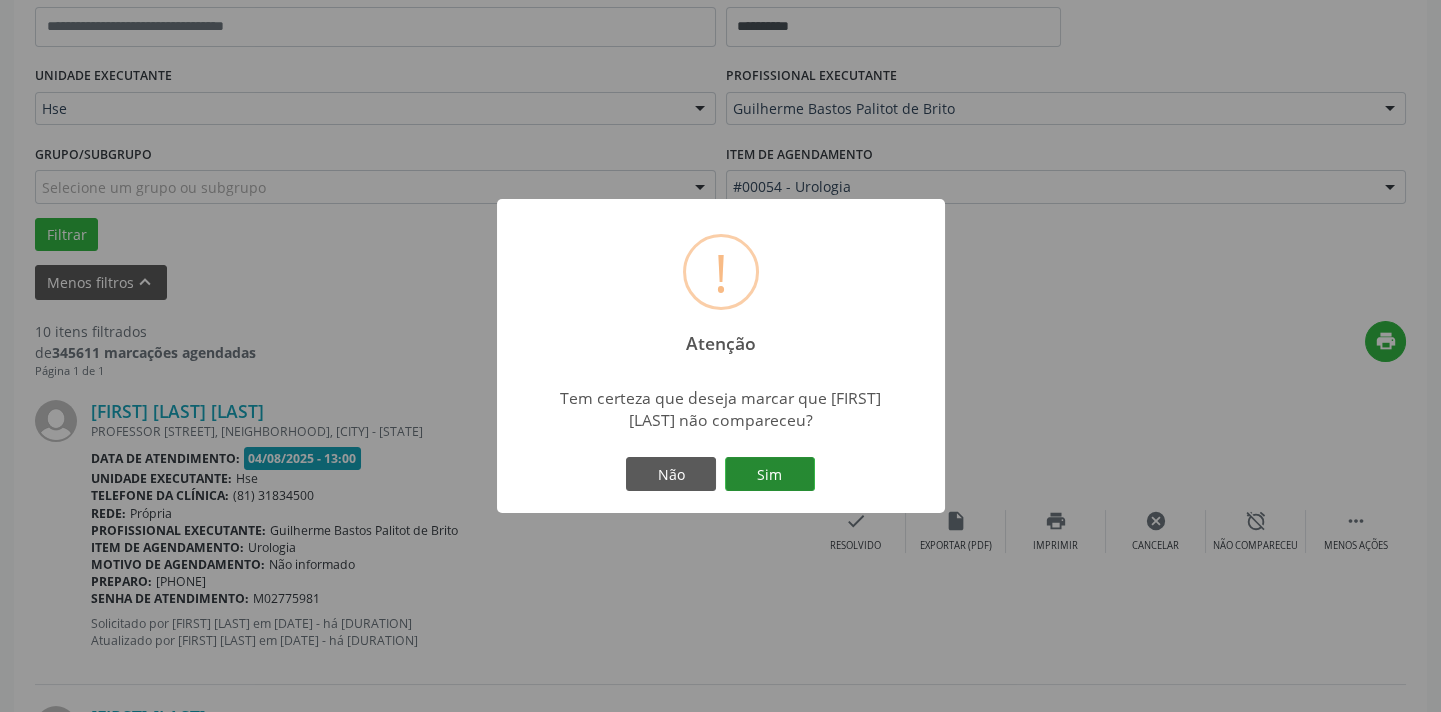 click on "Sim" at bounding box center [770, 474] 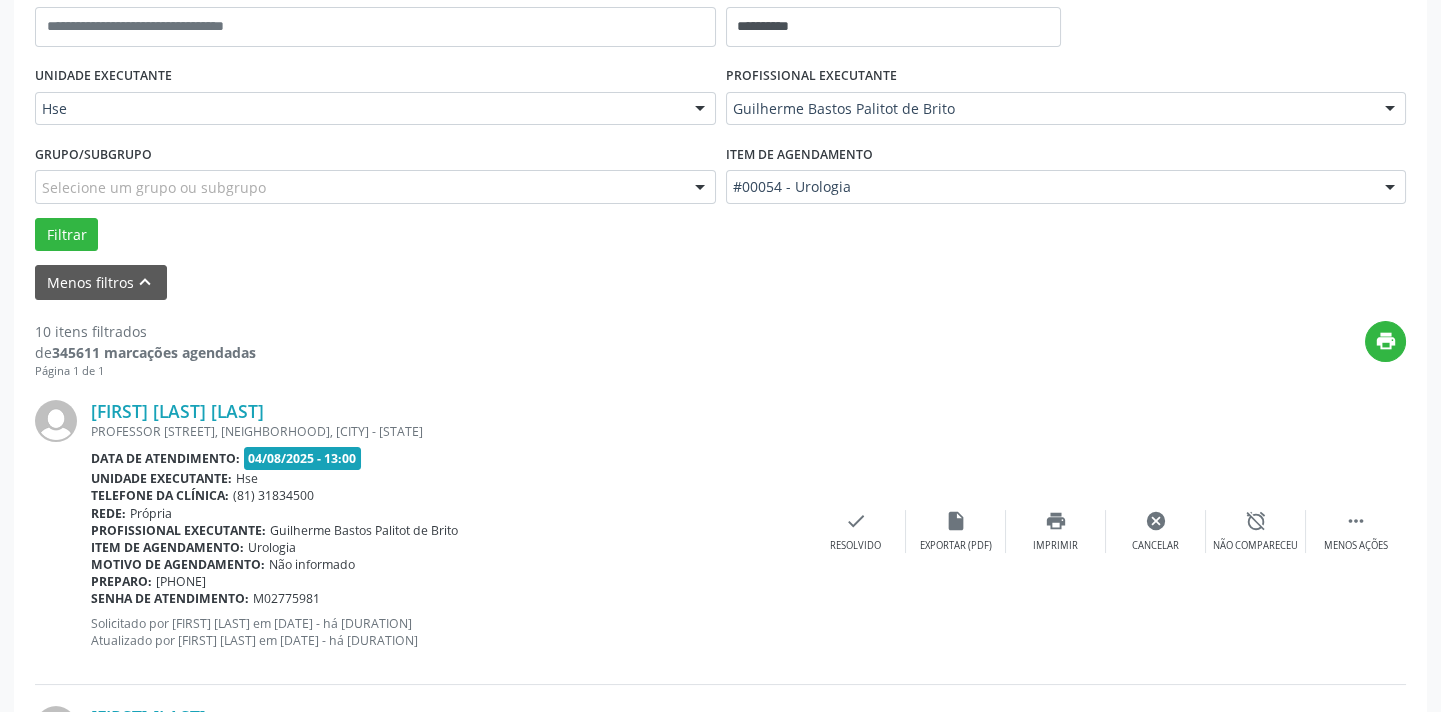 scroll, scrollTop: 160, scrollLeft: 0, axis: vertical 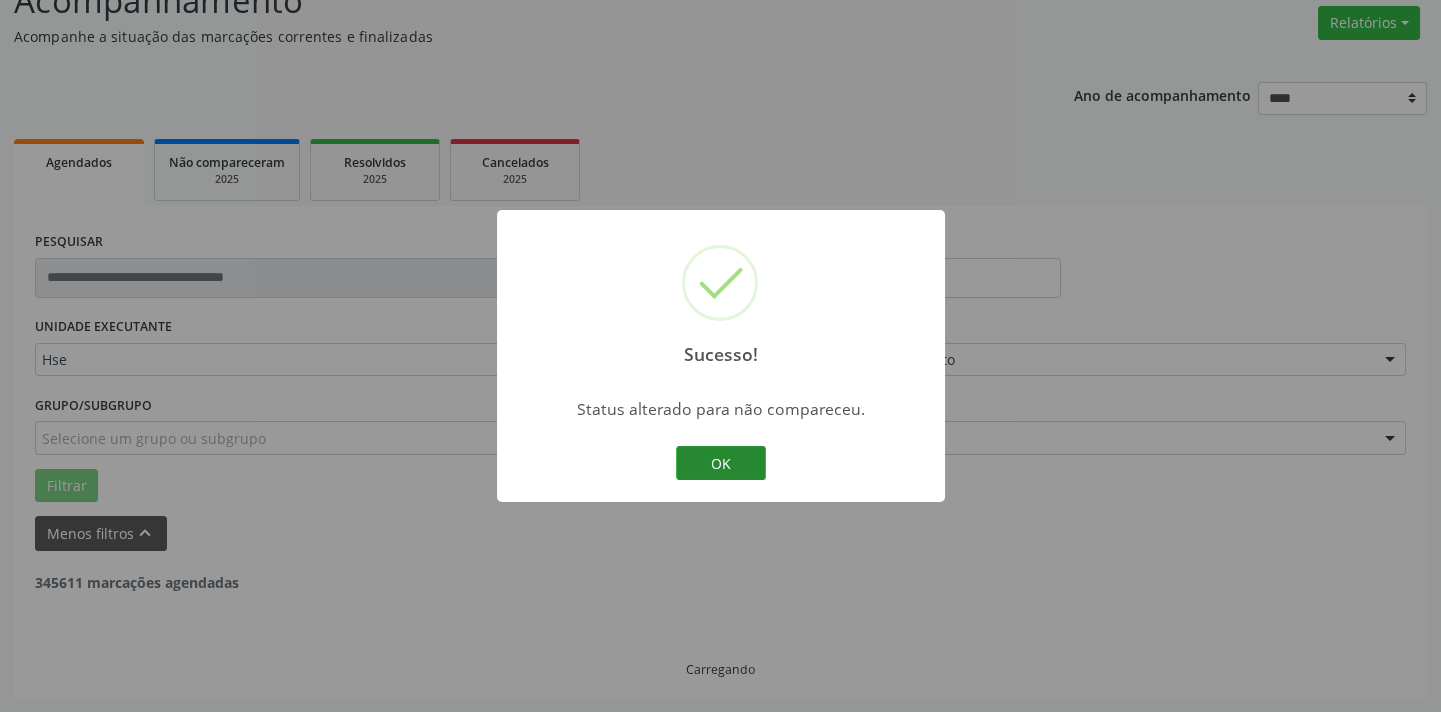 click on "OK" at bounding box center [721, 463] 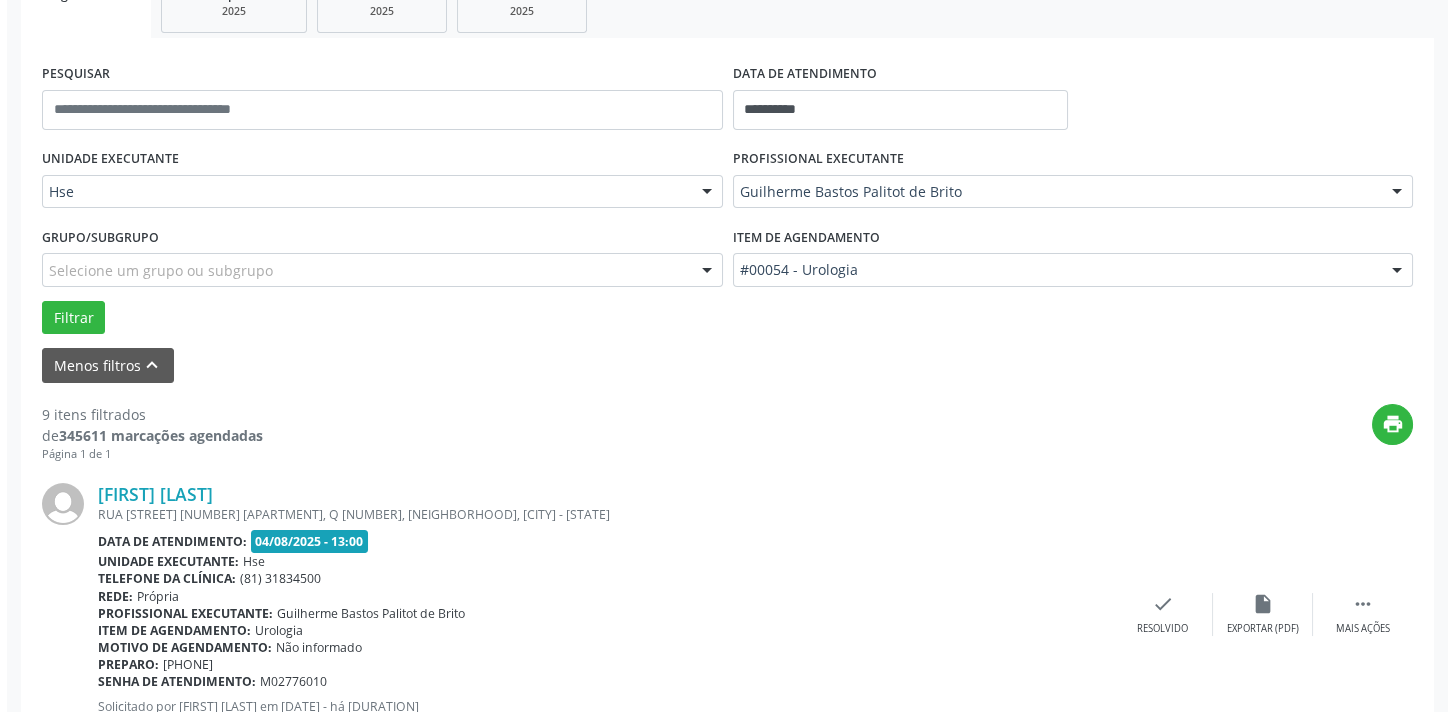 scroll, scrollTop: 341, scrollLeft: 0, axis: vertical 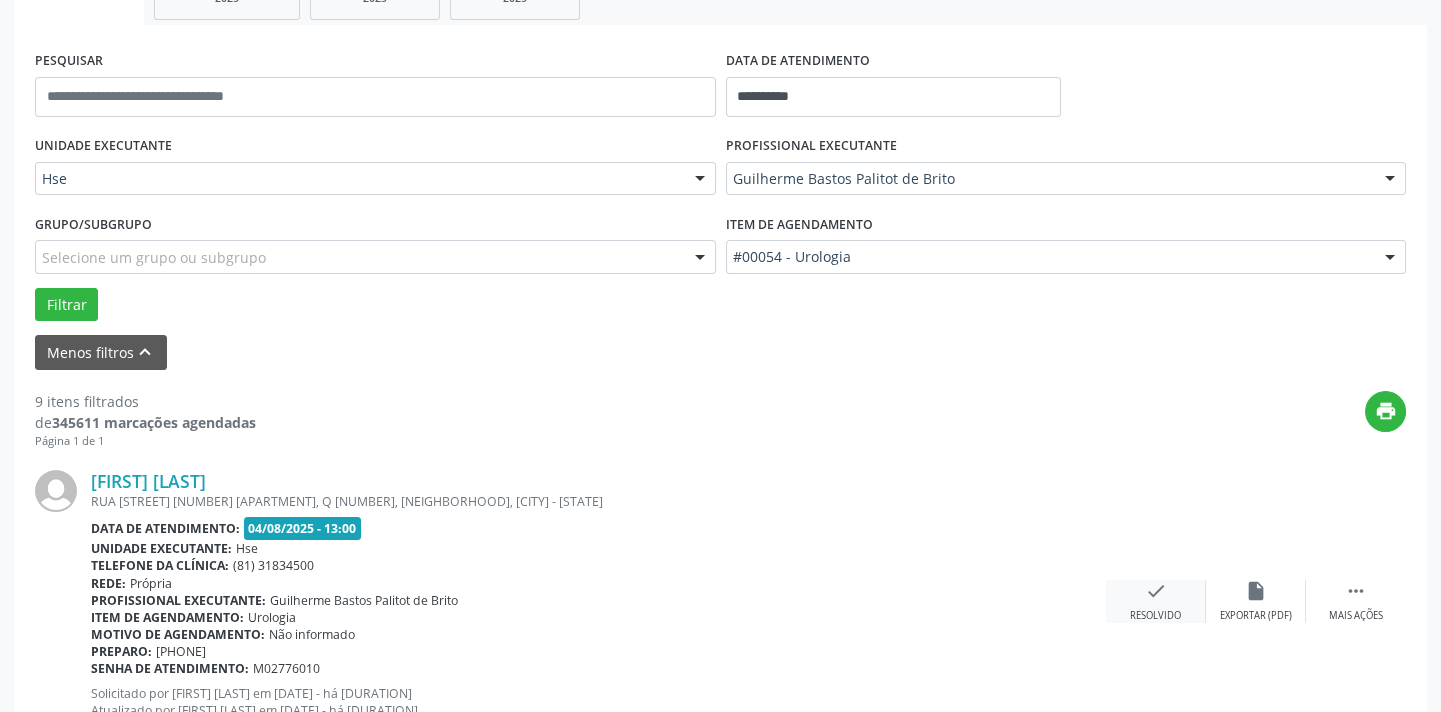 click on "check
Resolvido" at bounding box center (1156, 601) 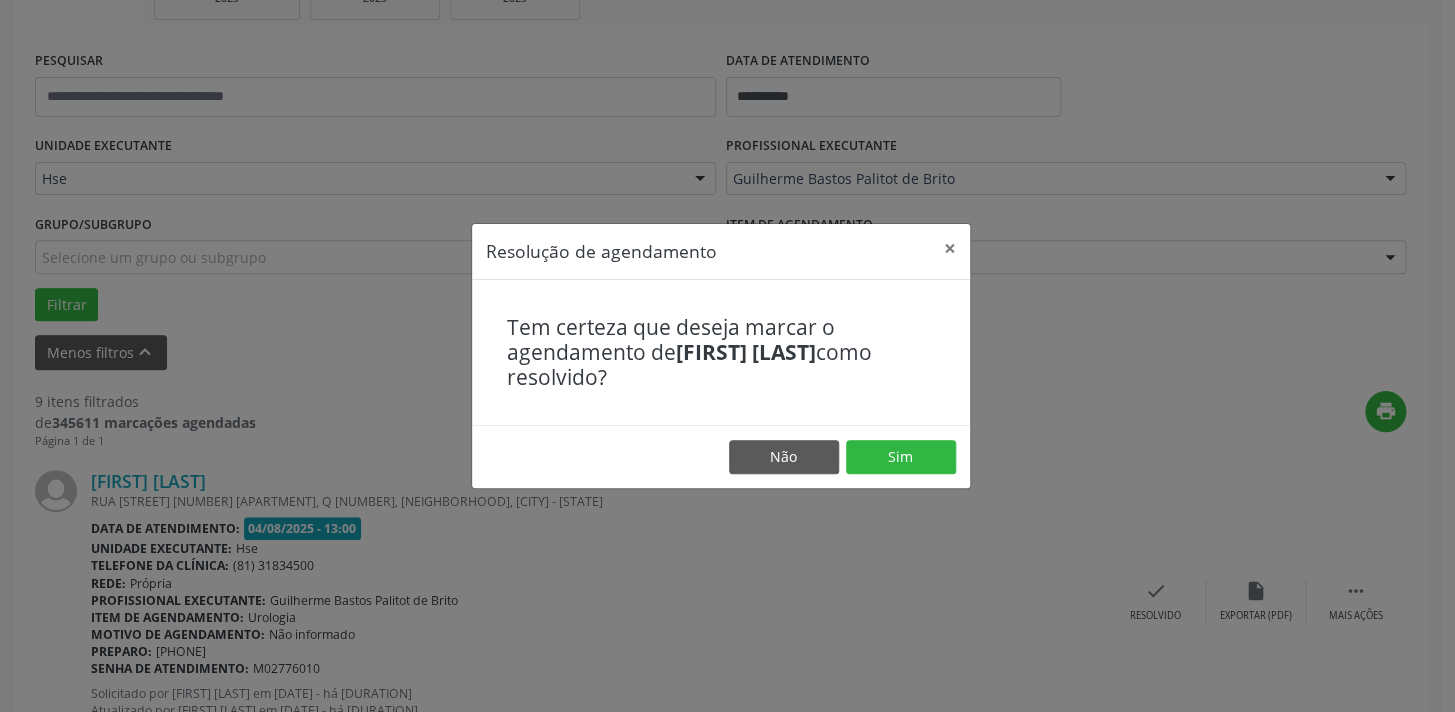 click on "Não Sim" at bounding box center (721, 456) 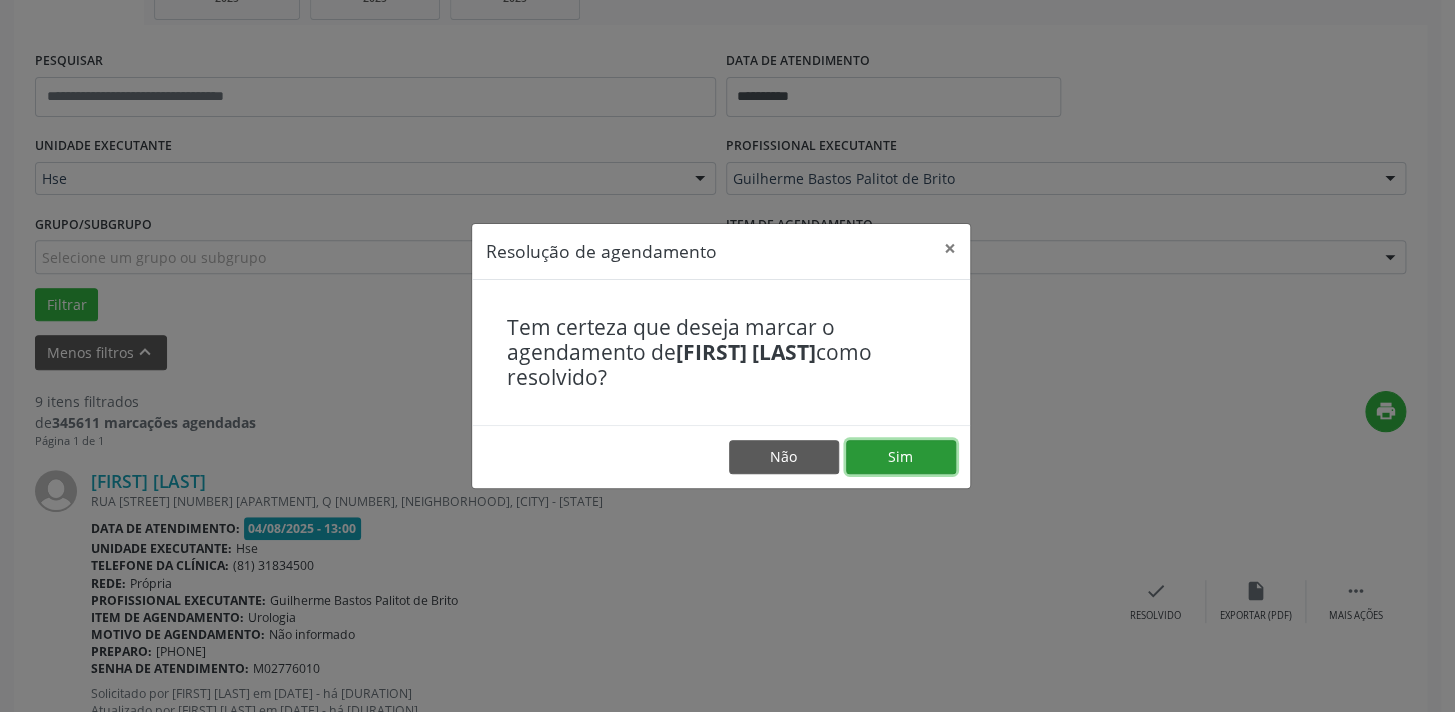 click on "Sim" at bounding box center (901, 457) 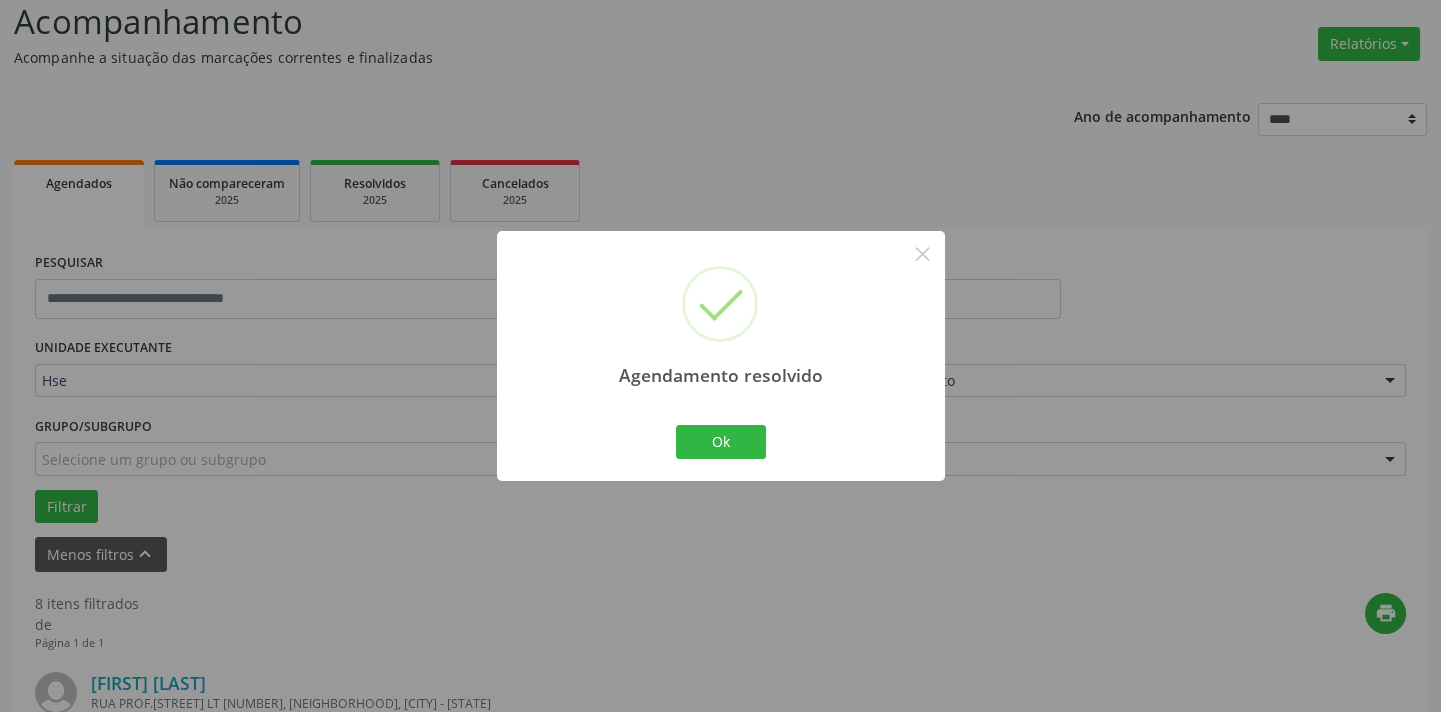 scroll, scrollTop: 341, scrollLeft: 0, axis: vertical 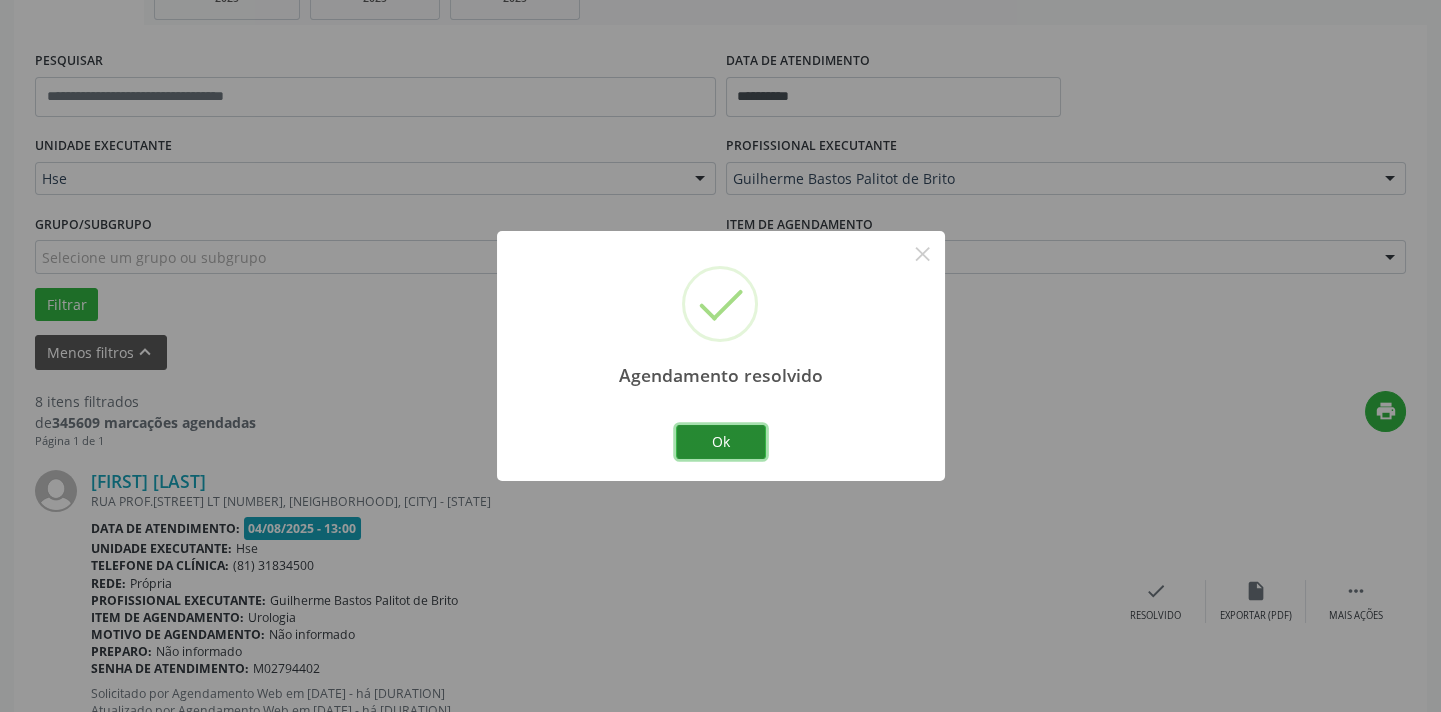 click on "Ok" at bounding box center (721, 442) 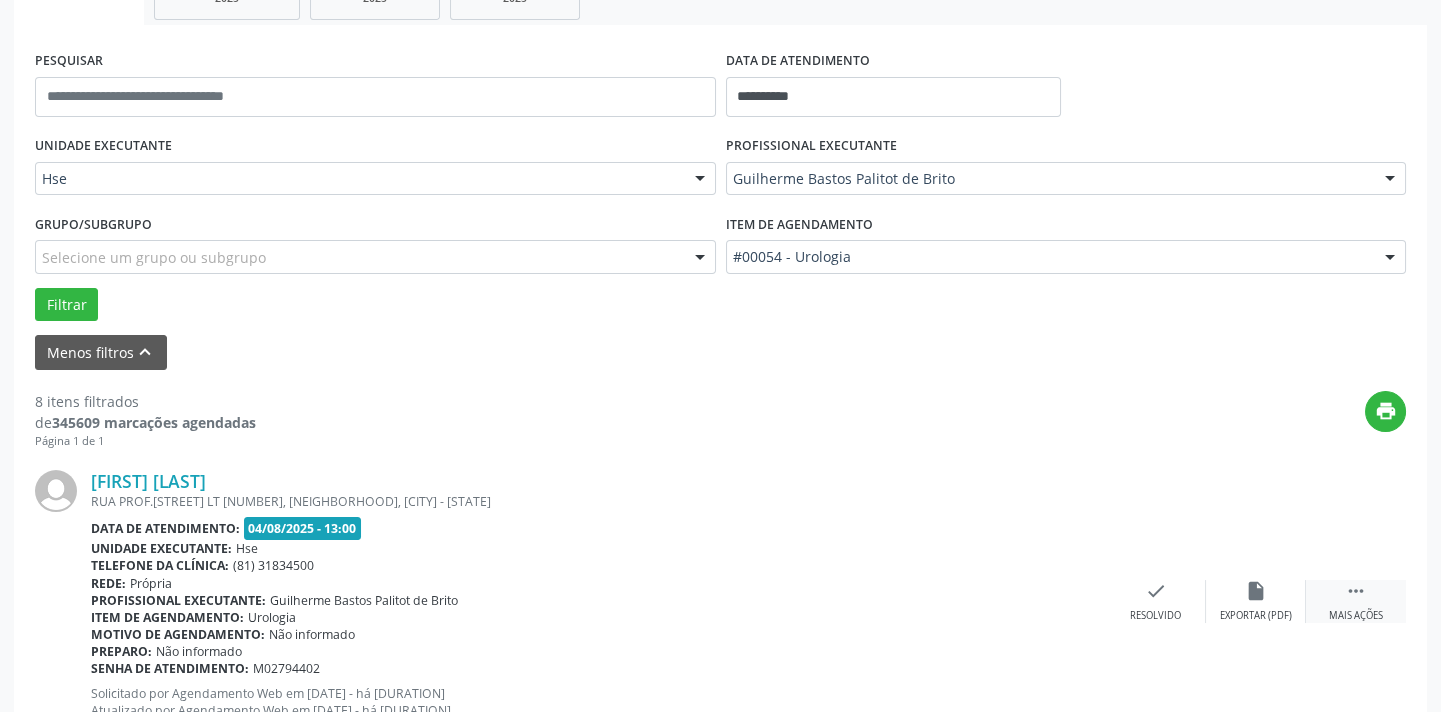 click on "" at bounding box center [1356, 591] 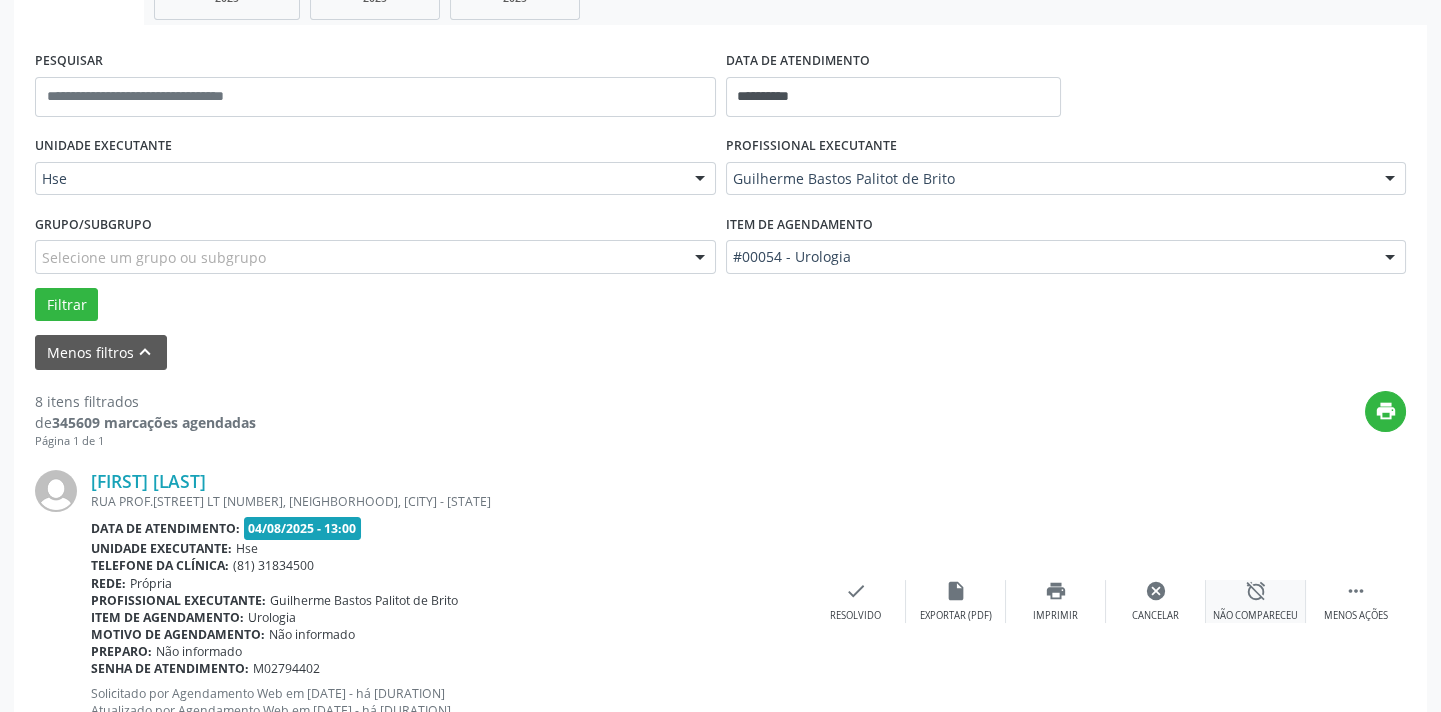 click on "alarm_off" at bounding box center (1256, 591) 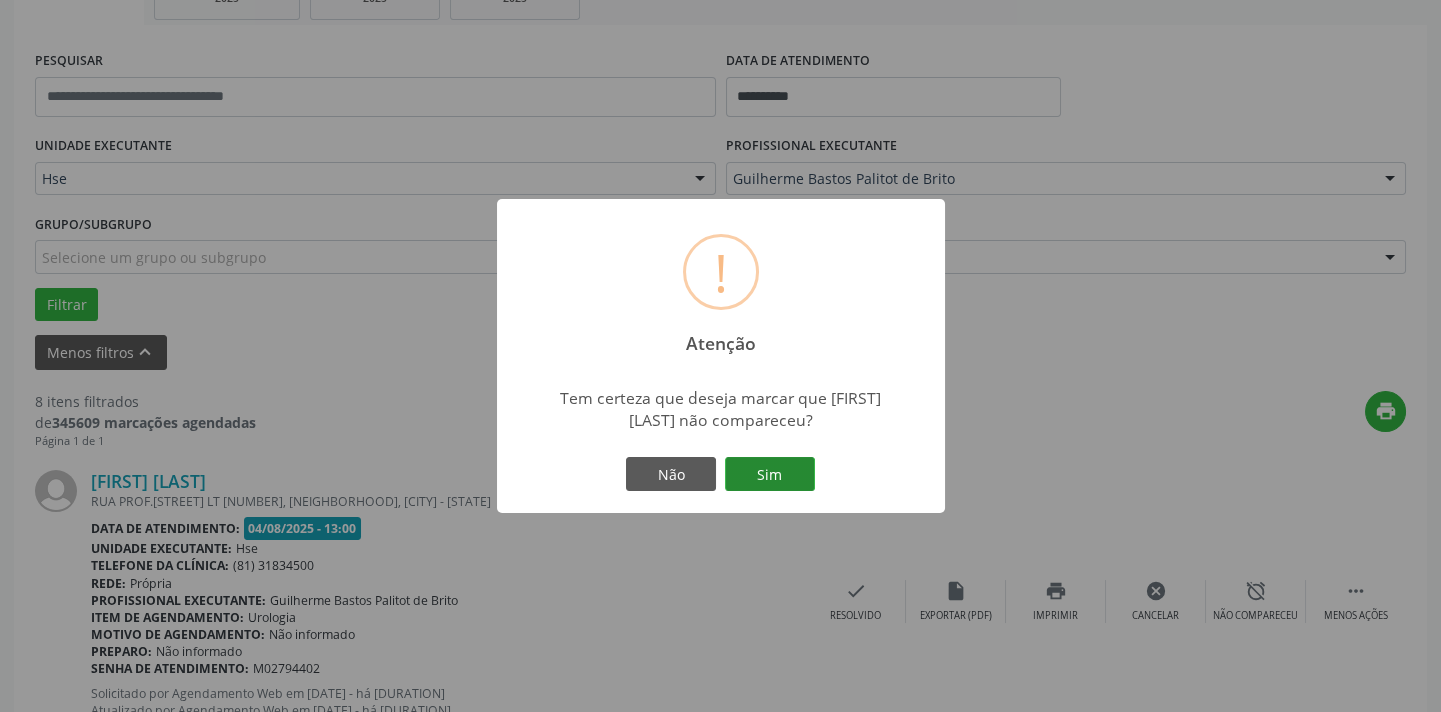 click on "Sim" at bounding box center (770, 474) 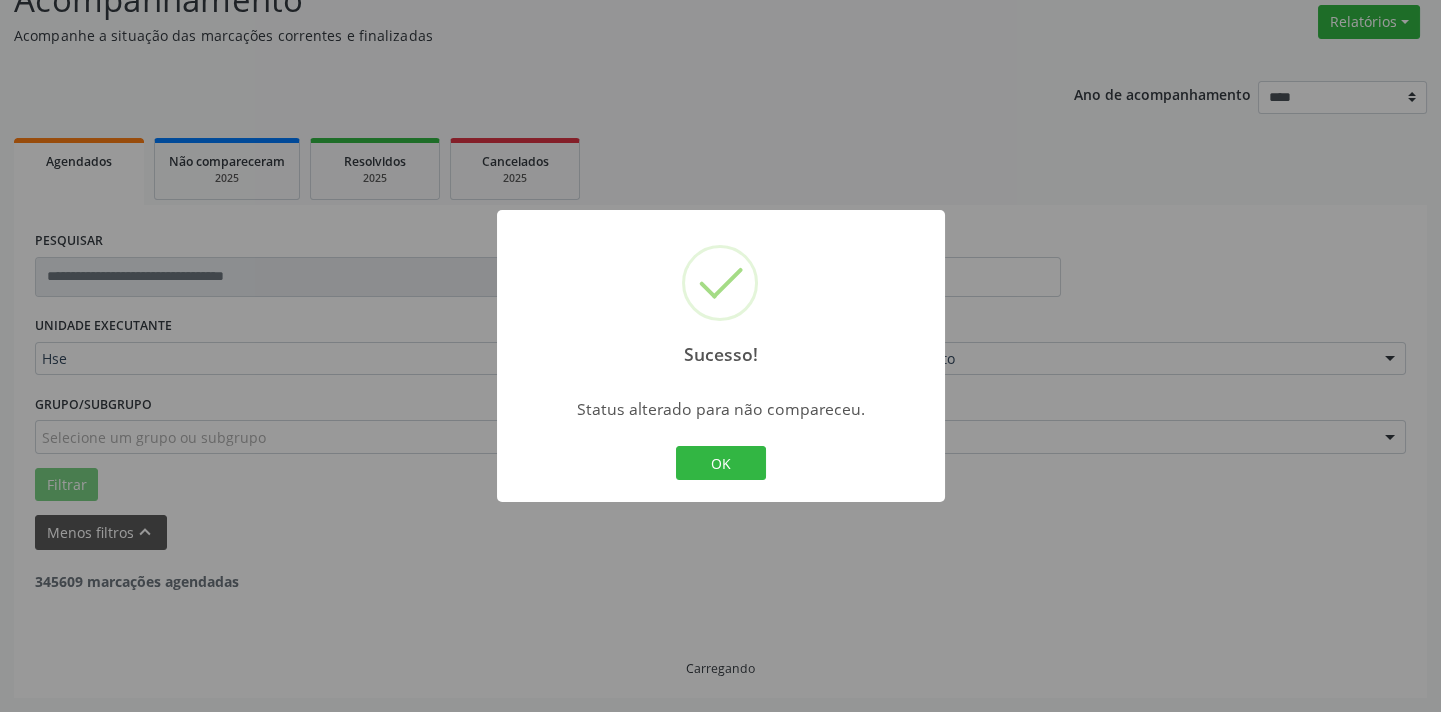 scroll, scrollTop: 160, scrollLeft: 0, axis: vertical 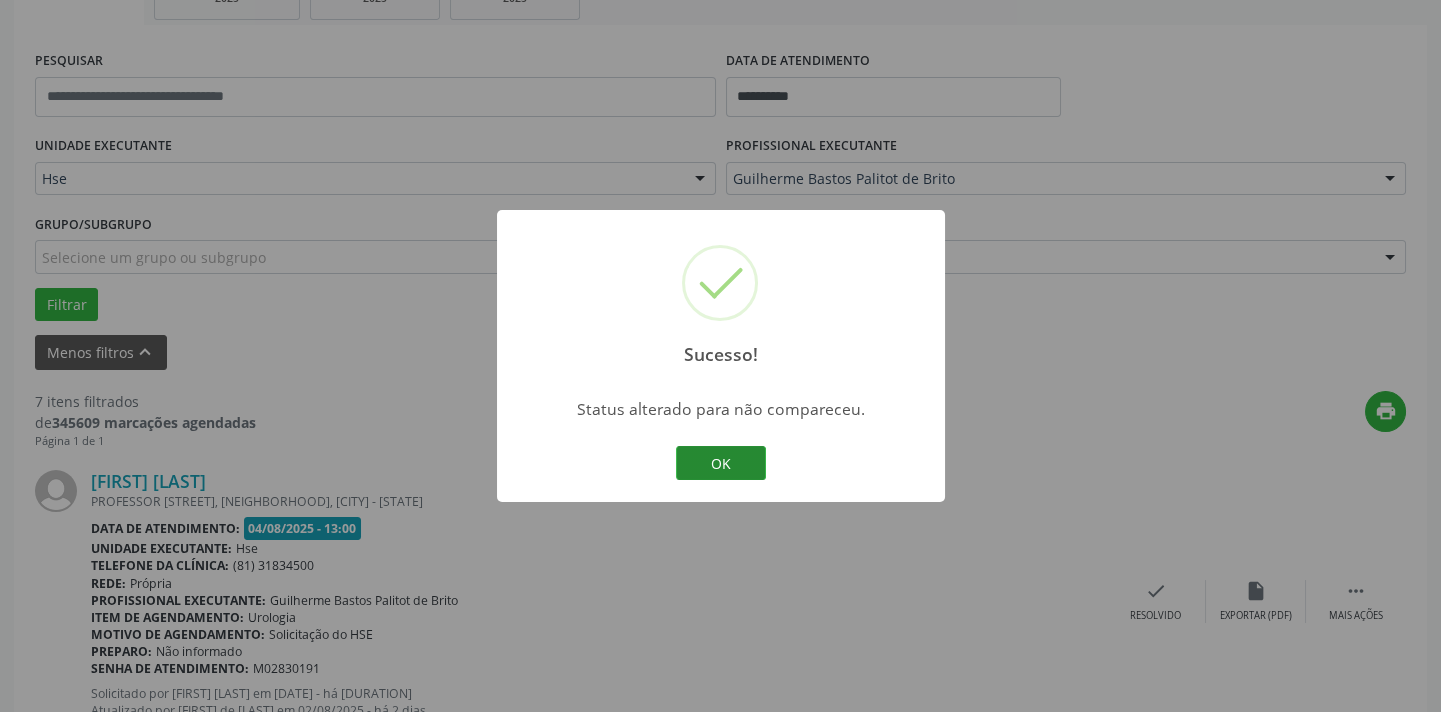 click on "OK" at bounding box center [721, 463] 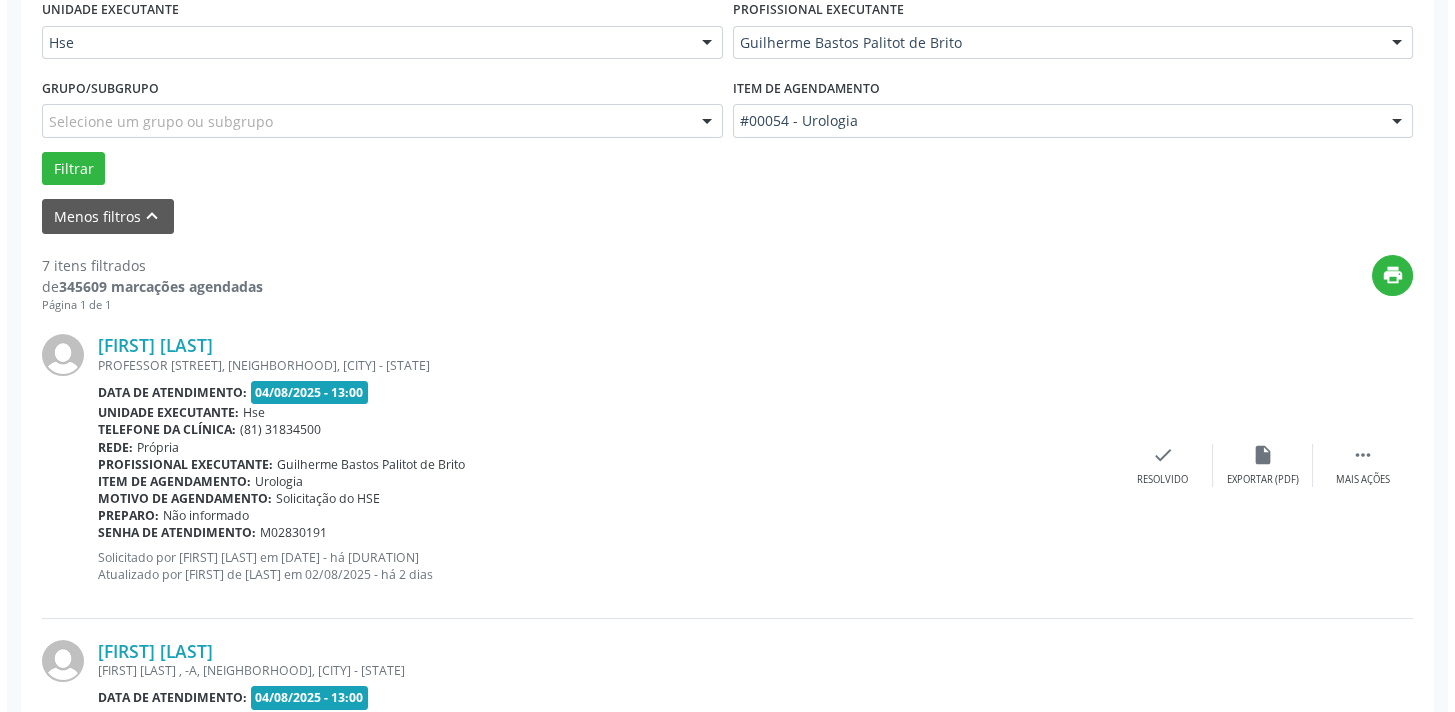 scroll, scrollTop: 523, scrollLeft: 0, axis: vertical 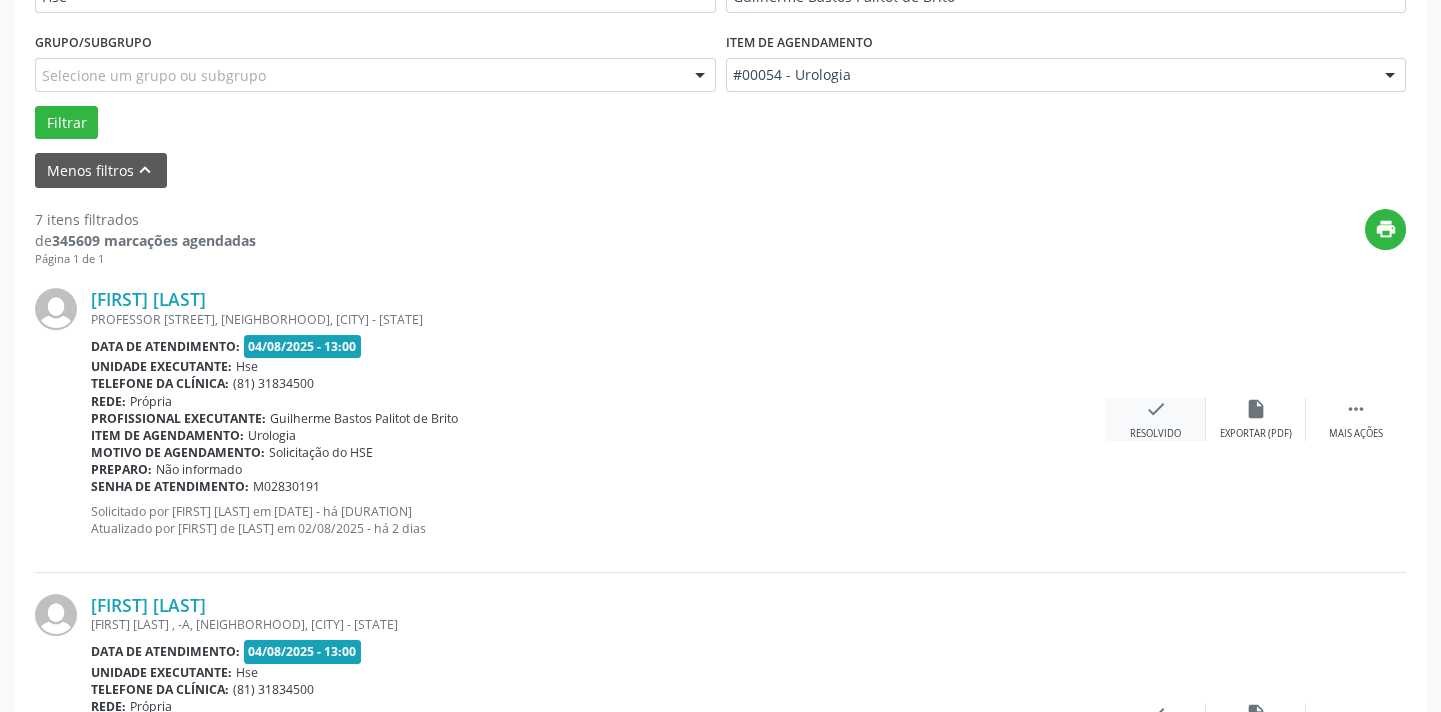click on "check" at bounding box center (1156, 409) 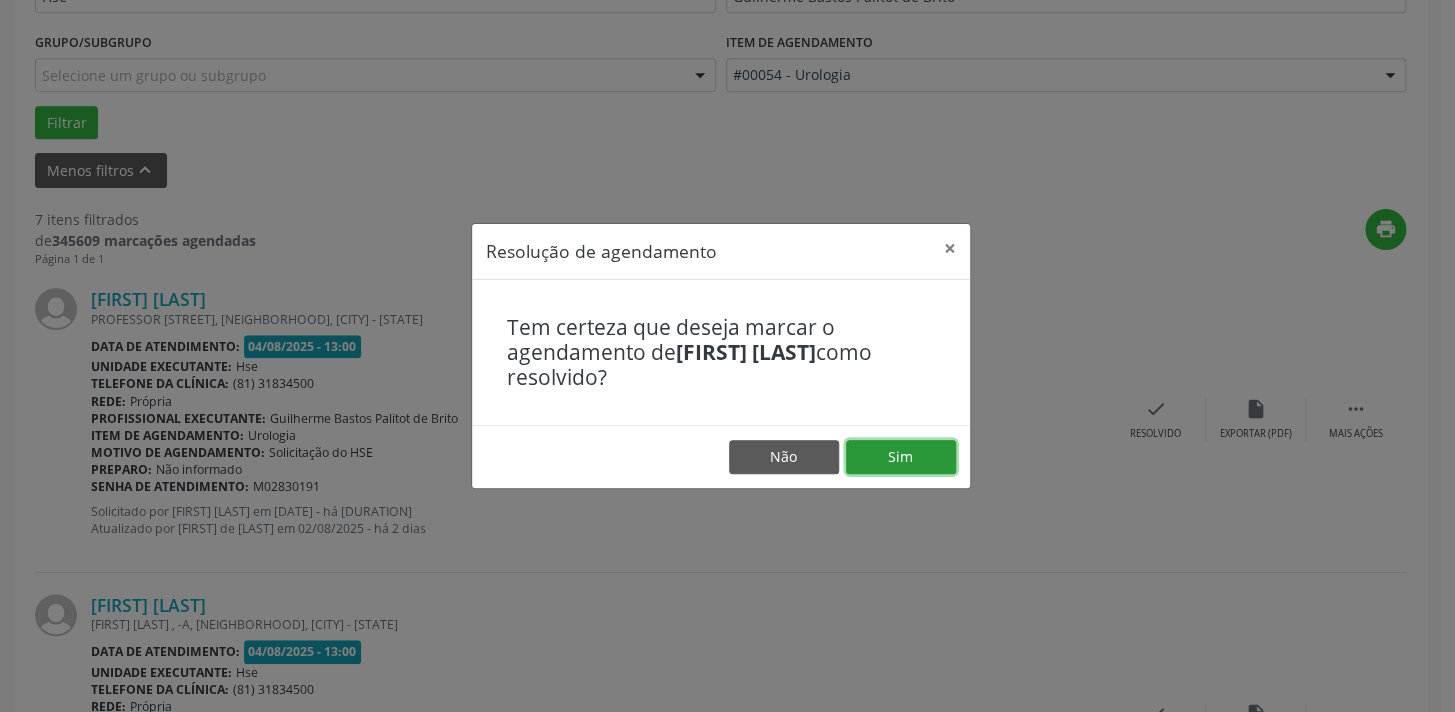 click on "Sim" at bounding box center [901, 457] 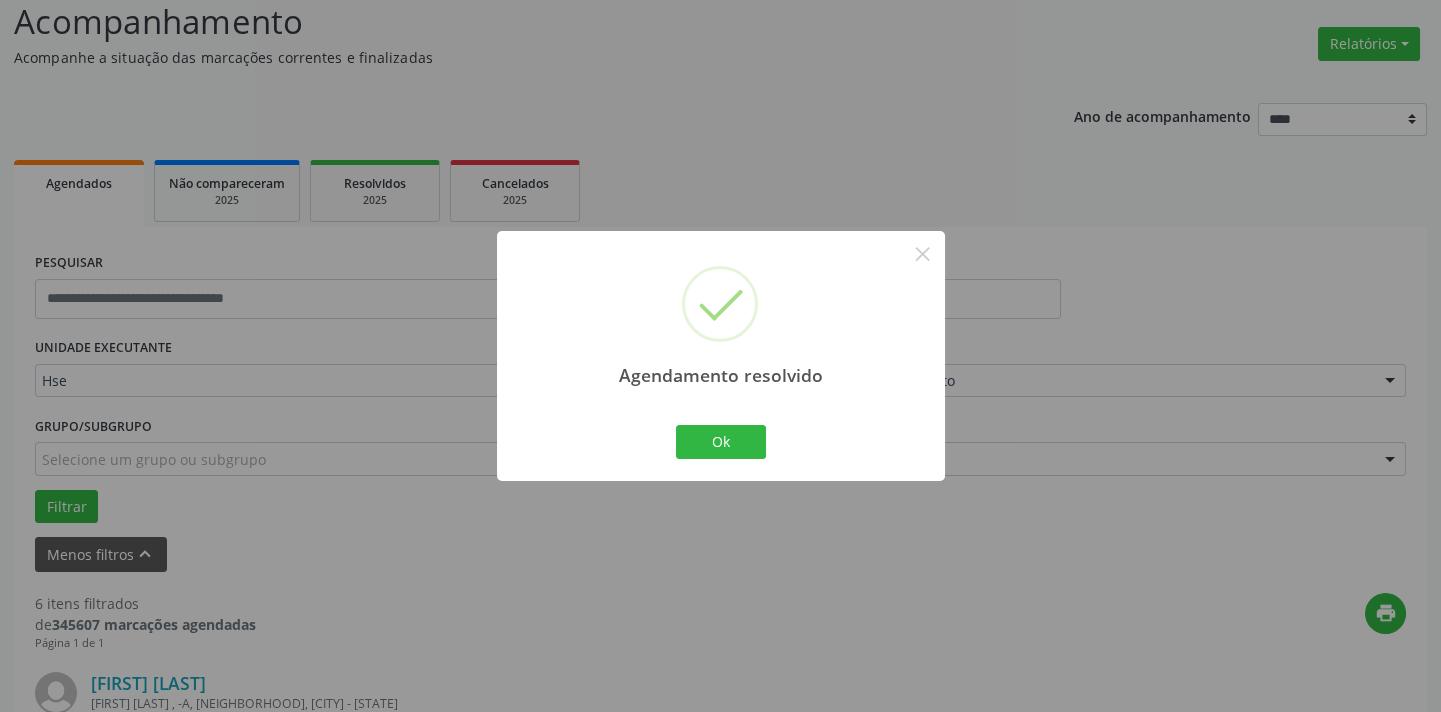 scroll, scrollTop: 523, scrollLeft: 0, axis: vertical 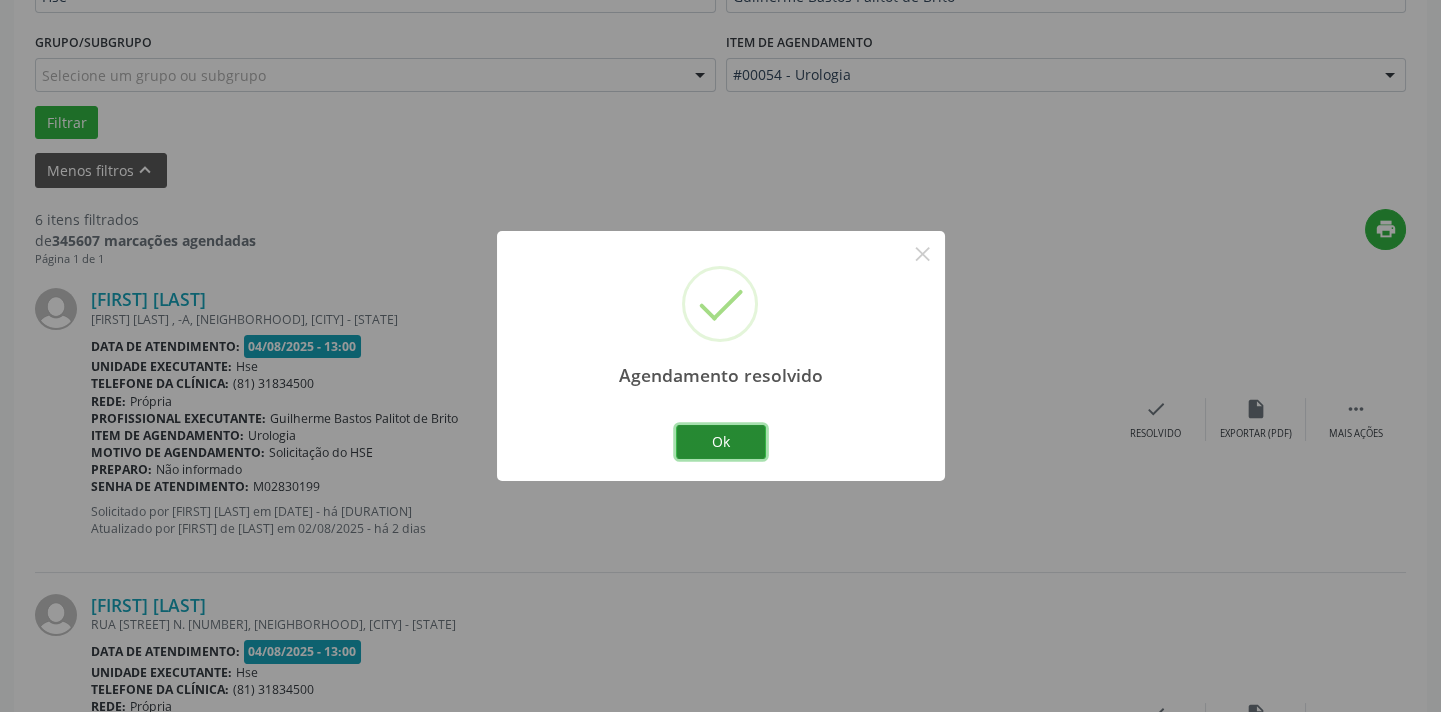 click on "Ok" at bounding box center [721, 442] 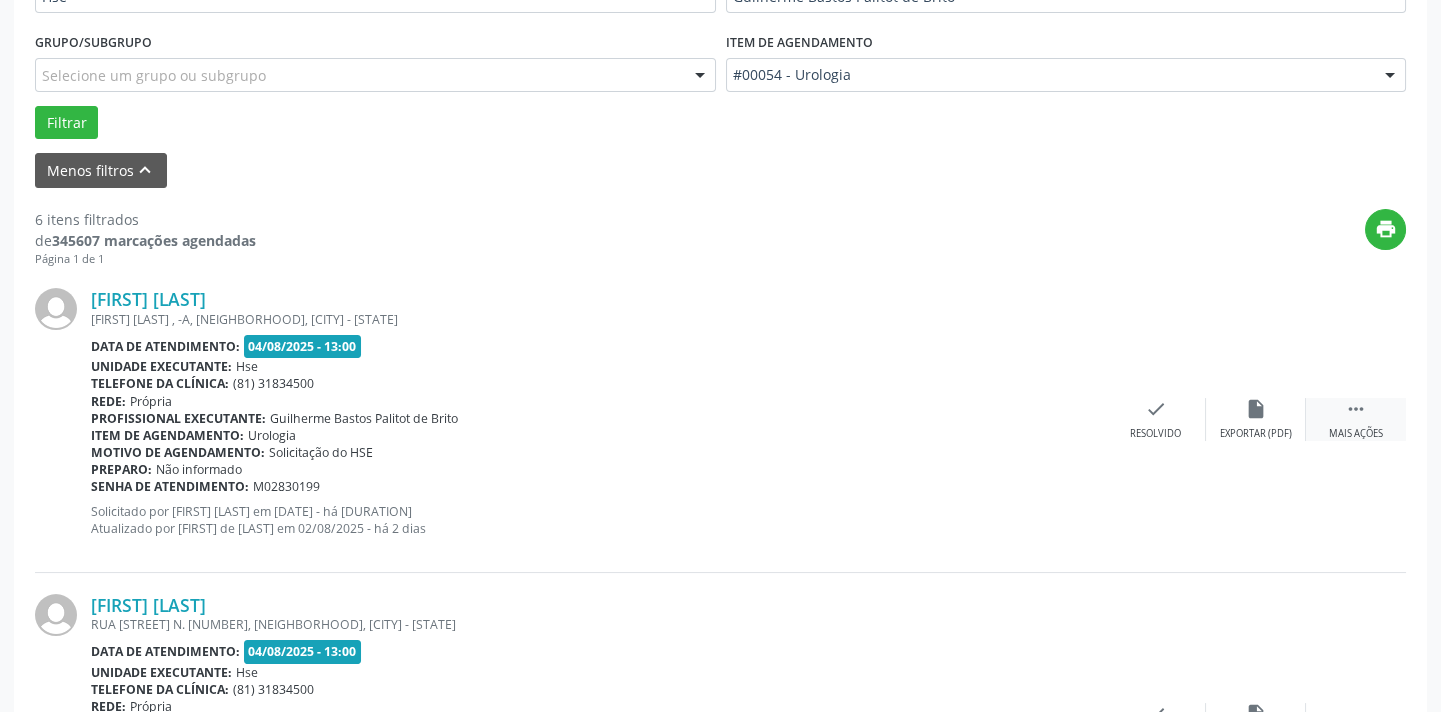 click on "Mais ações" at bounding box center [1356, 434] 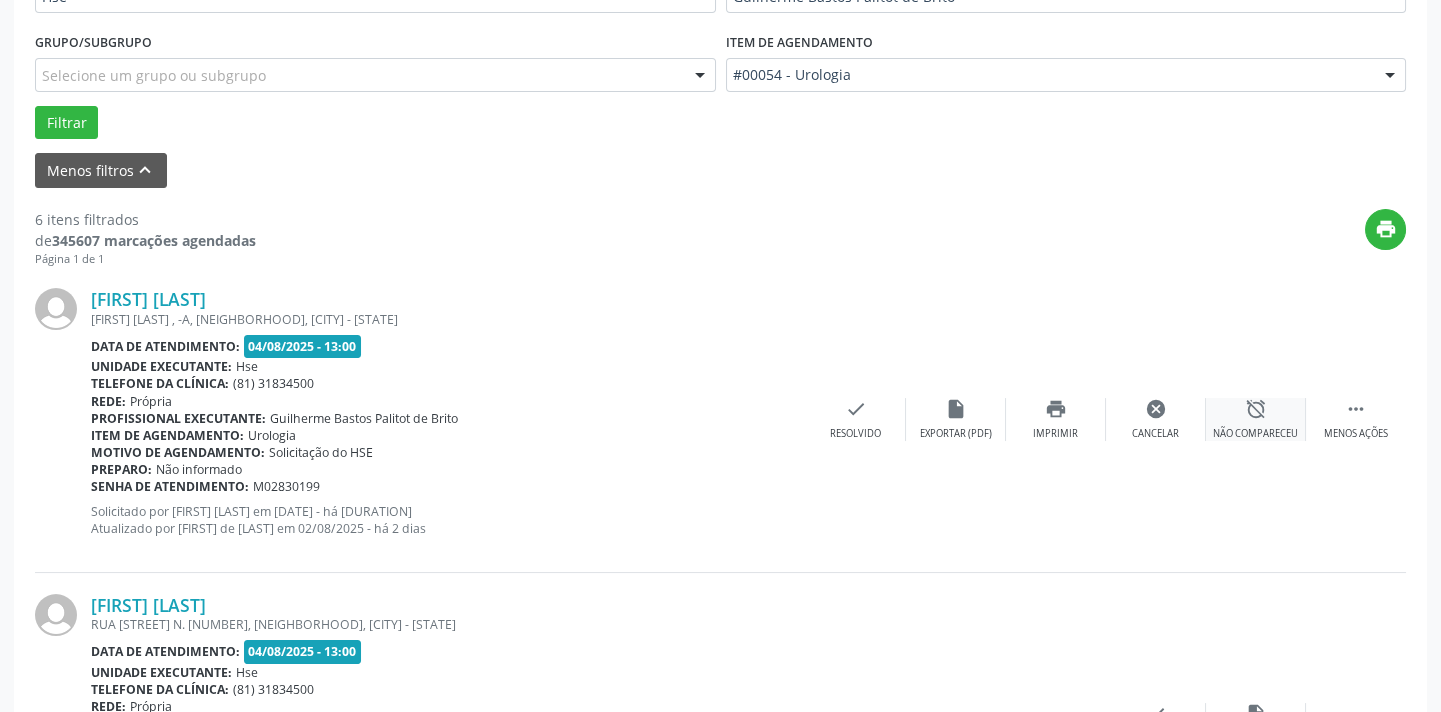 click on "Não compareceu" at bounding box center (1255, 434) 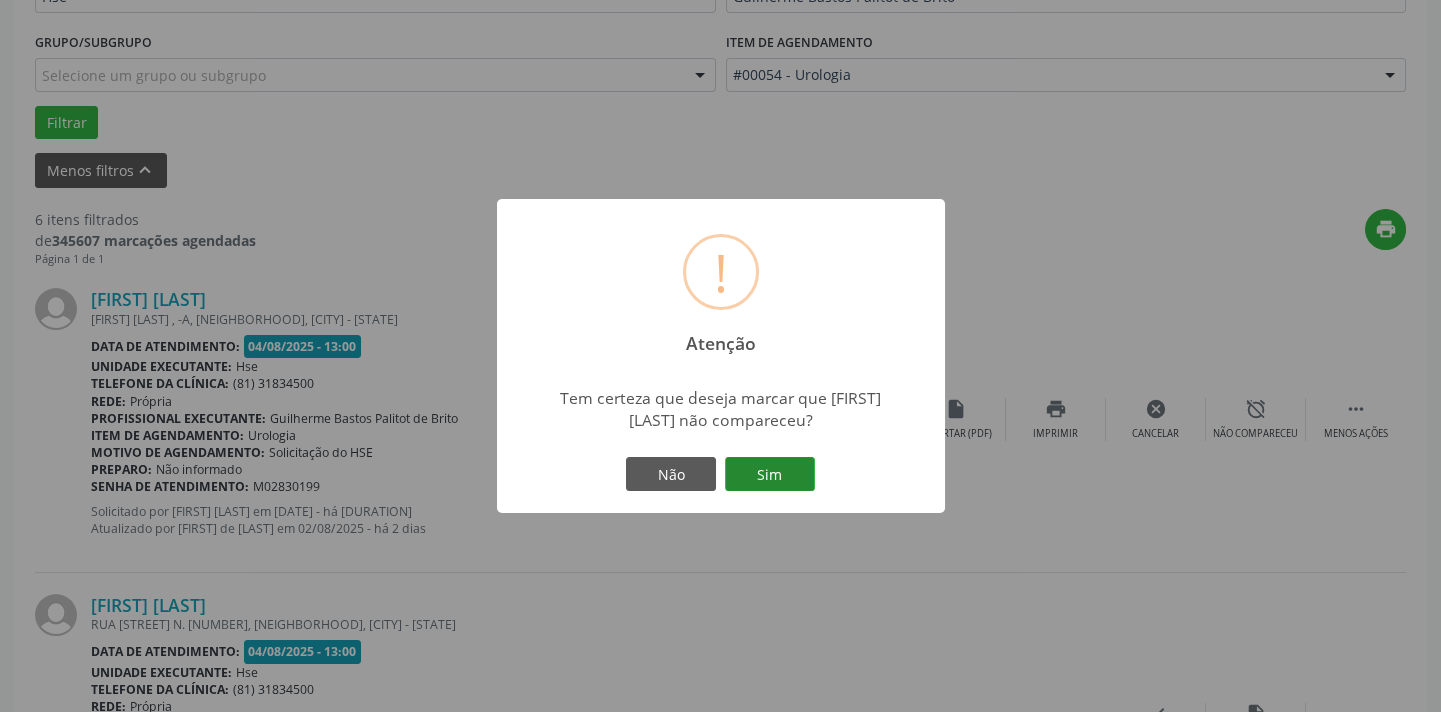 click on "Sim" at bounding box center (770, 474) 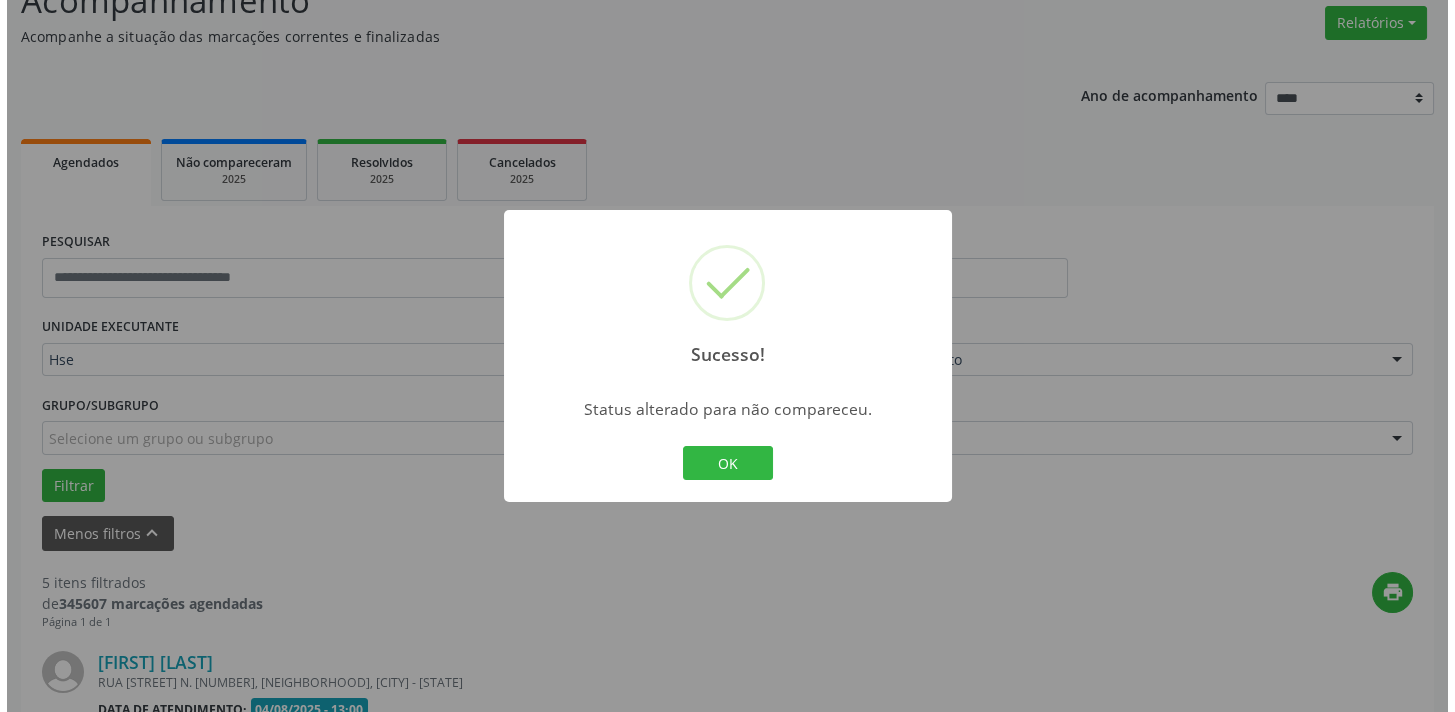 scroll, scrollTop: 523, scrollLeft: 0, axis: vertical 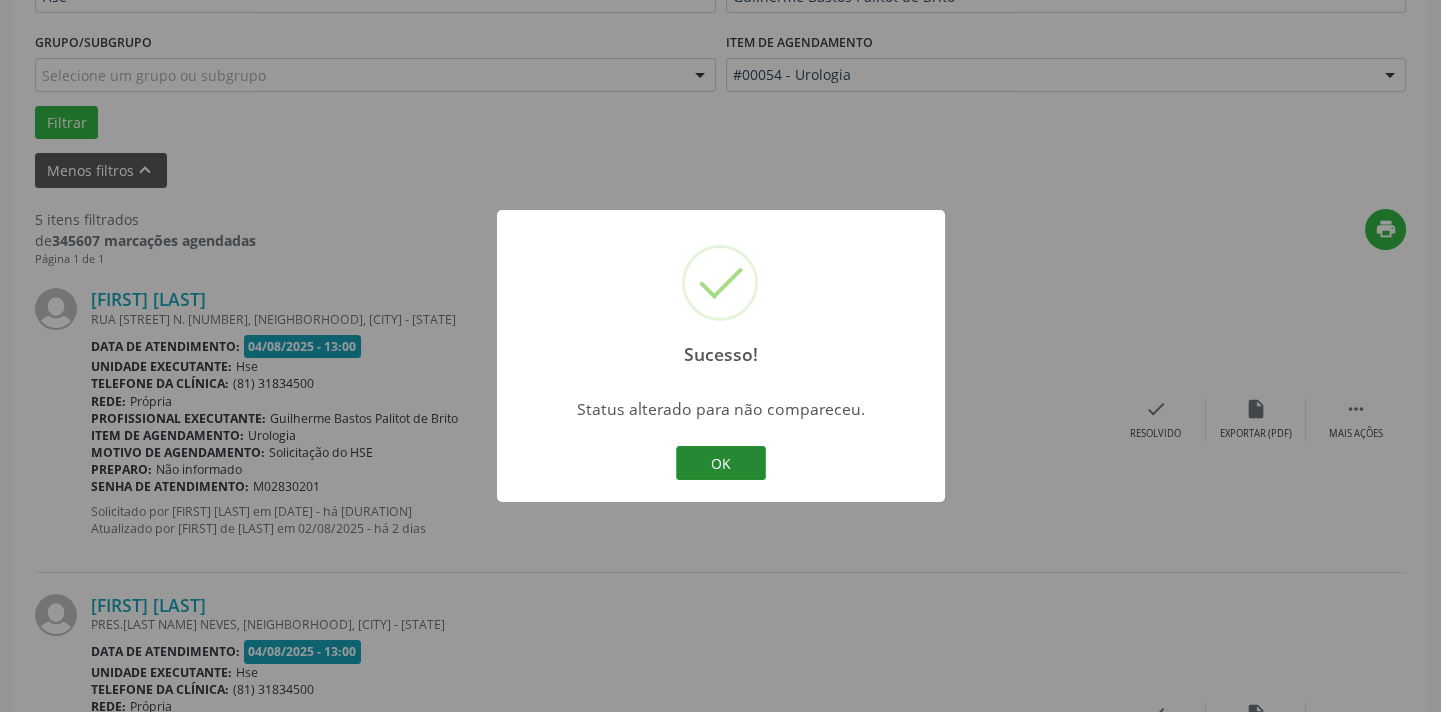 click on "OK" at bounding box center [721, 463] 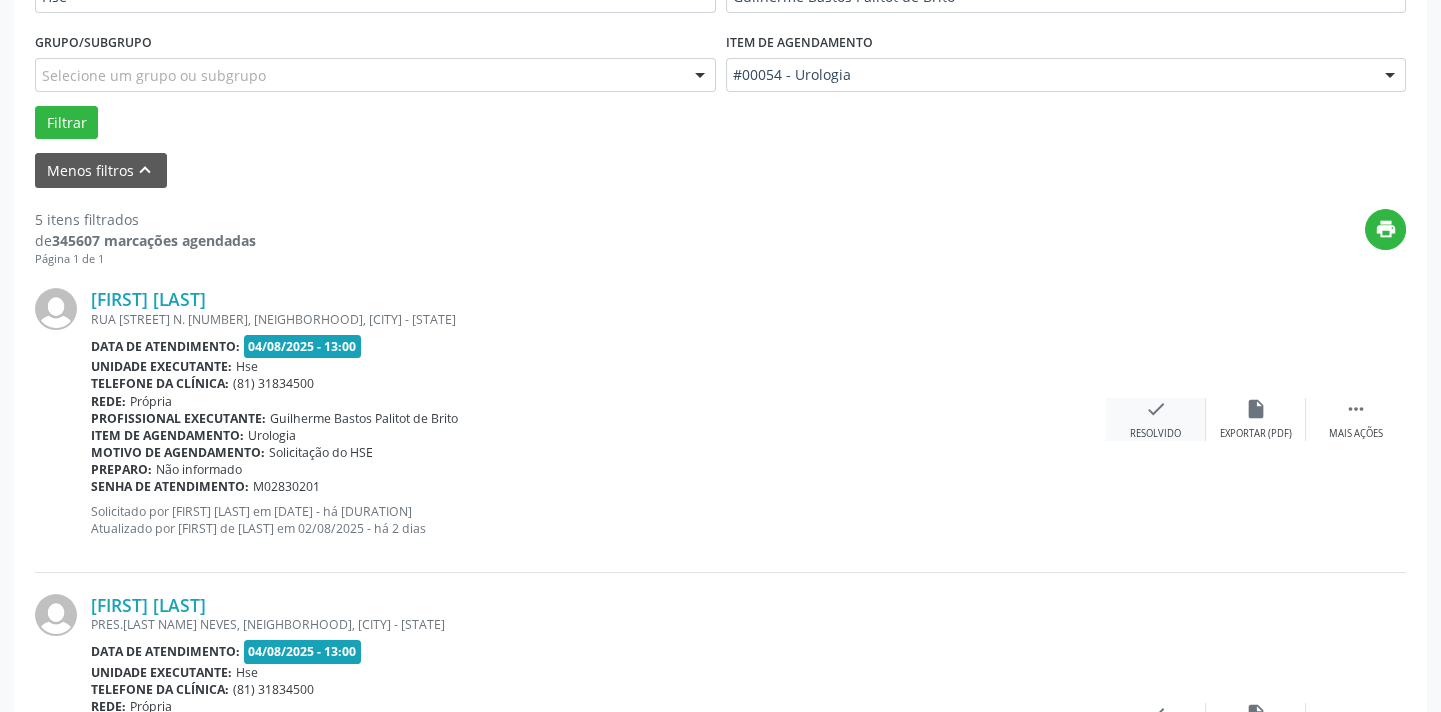 click on "check
Resolvido" at bounding box center (1156, 419) 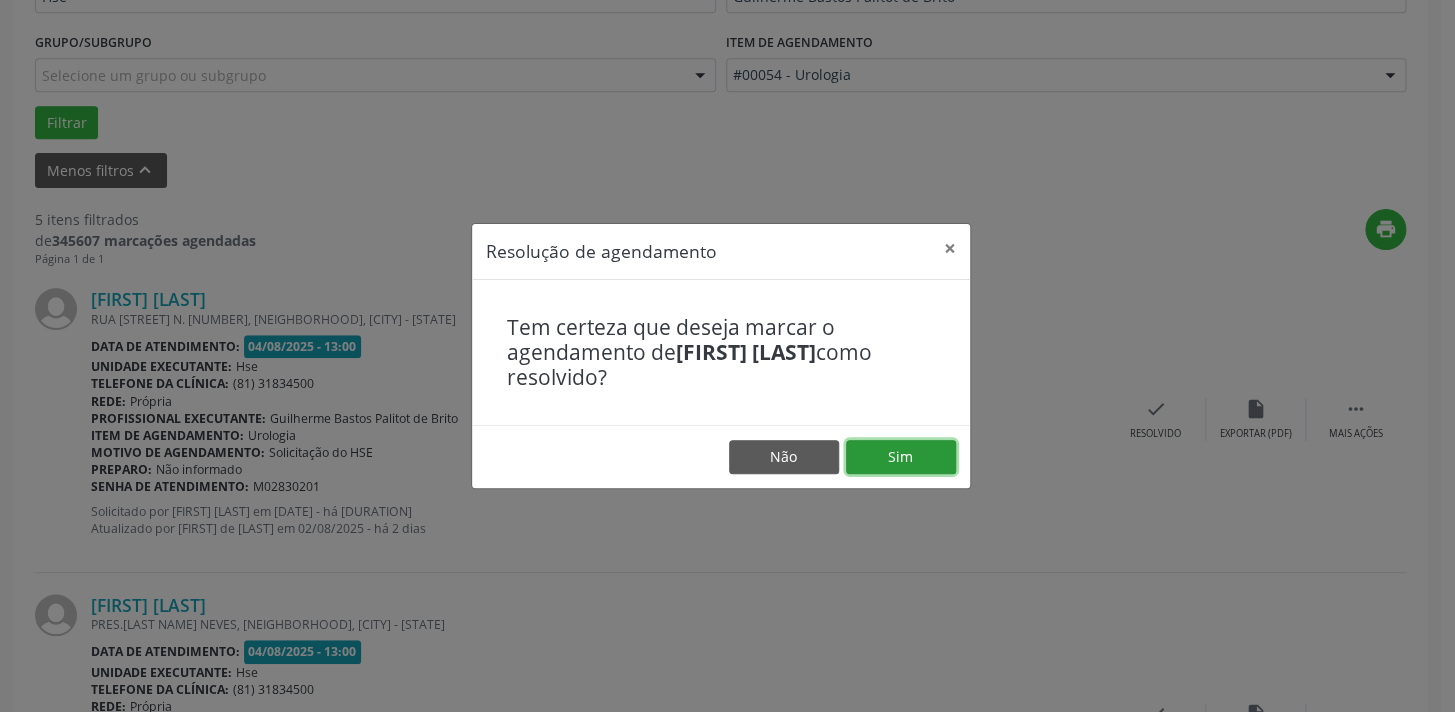 click on "Sim" at bounding box center (901, 457) 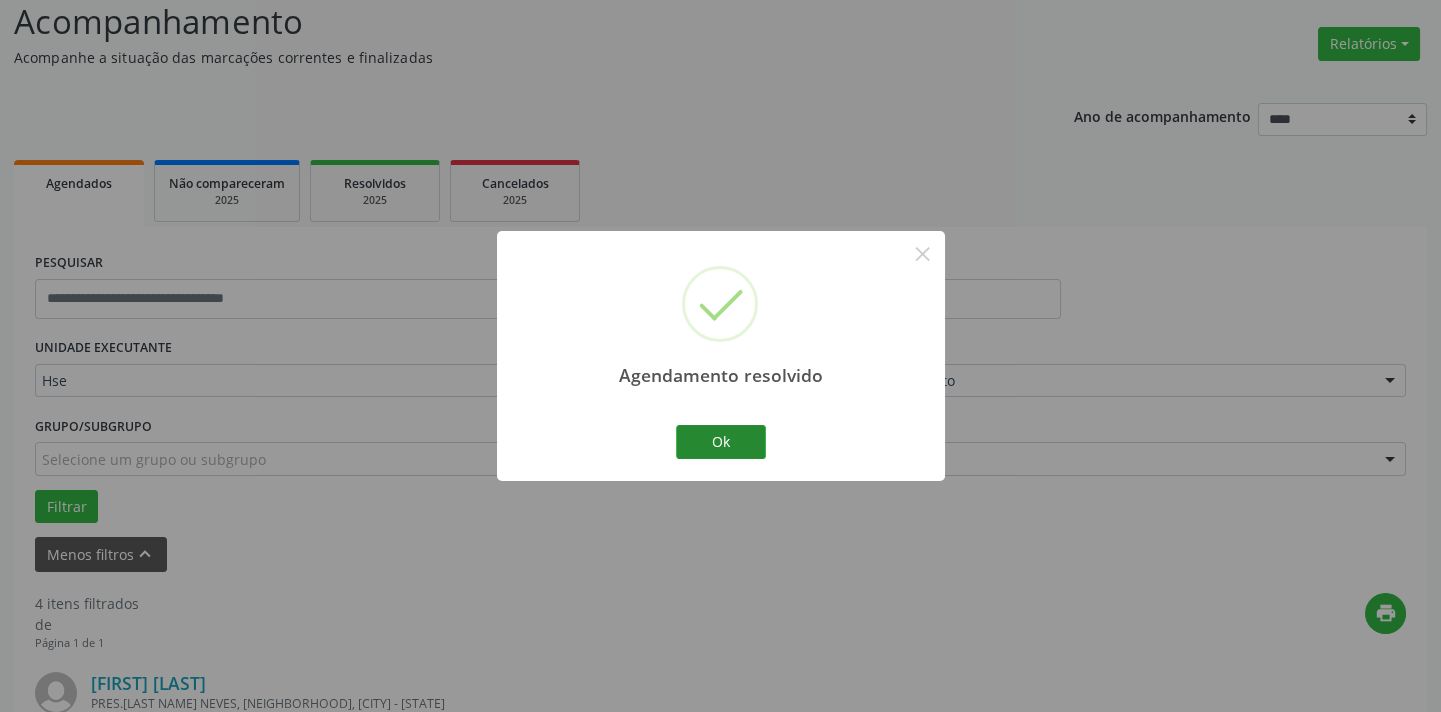 scroll, scrollTop: 523, scrollLeft: 0, axis: vertical 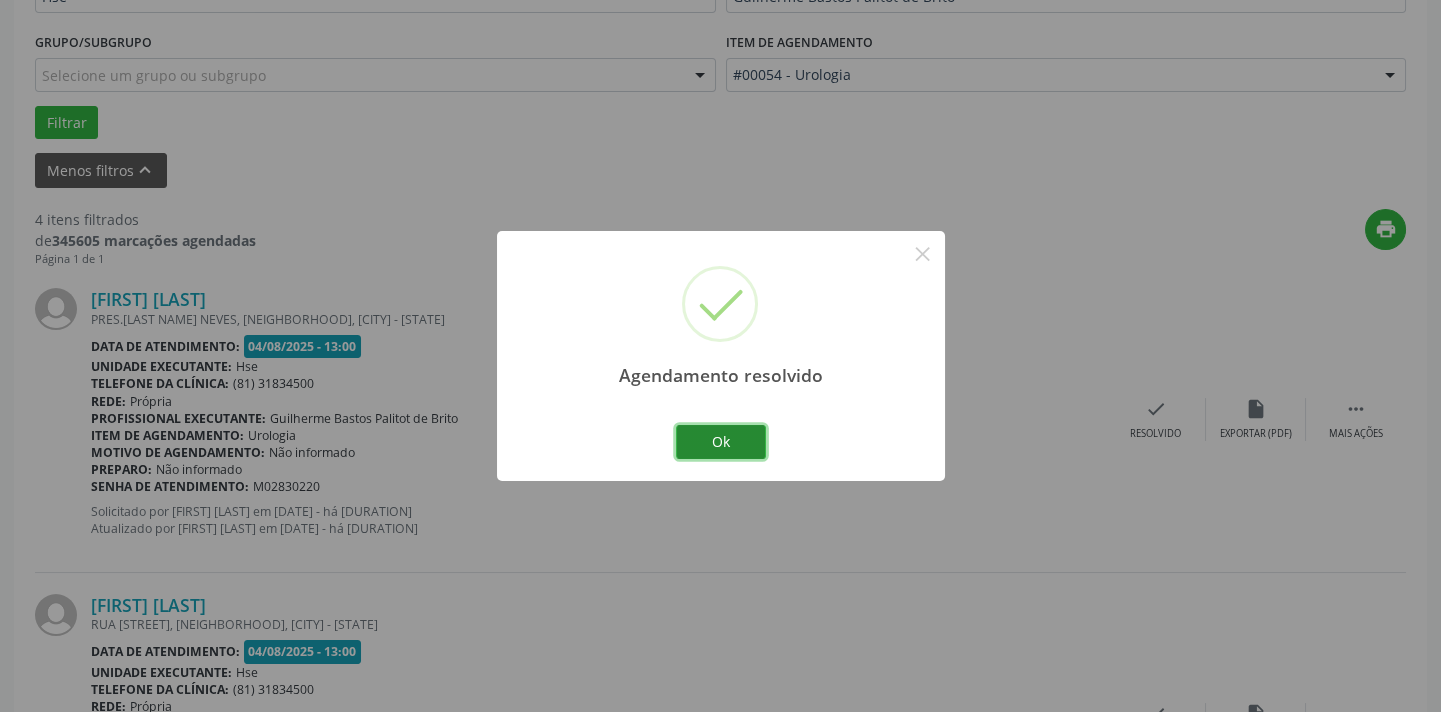 click on "Ok" at bounding box center (721, 442) 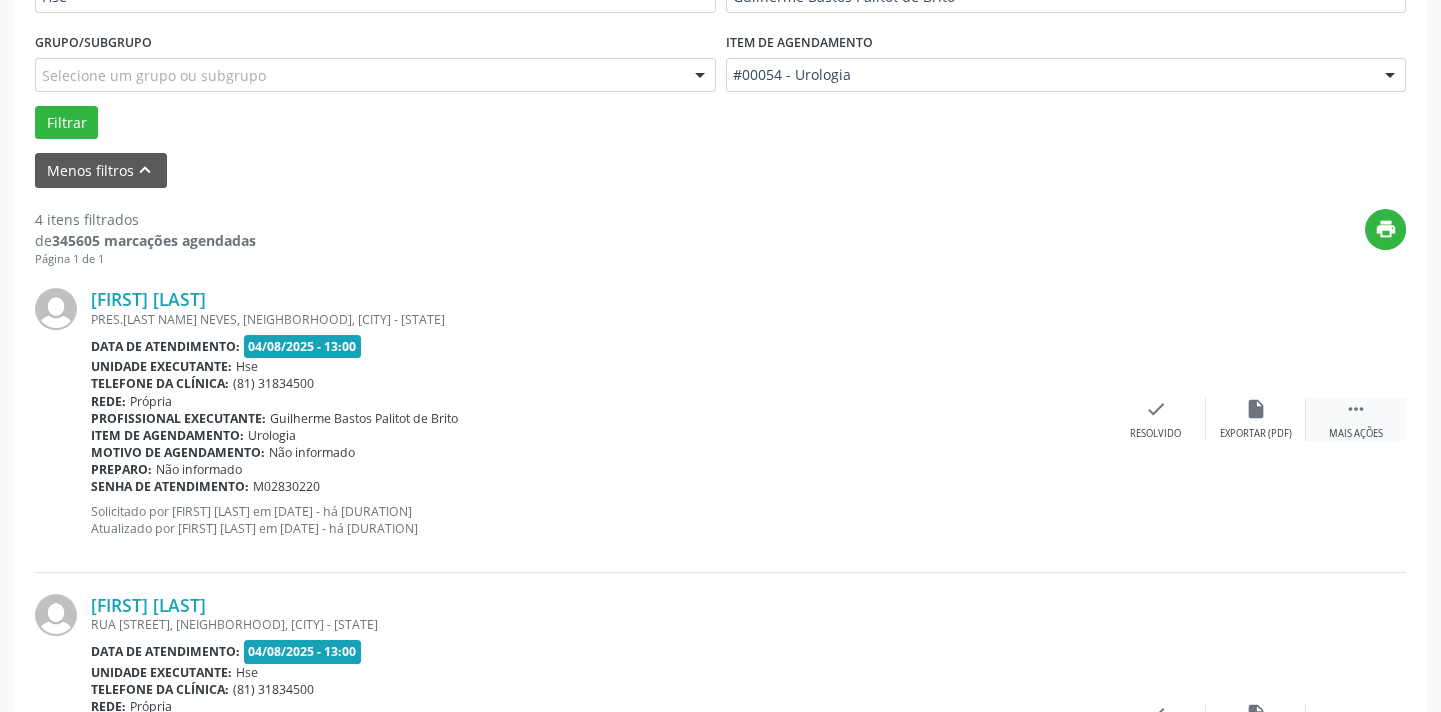 click on "
Mais ações" at bounding box center [1356, 419] 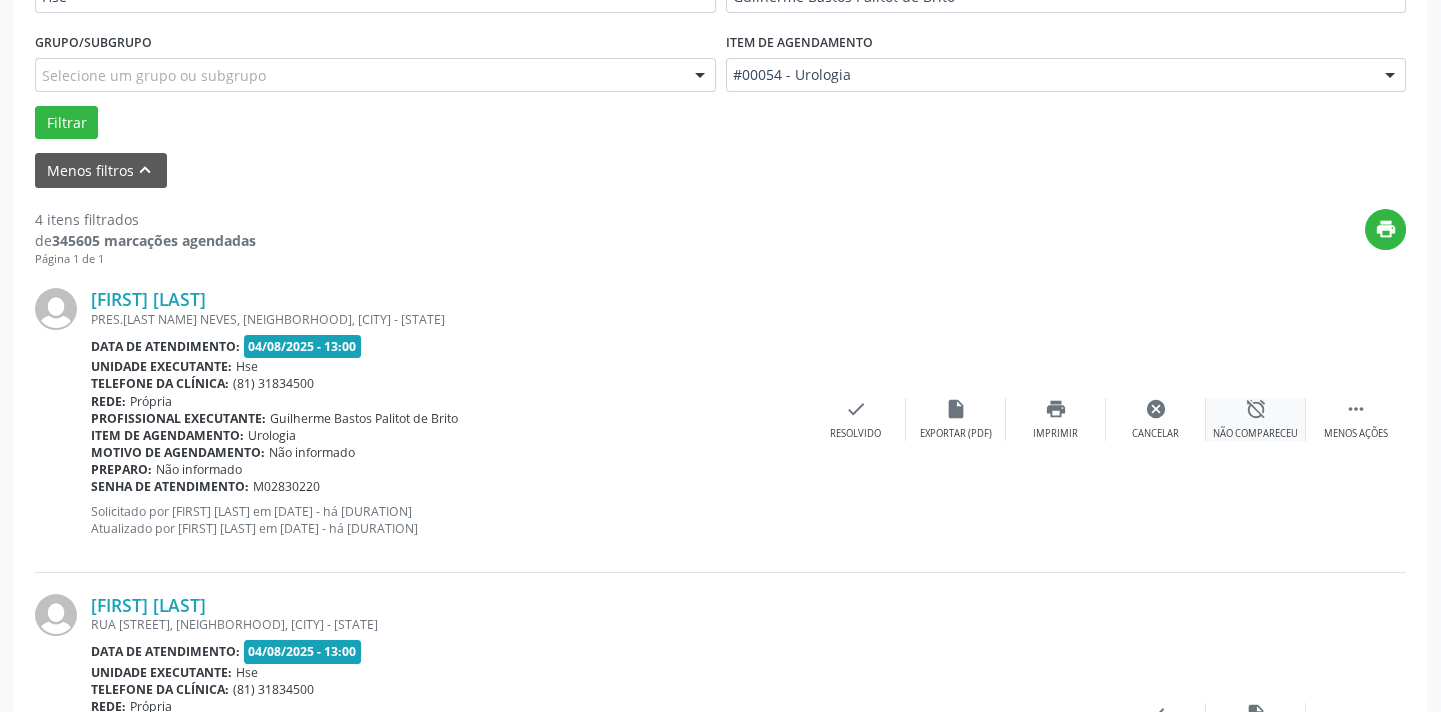 click on "Não compareceu" at bounding box center [1255, 434] 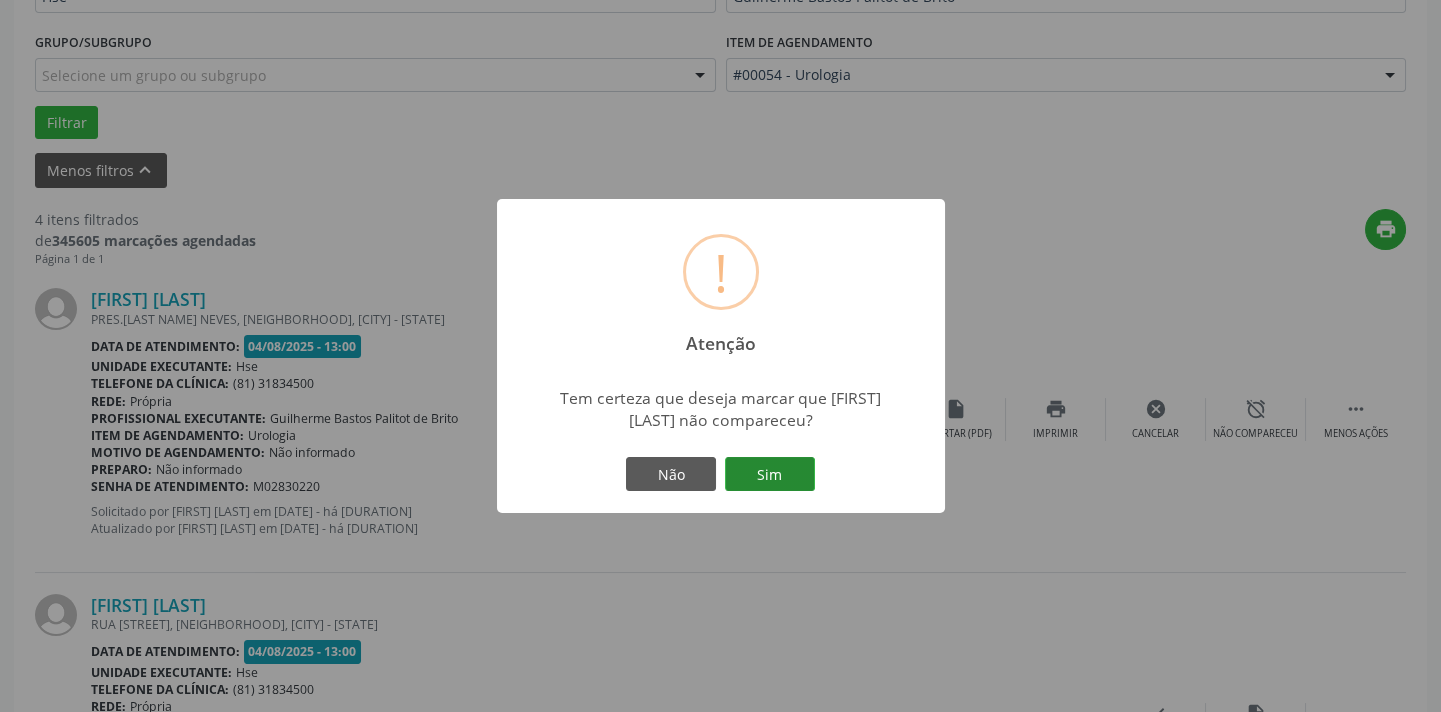 click on "Sim" at bounding box center (770, 474) 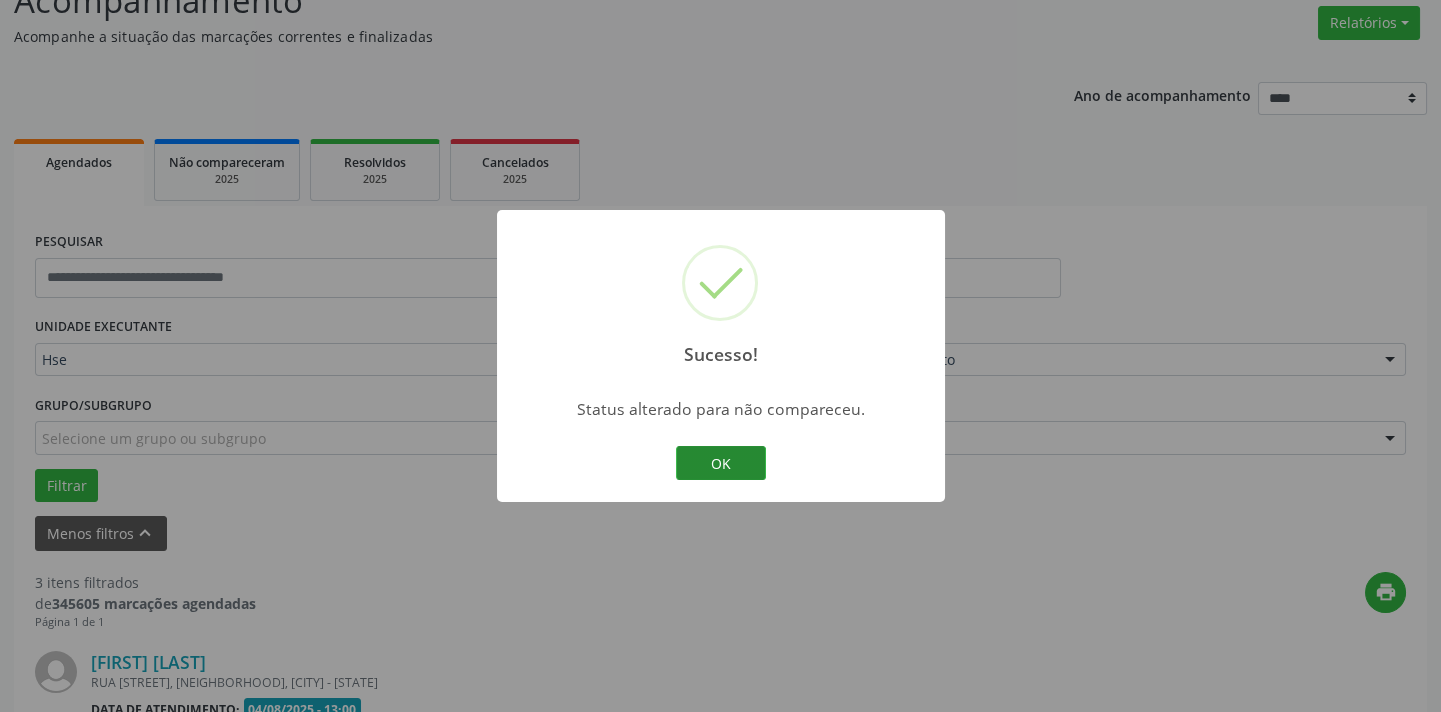 scroll, scrollTop: 523, scrollLeft: 0, axis: vertical 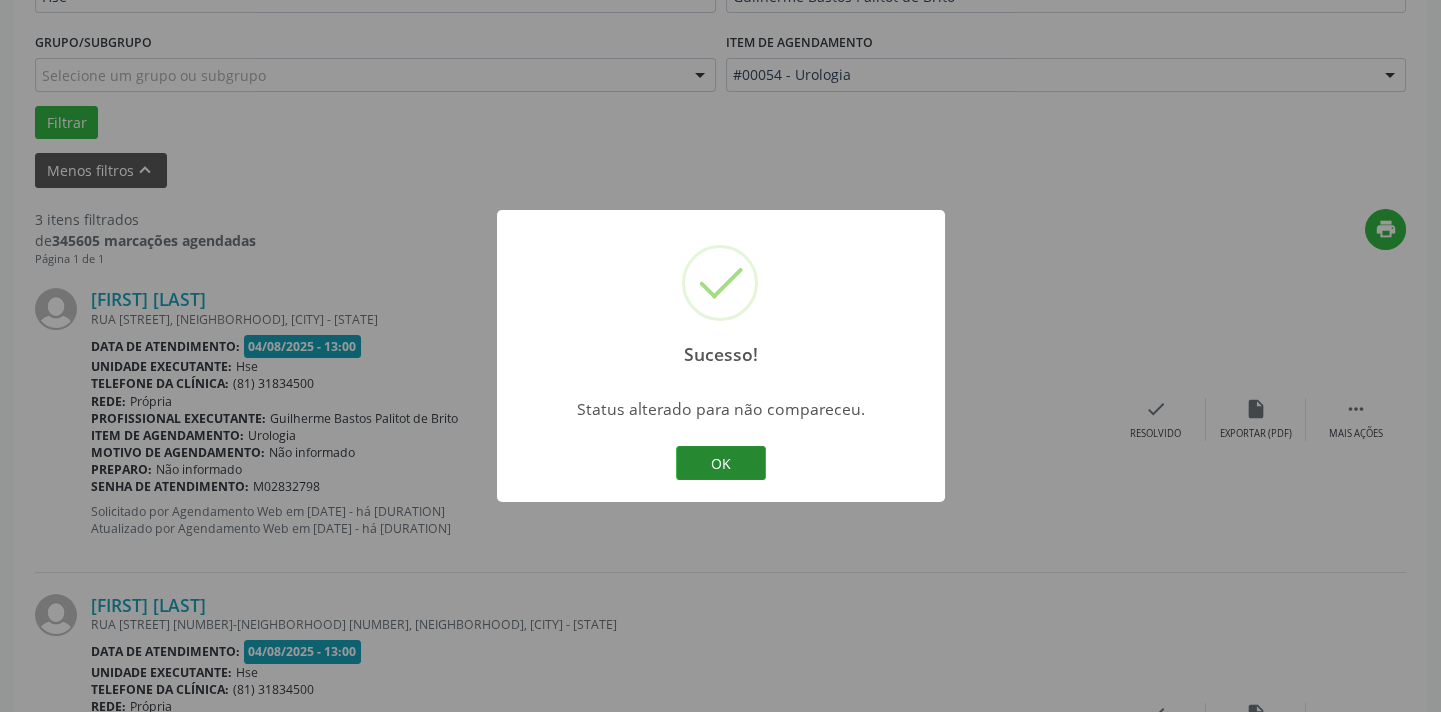 click on "OK" at bounding box center [721, 463] 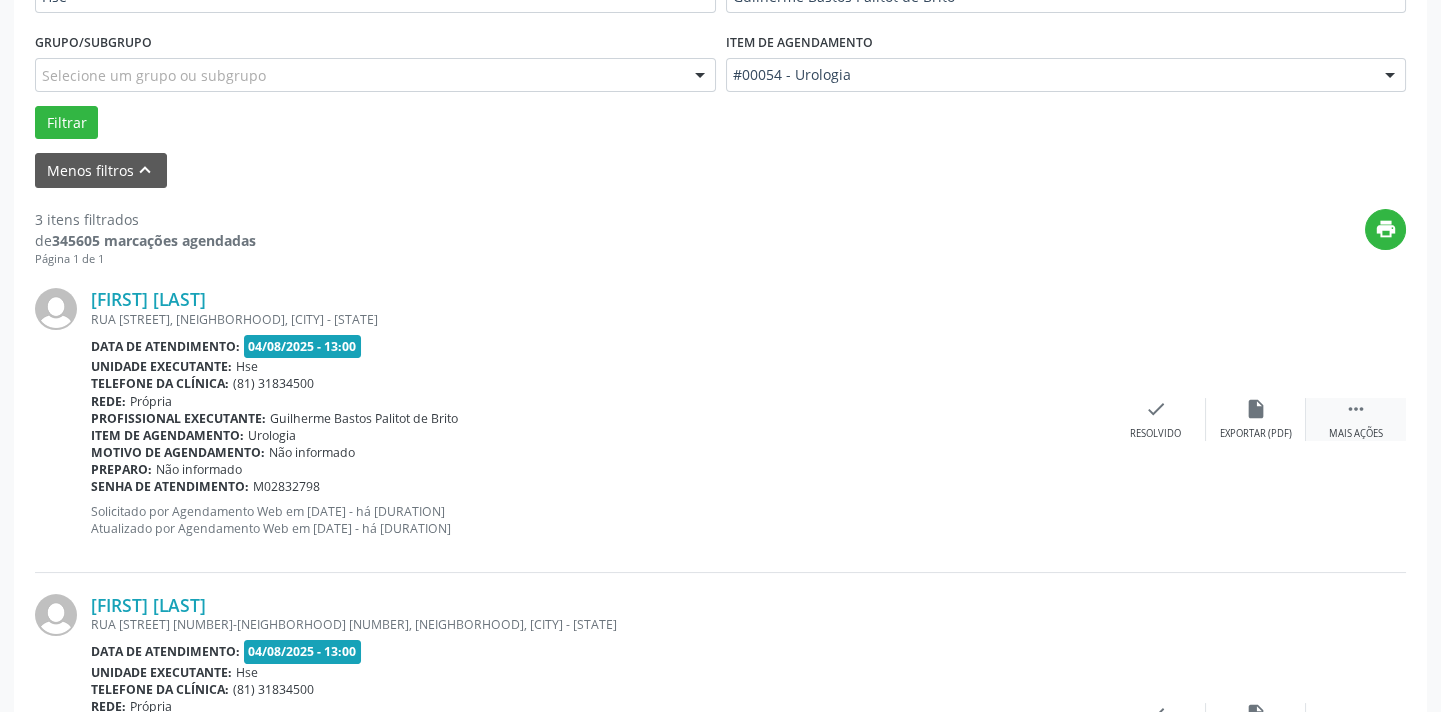 click on "
Mais ações" at bounding box center (1356, 419) 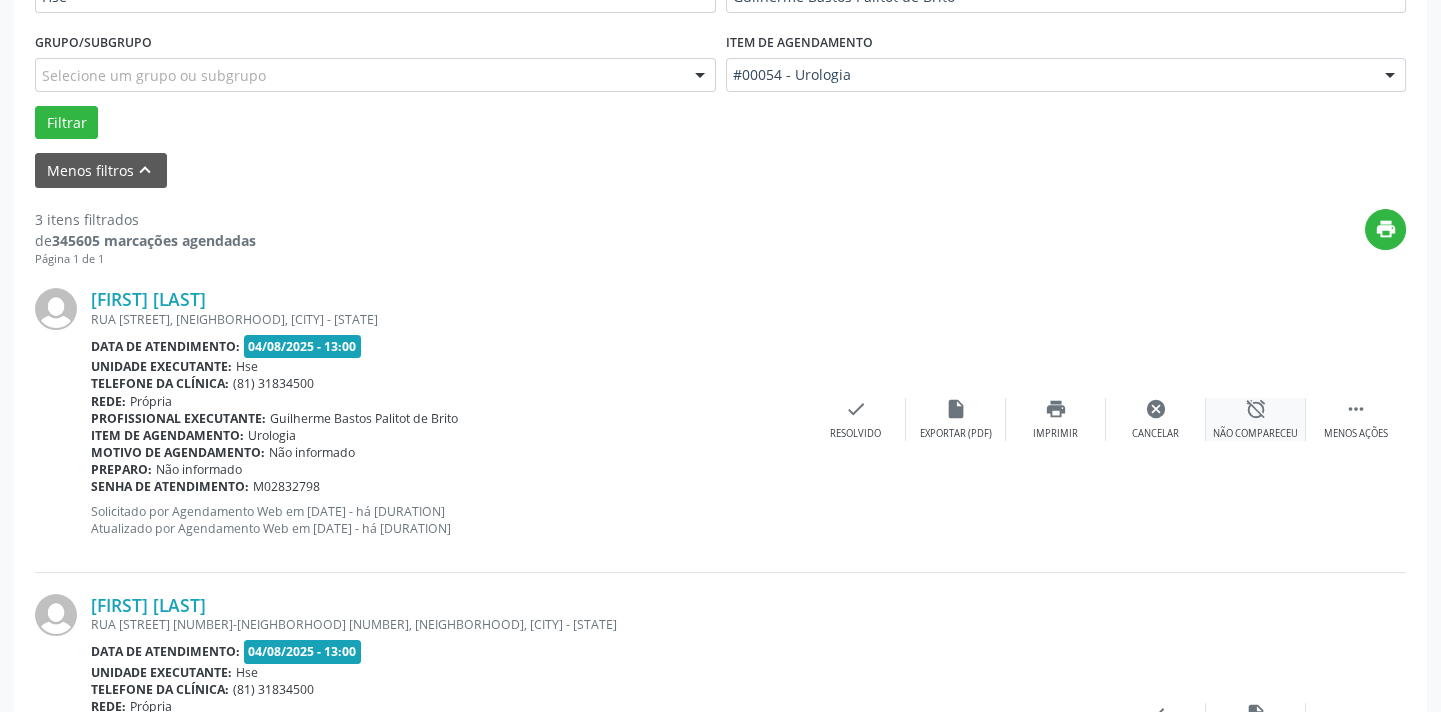 click on "Não compareceu" at bounding box center (1255, 434) 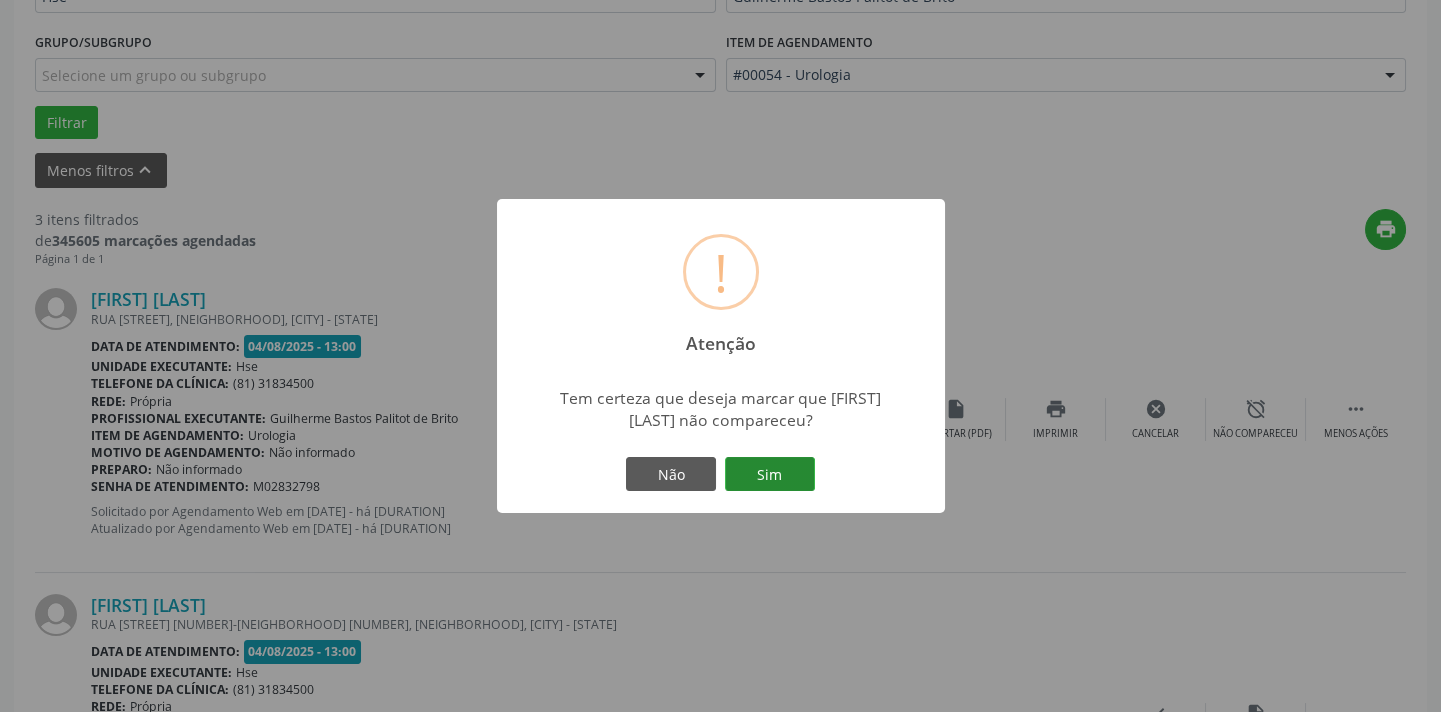 click on "Sim" at bounding box center (770, 474) 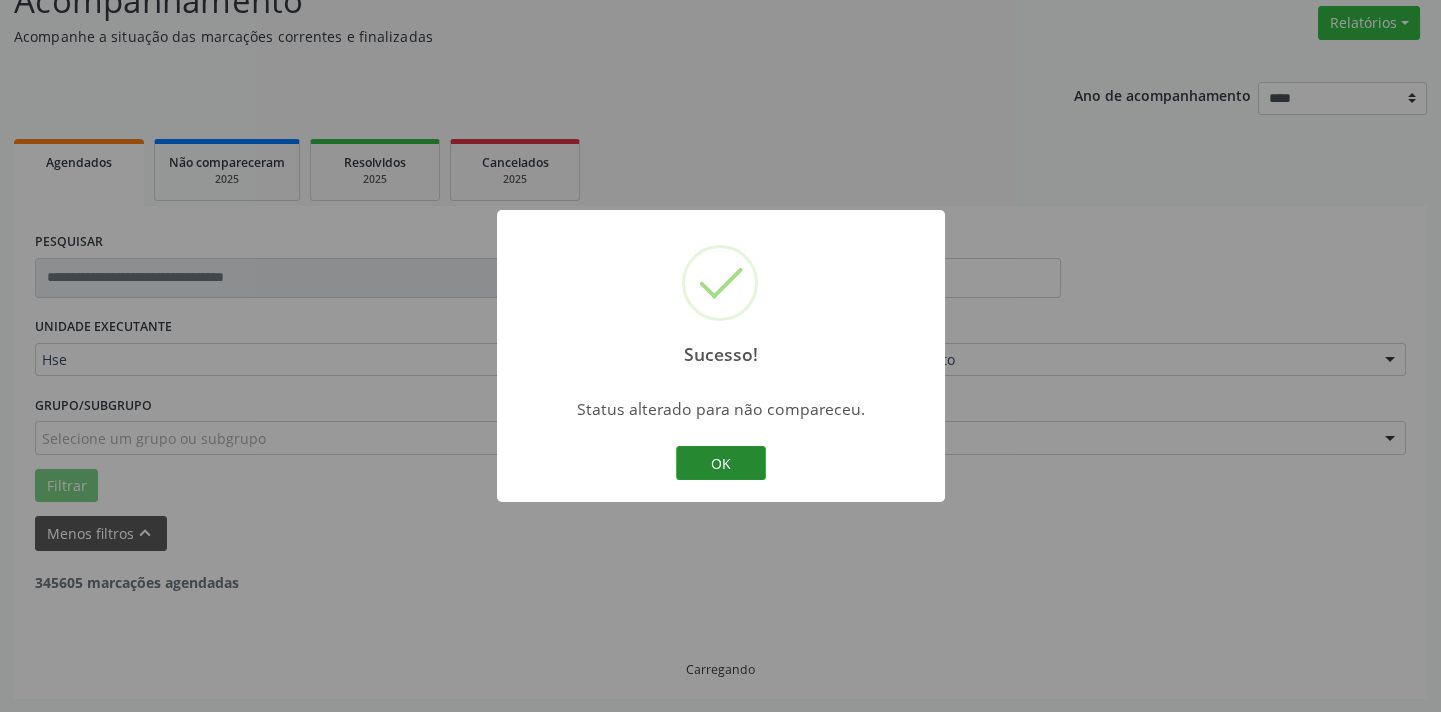 scroll, scrollTop: 523, scrollLeft: 0, axis: vertical 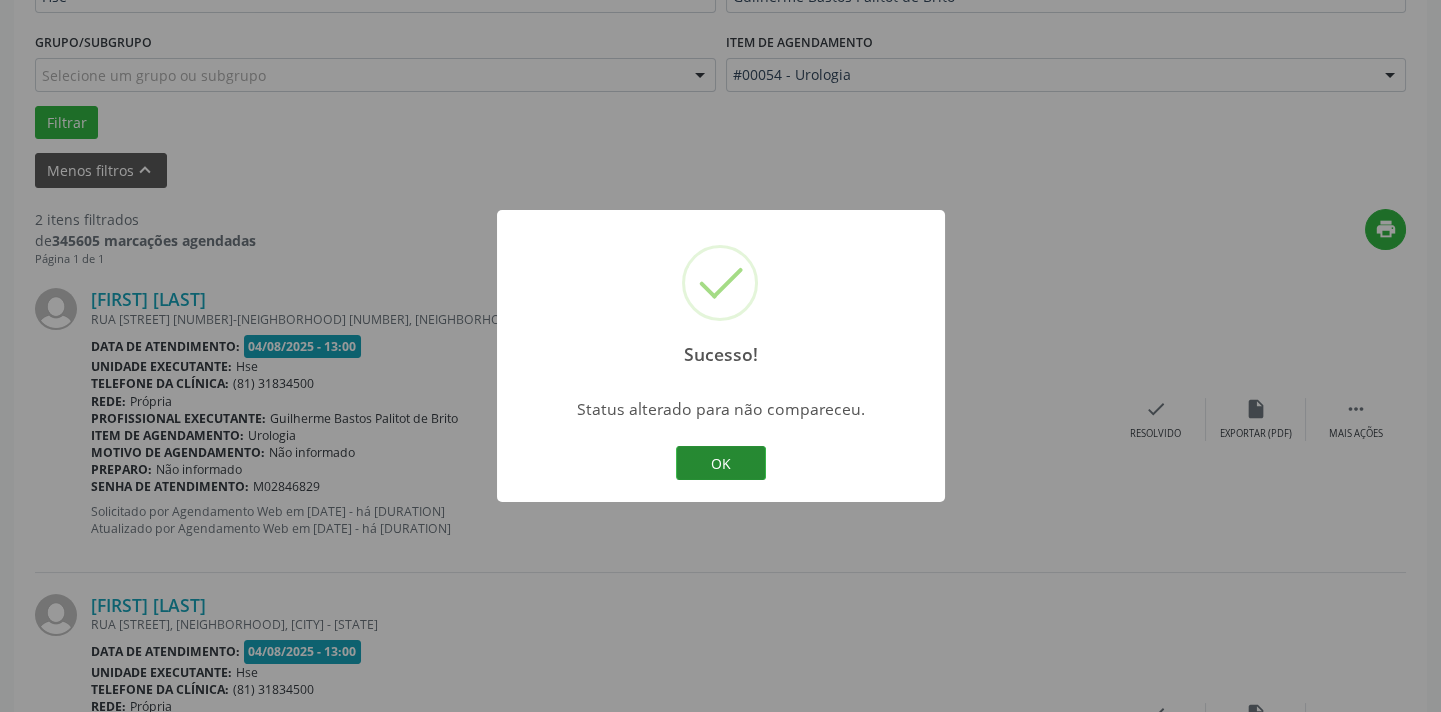 click on "OK" at bounding box center (721, 463) 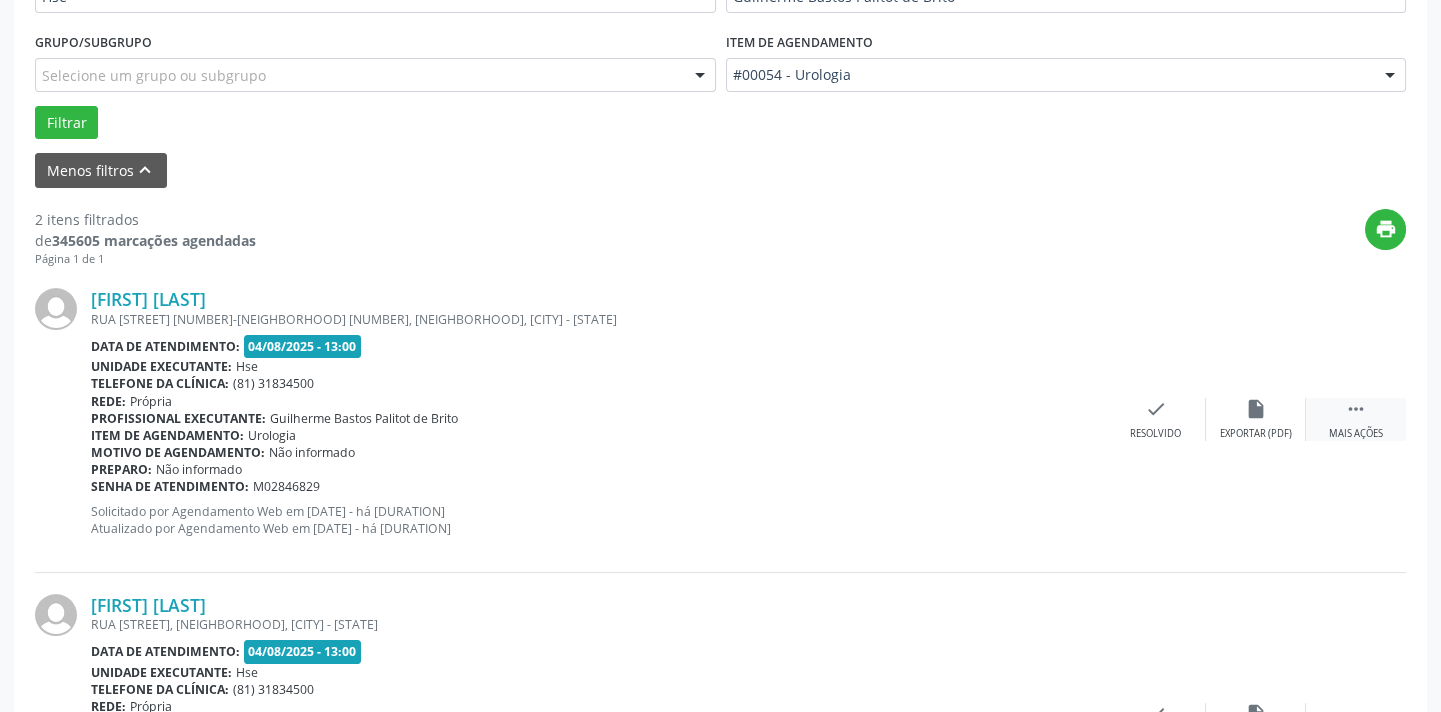 click on "" at bounding box center [1356, 409] 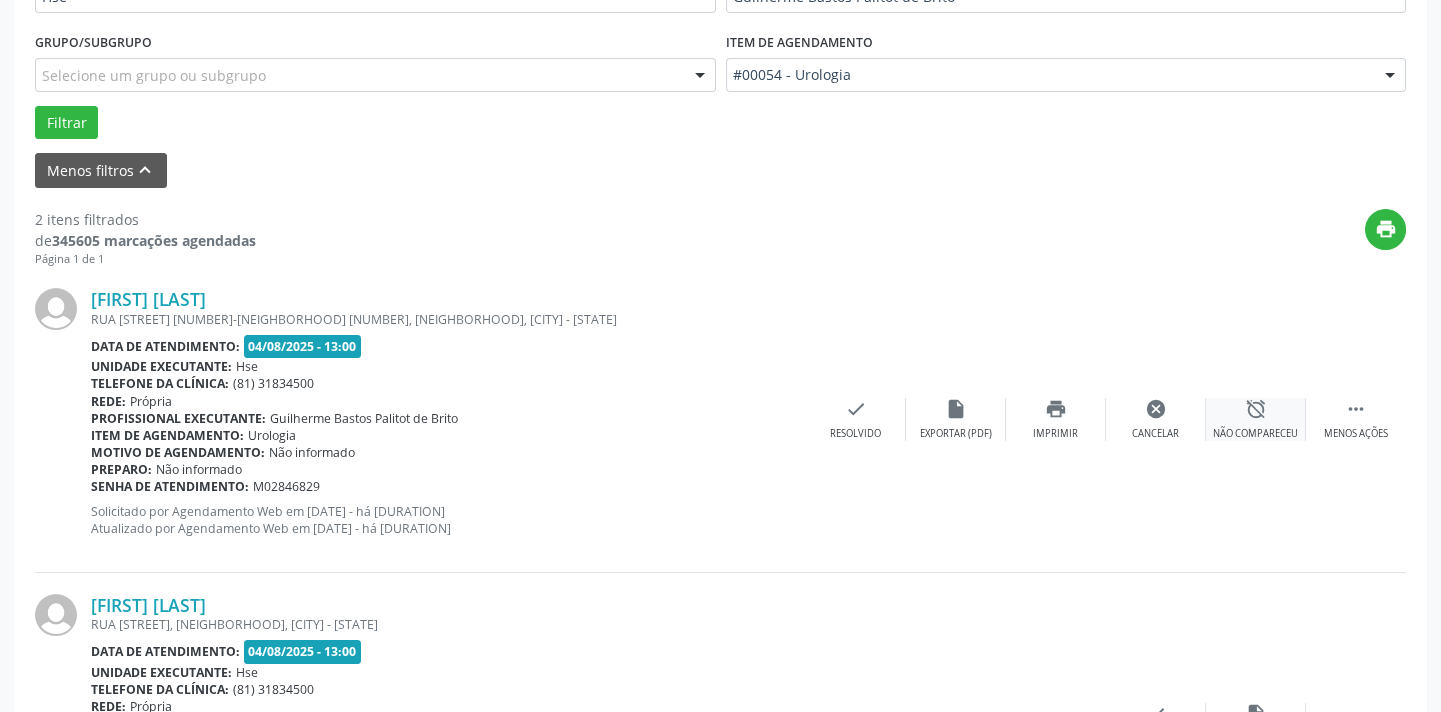 click on "Não compareceu" at bounding box center [1255, 434] 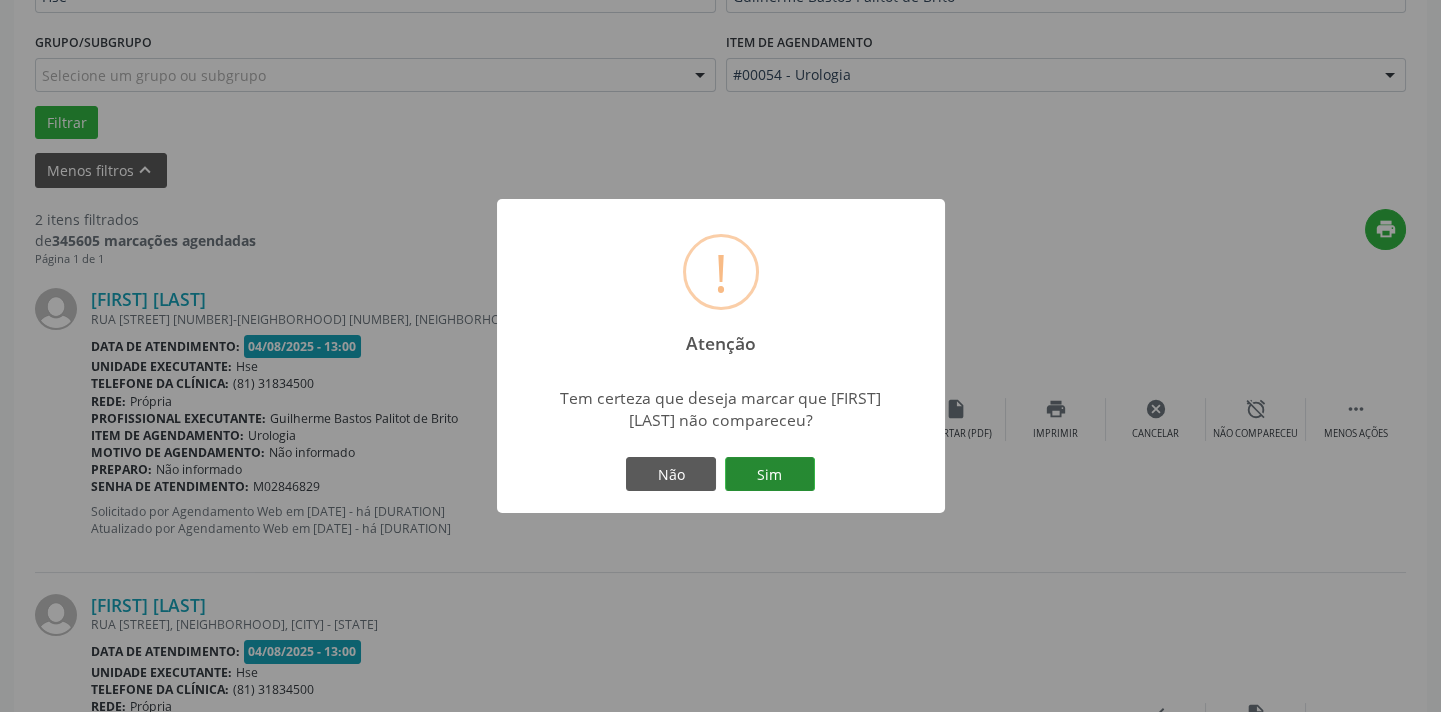 click on "Sim" at bounding box center [770, 474] 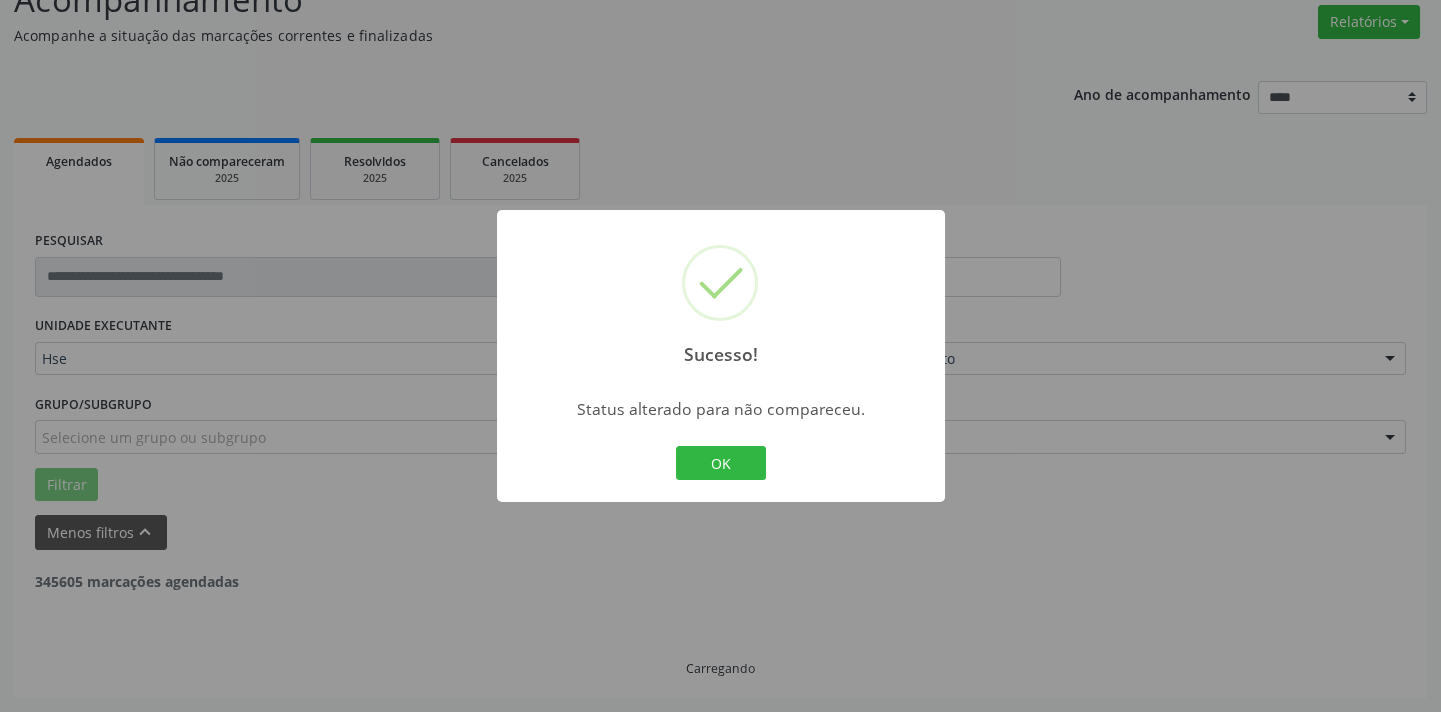 scroll, scrollTop: 160, scrollLeft: 0, axis: vertical 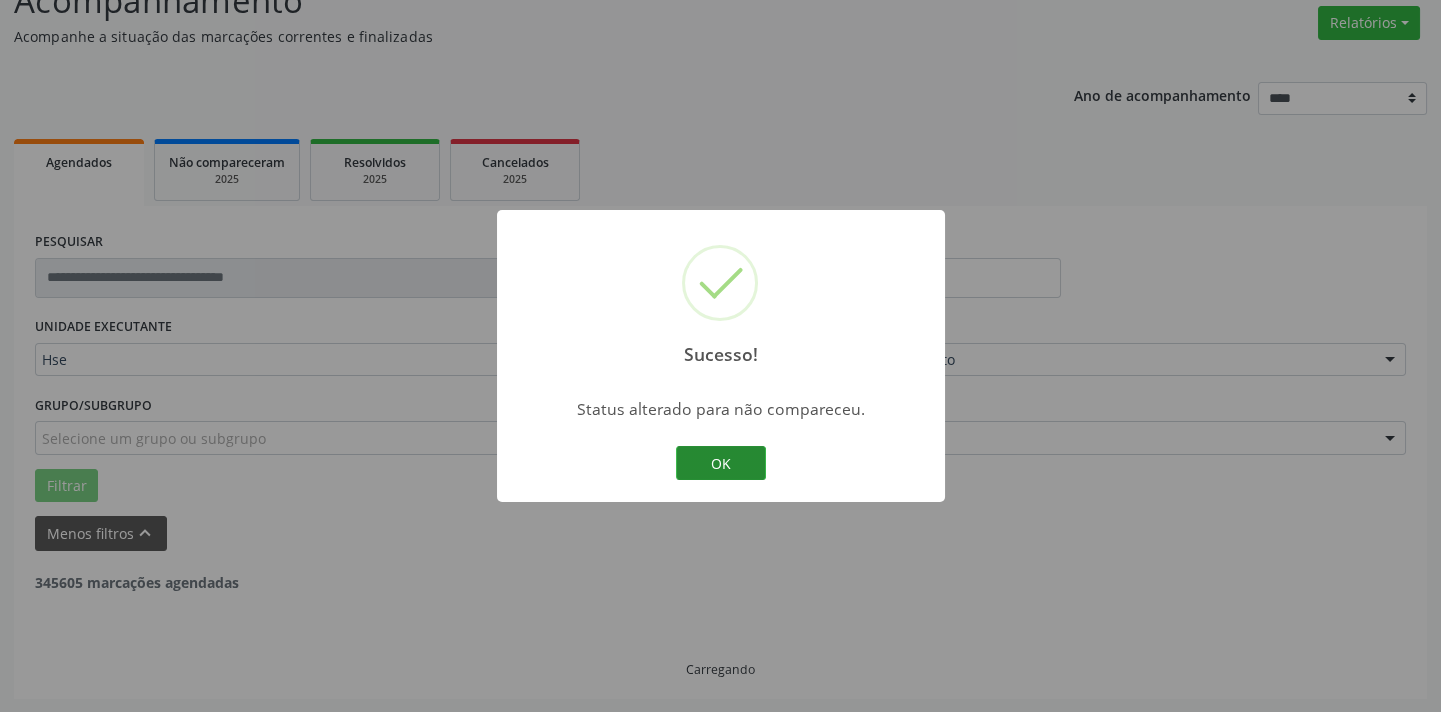 click on "OK" at bounding box center [721, 463] 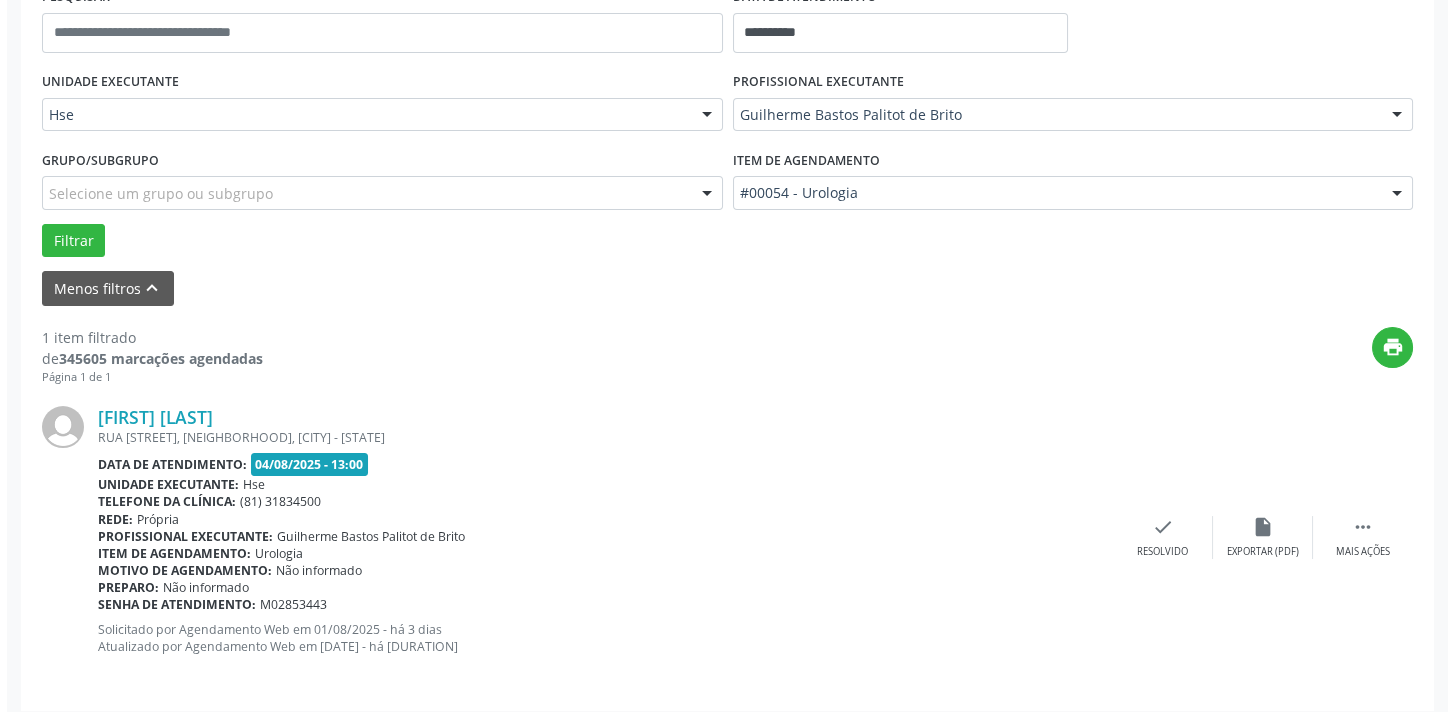 scroll, scrollTop: 417, scrollLeft: 0, axis: vertical 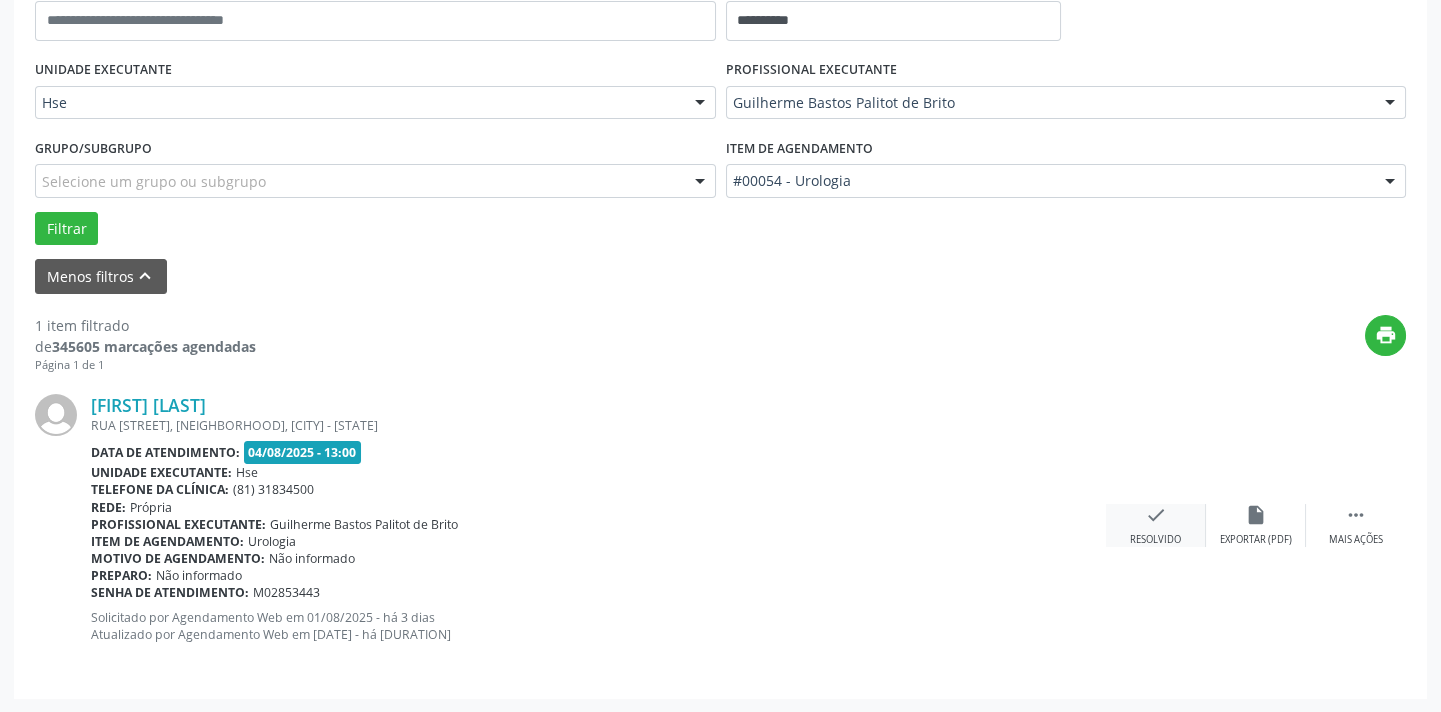 click on "check" at bounding box center [1156, 515] 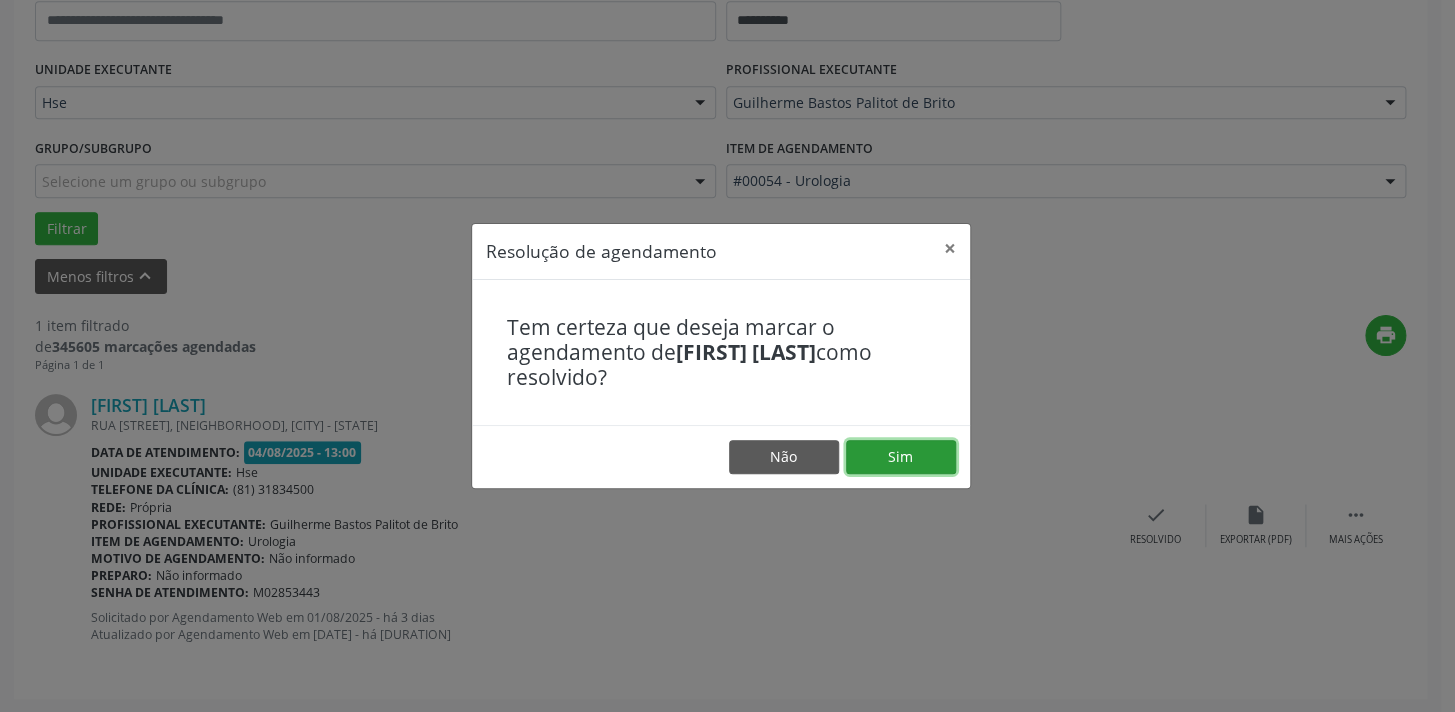 click on "Sim" at bounding box center (901, 457) 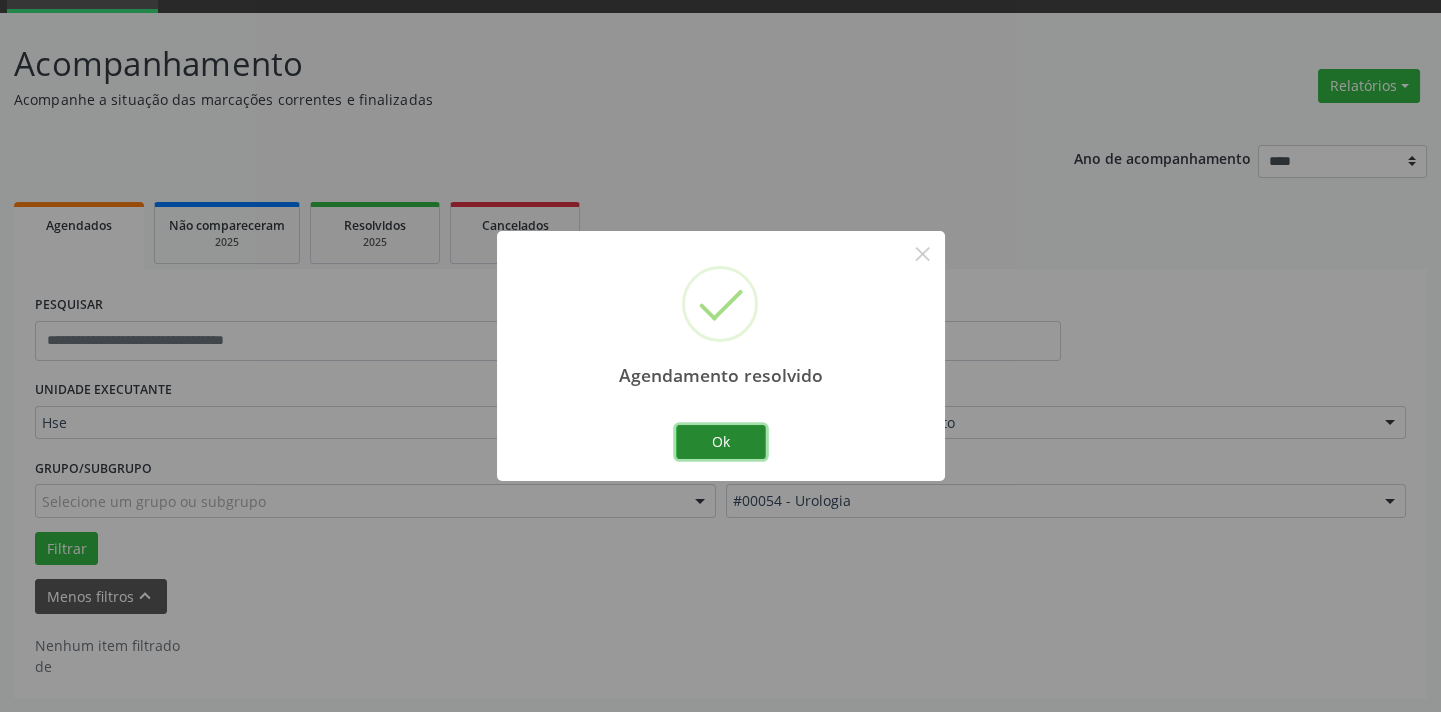 scroll, scrollTop: 95, scrollLeft: 0, axis: vertical 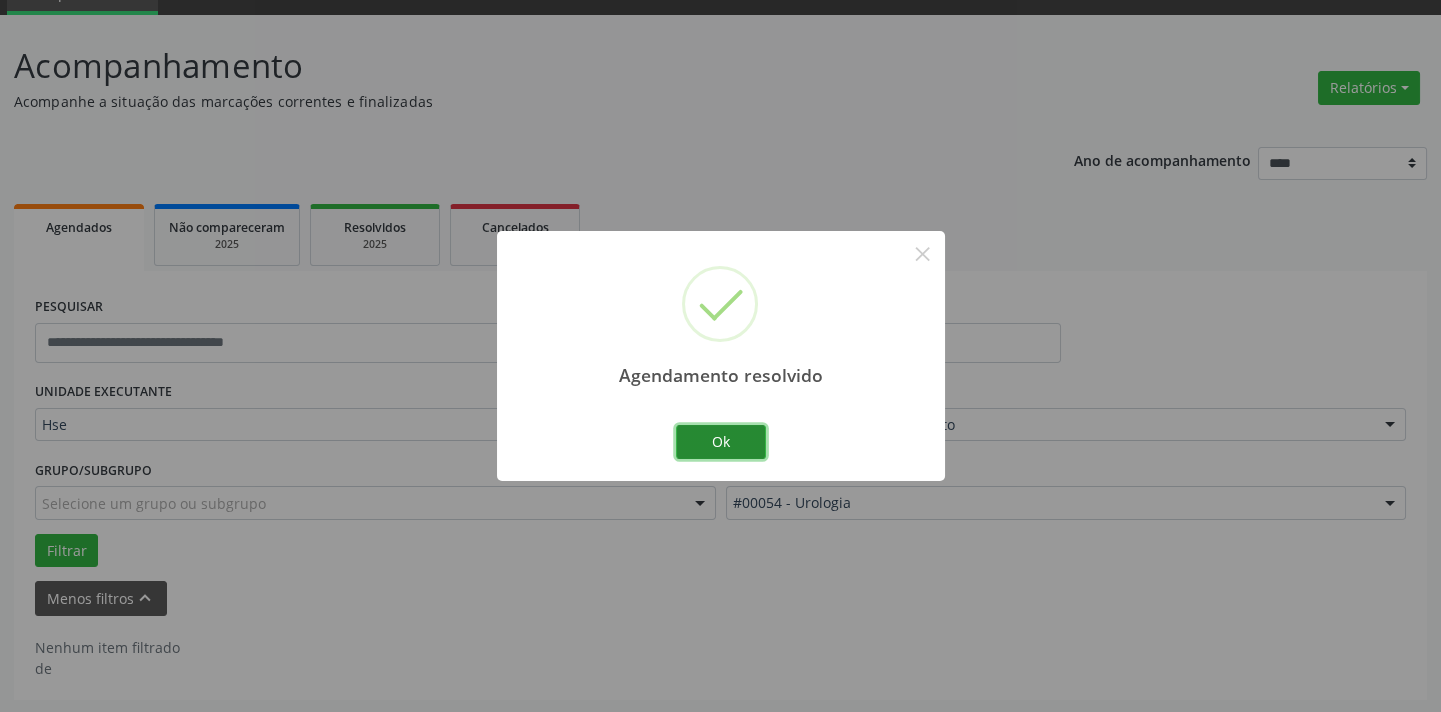 click on "Ok" at bounding box center [721, 442] 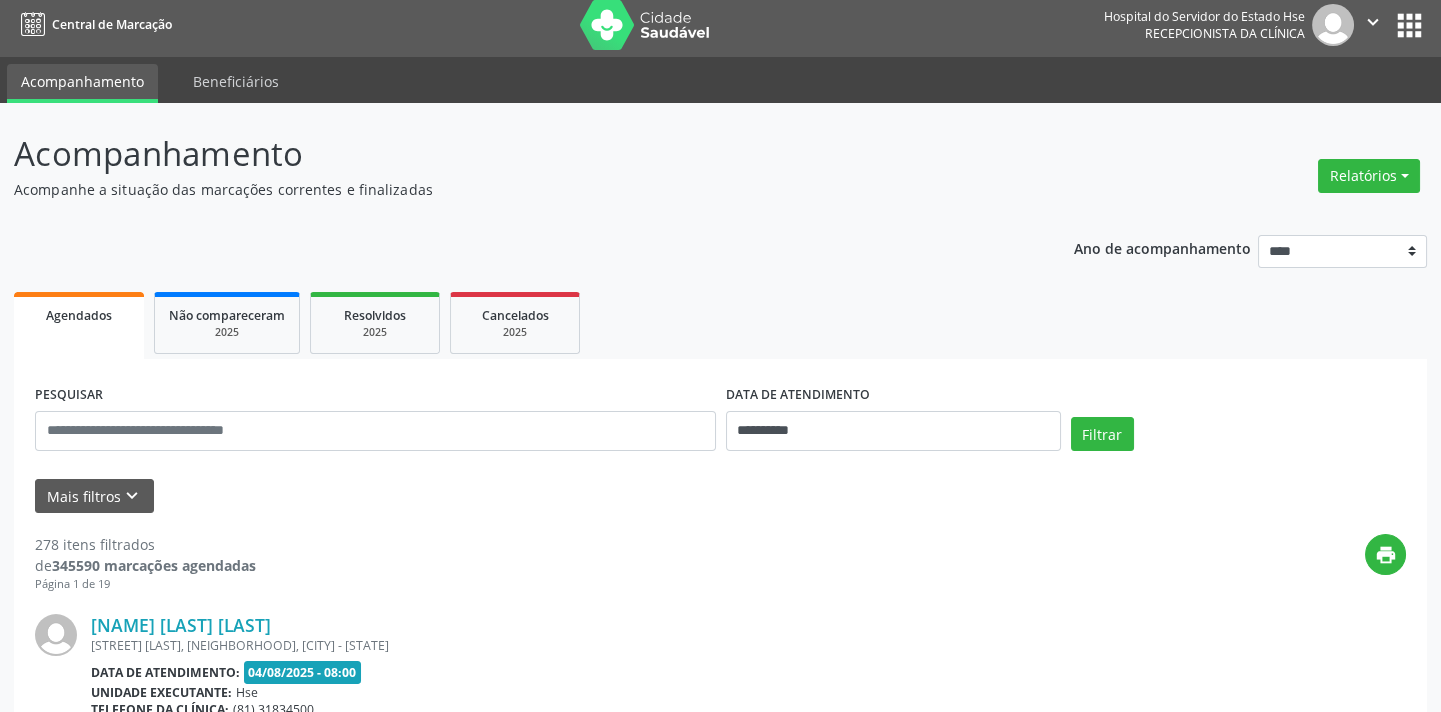 scroll, scrollTop: 0, scrollLeft: 0, axis: both 